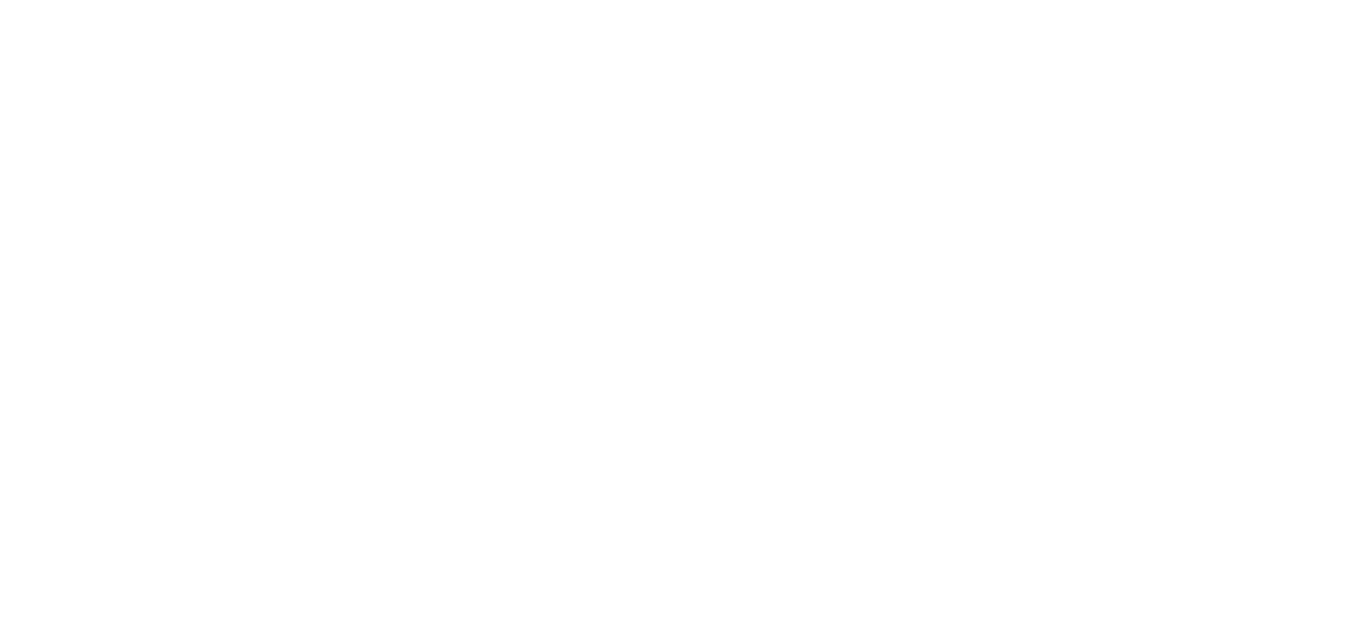 scroll, scrollTop: 0, scrollLeft: 0, axis: both 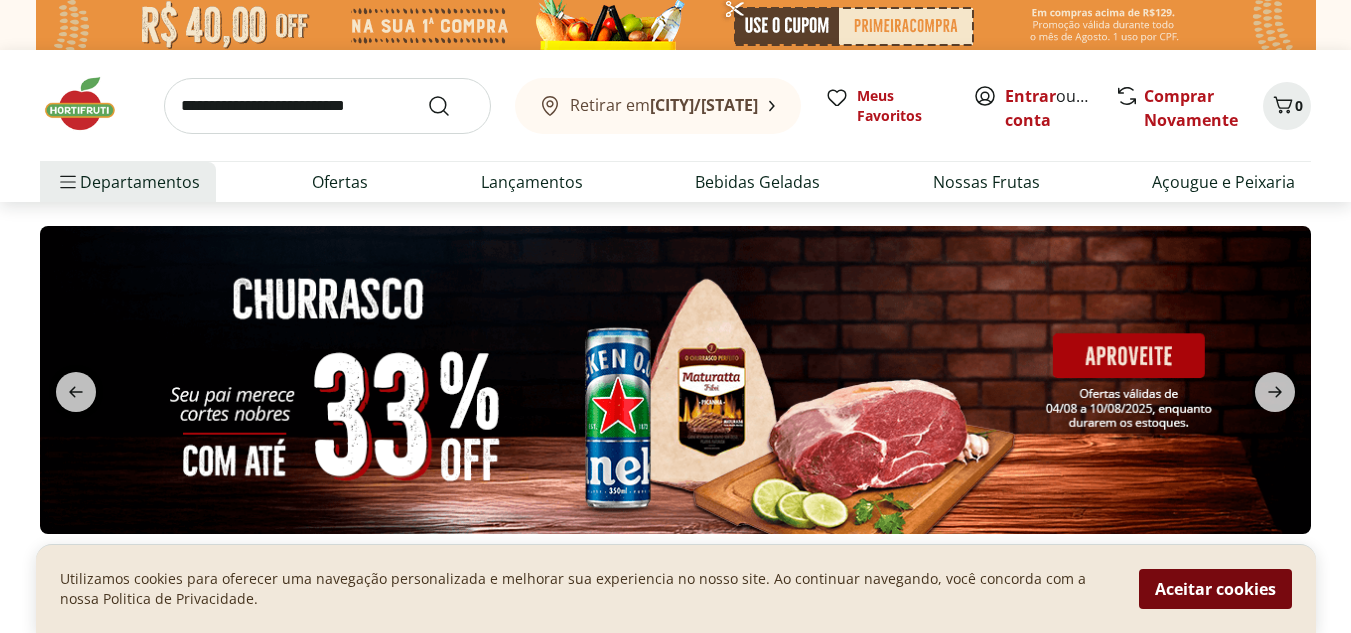click on "Aceitar cookies" at bounding box center (1215, 589) 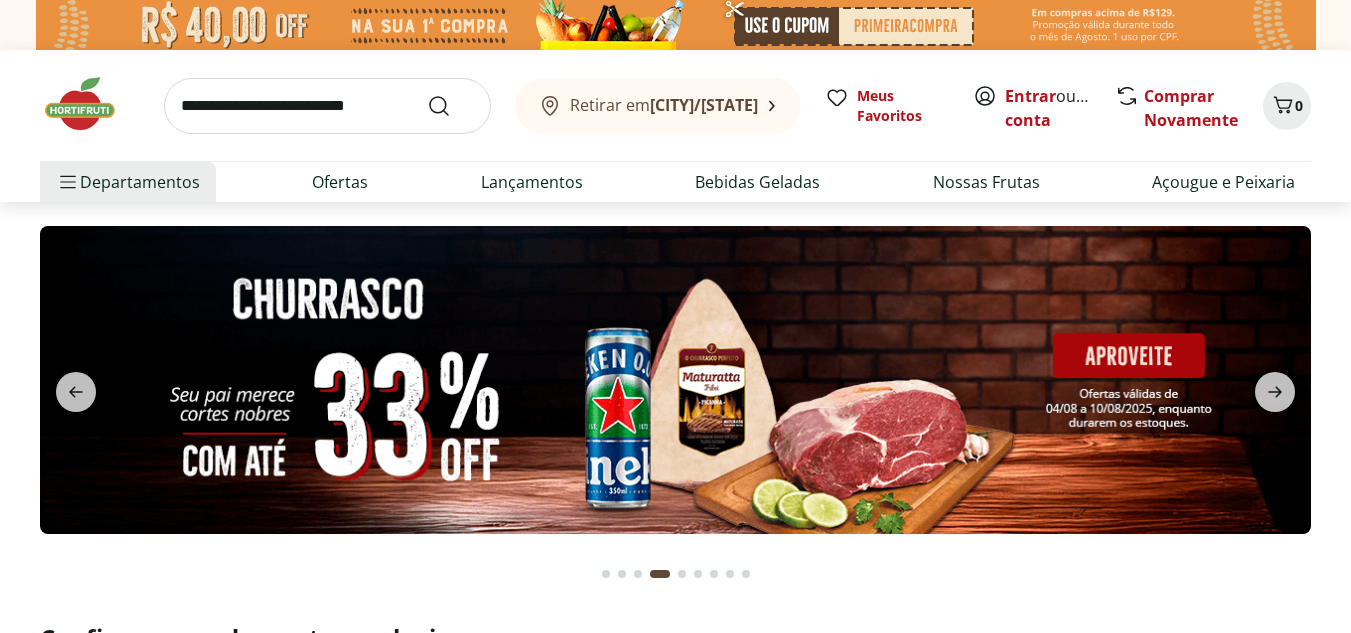 click at bounding box center [606, 574] 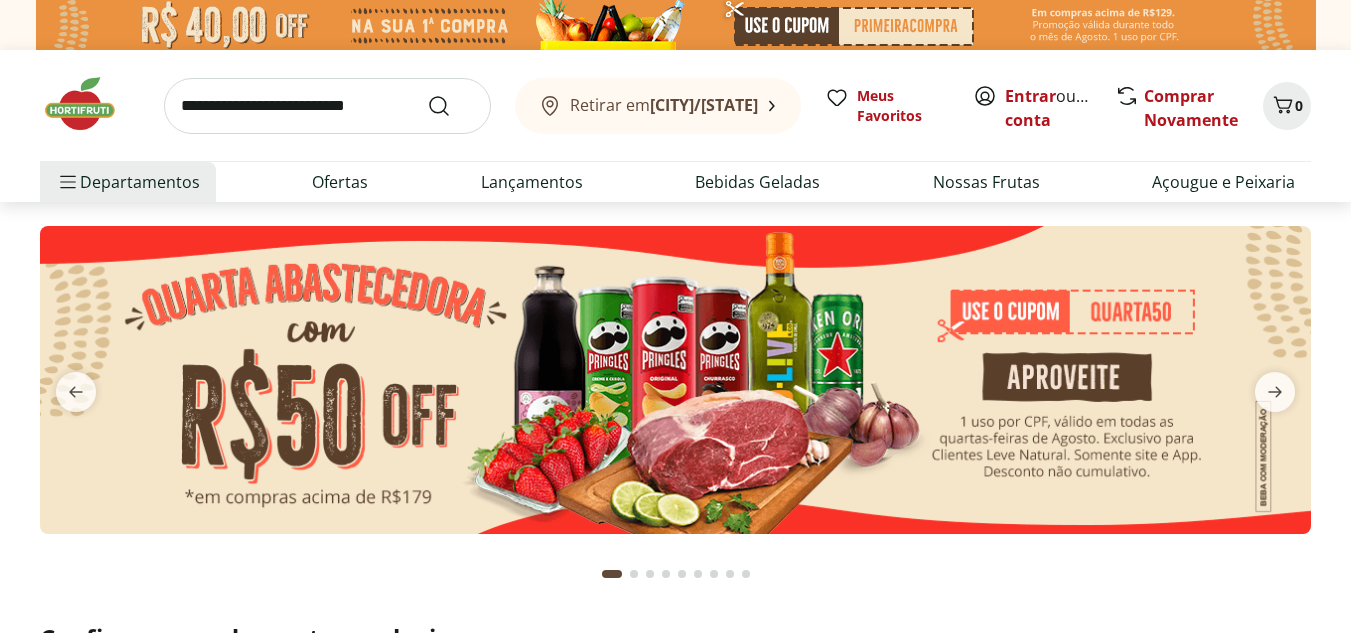 click at bounding box center [327, 106] 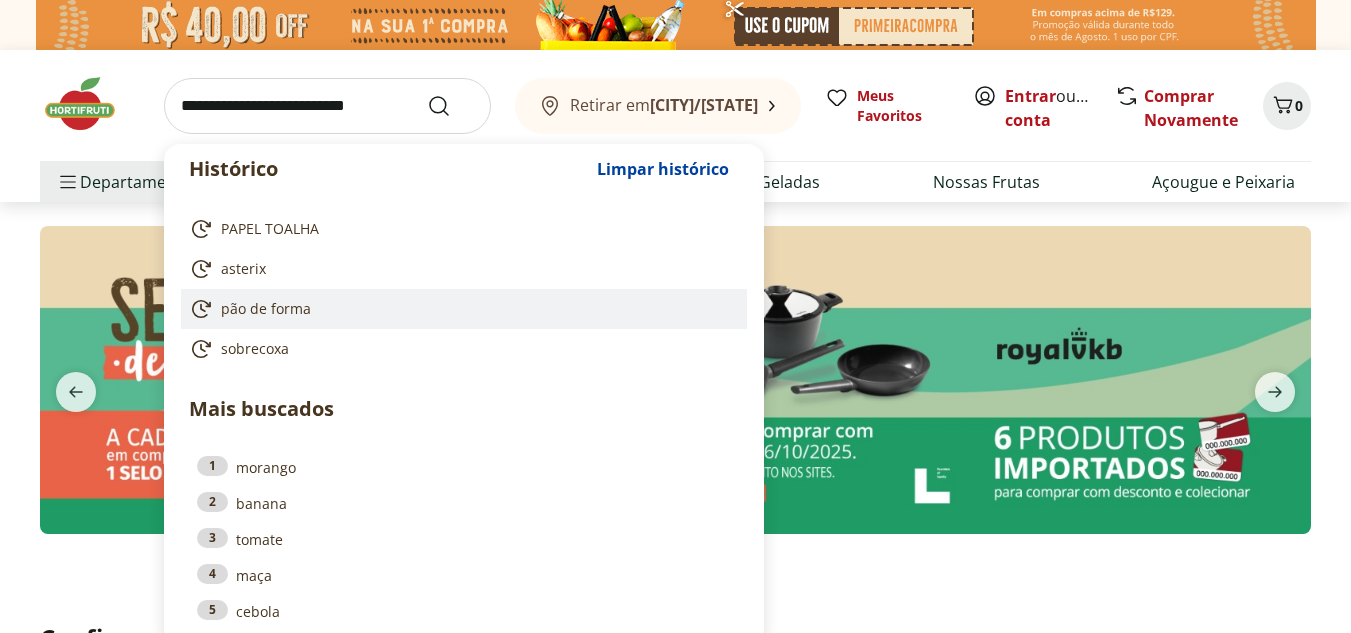 click on "pão de forma" at bounding box center [266, 309] 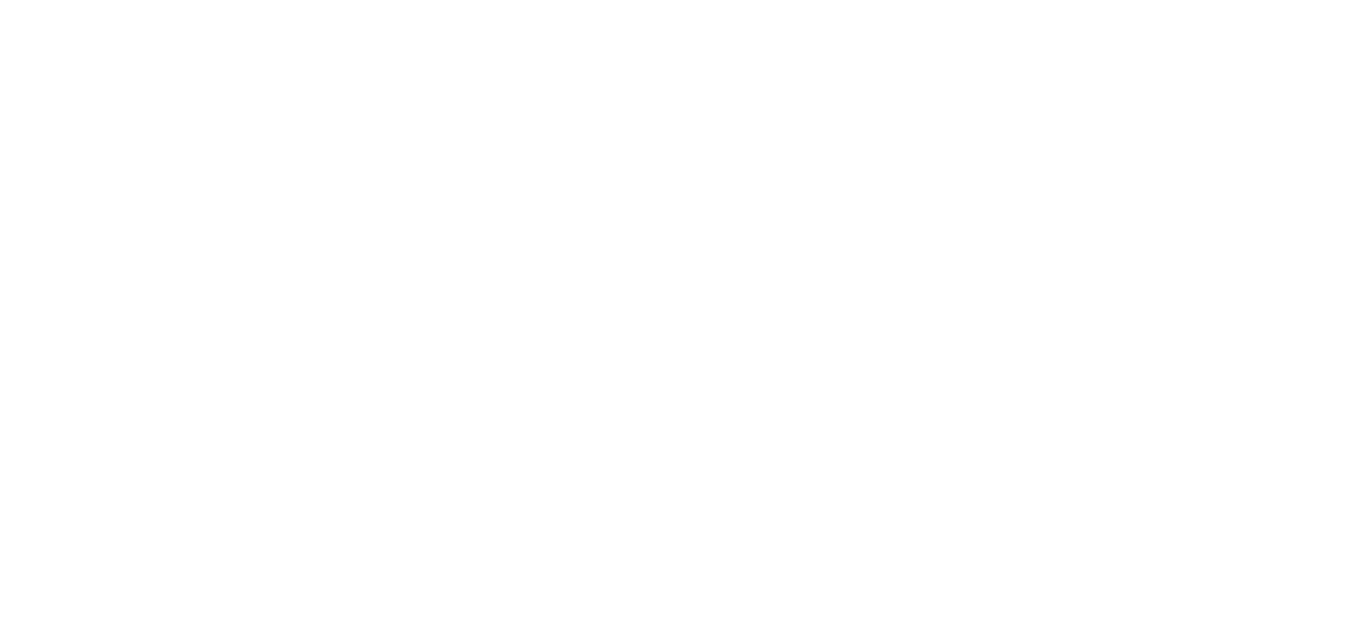 select on "**********" 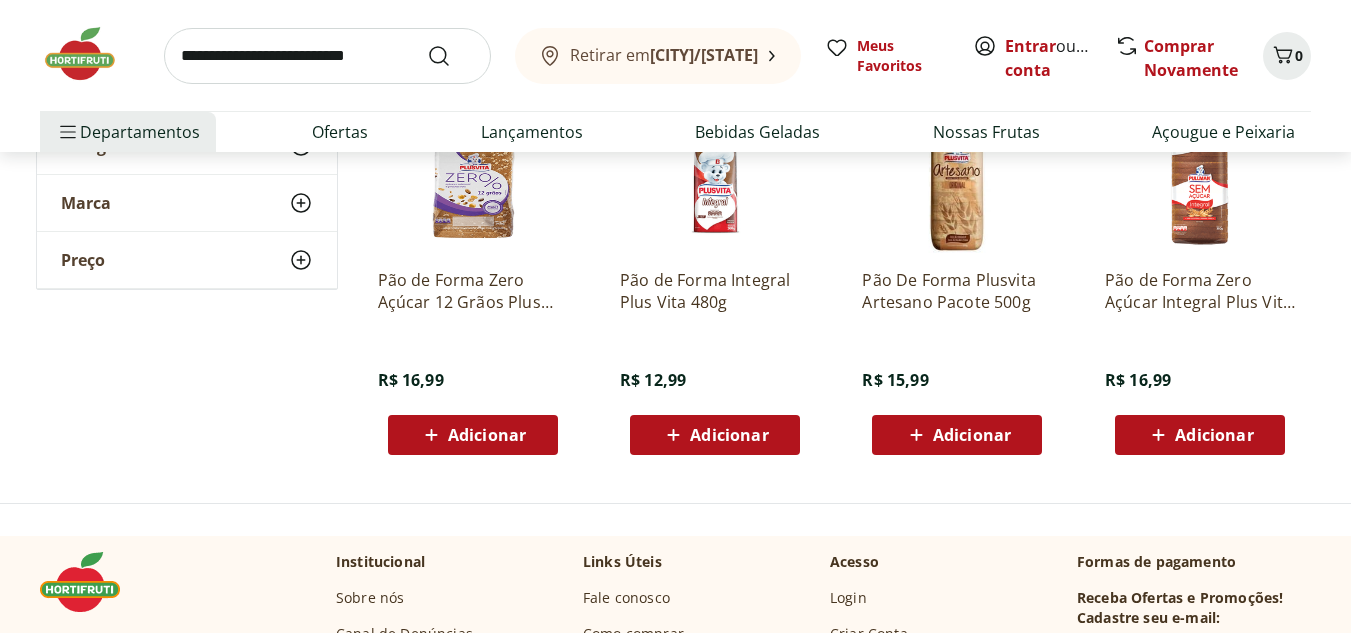 scroll, scrollTop: 600, scrollLeft: 0, axis: vertical 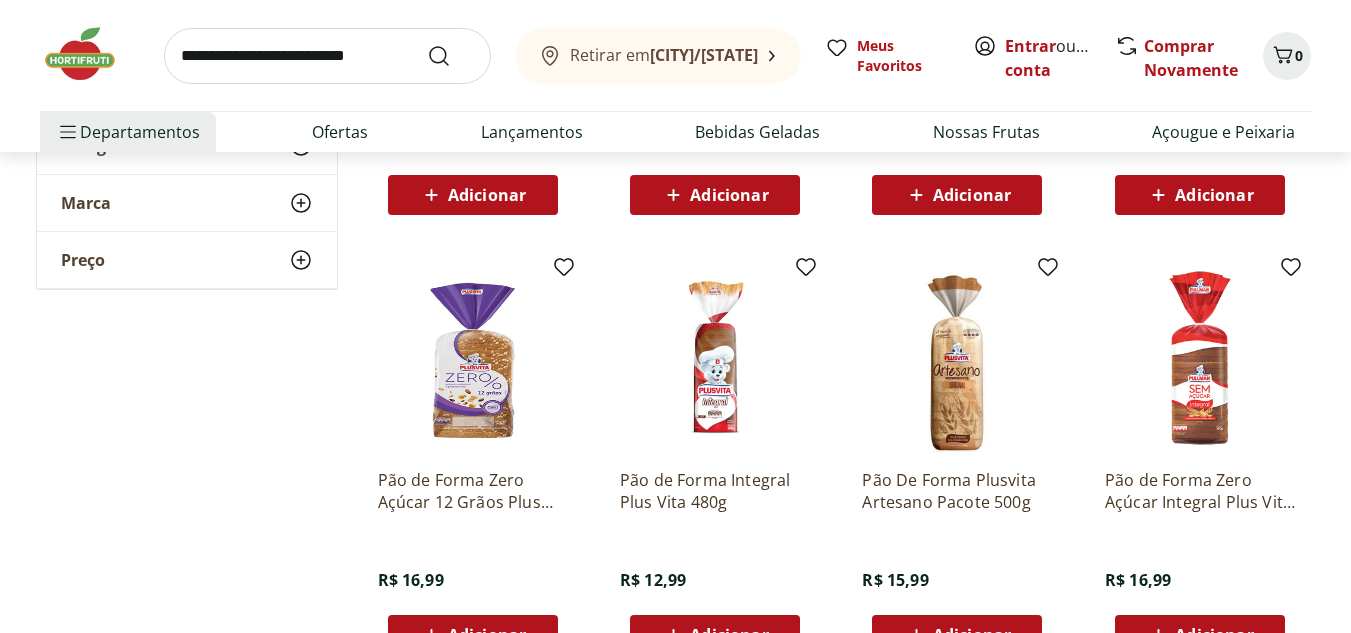 click at bounding box center [327, 56] 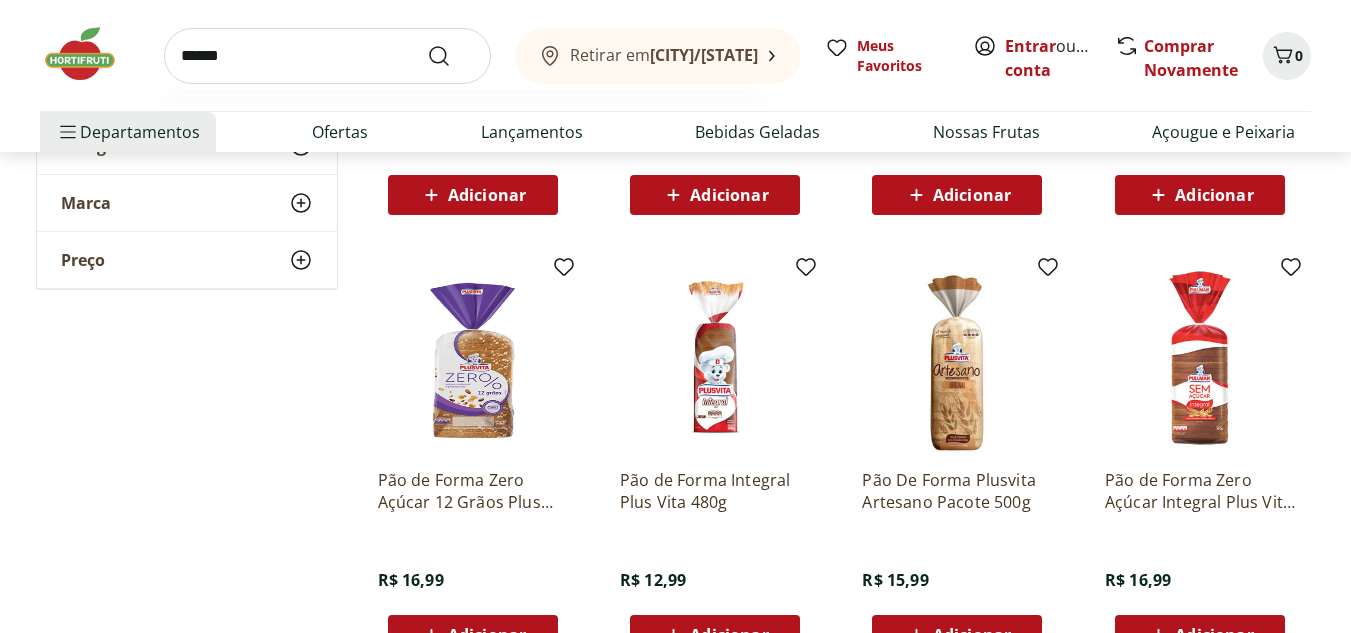 type on "******" 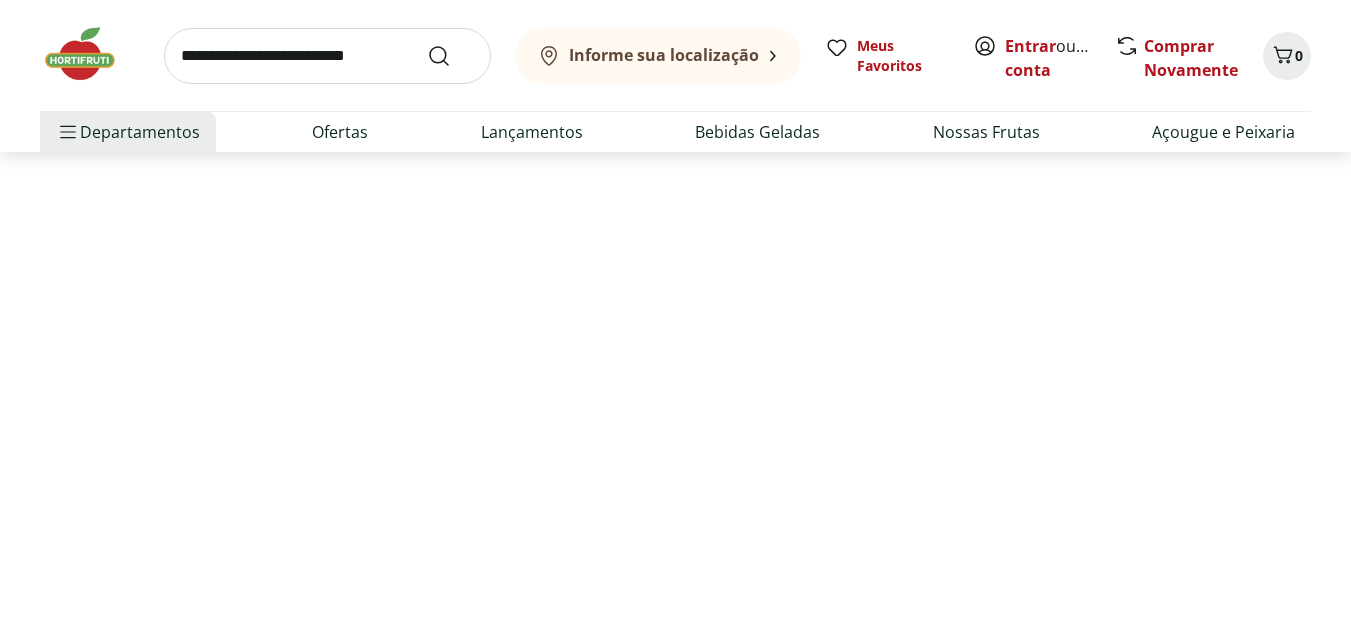 scroll, scrollTop: 0, scrollLeft: 0, axis: both 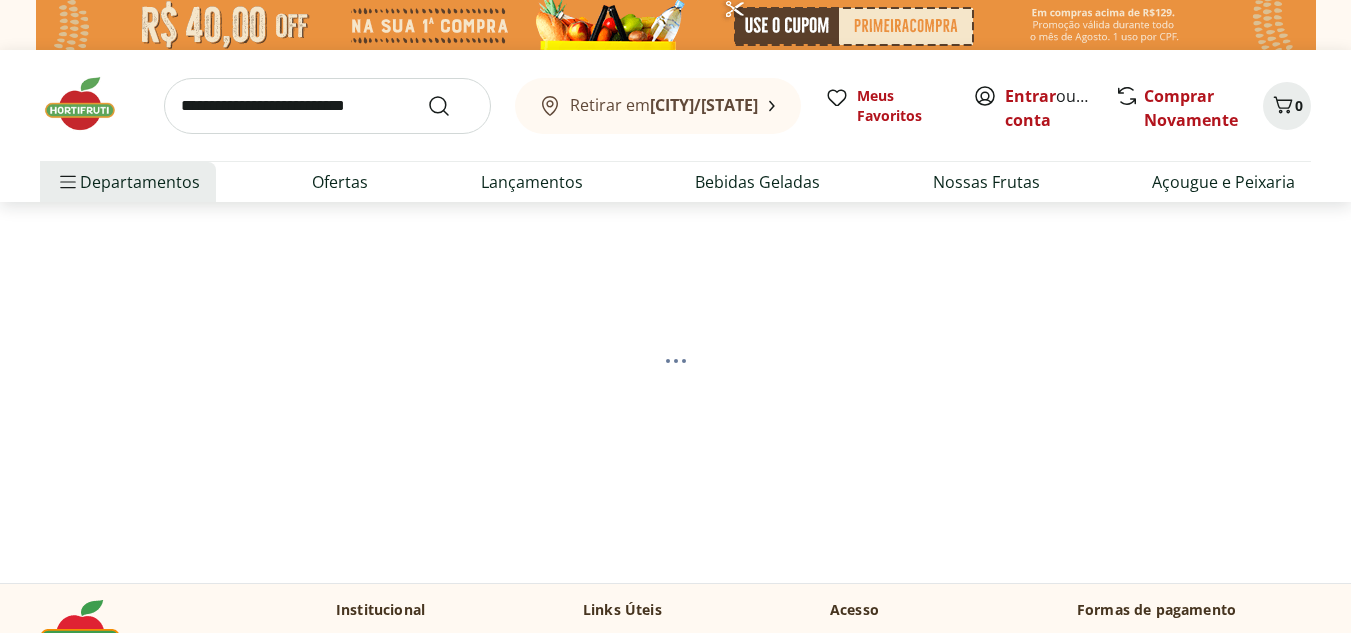 select on "**********" 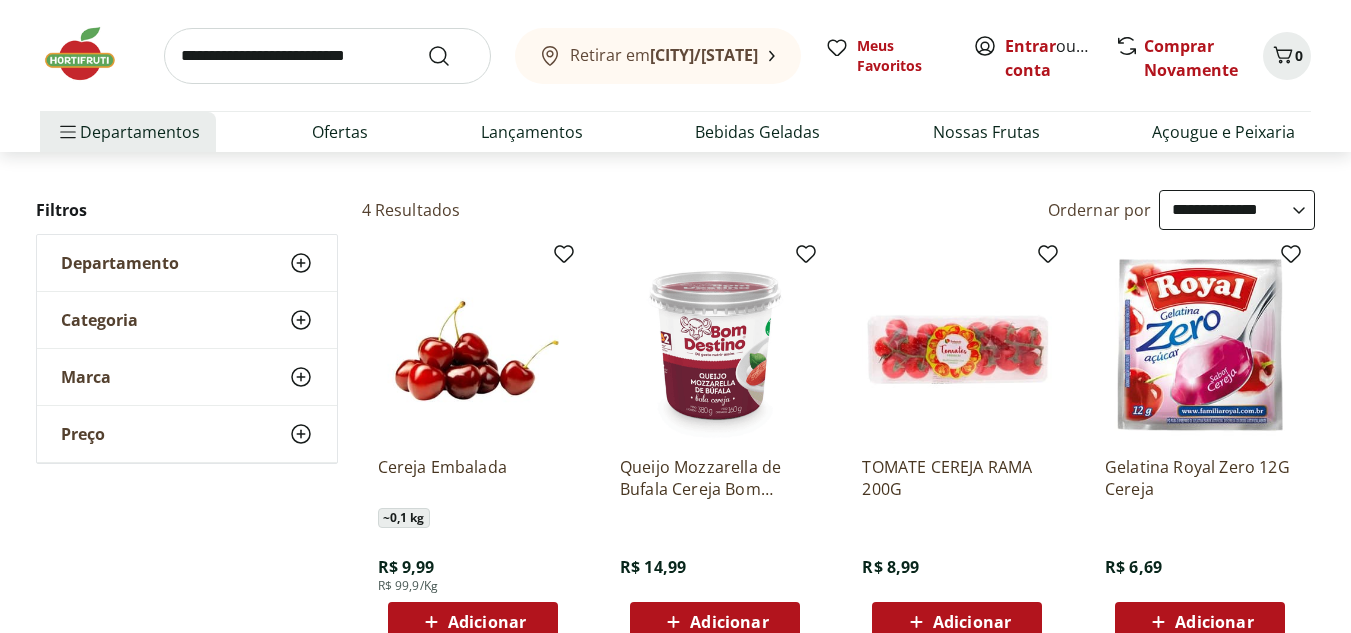 scroll, scrollTop: 300, scrollLeft: 0, axis: vertical 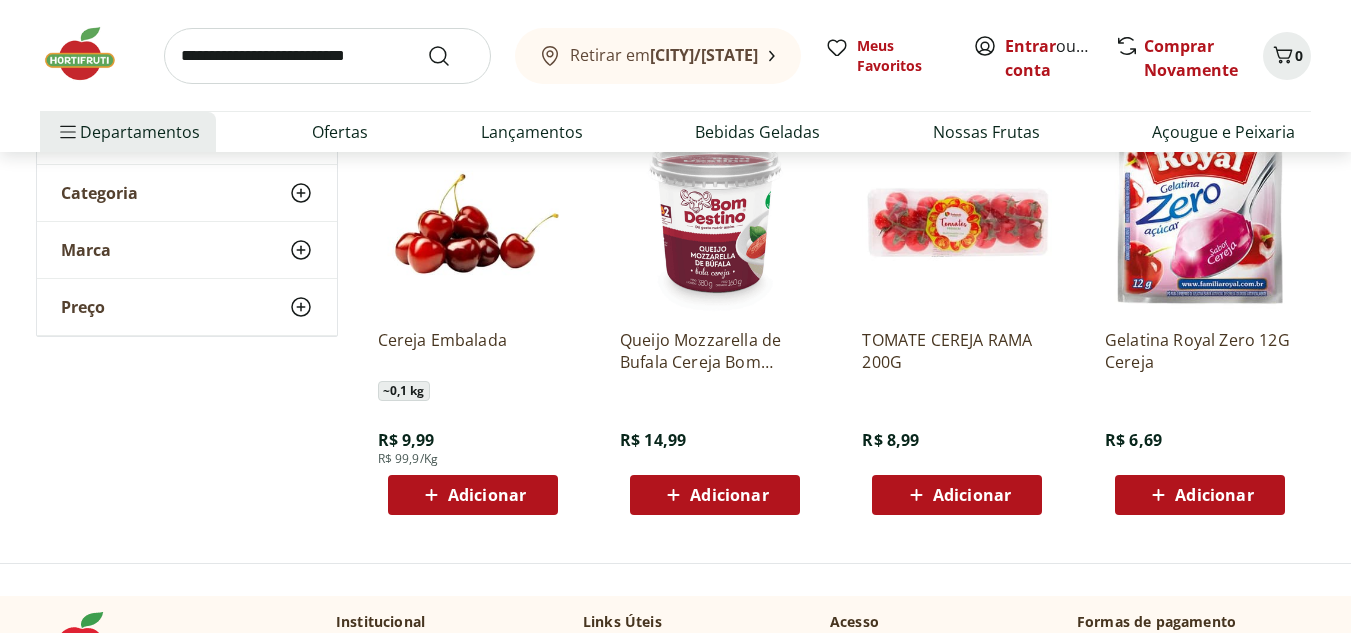 click on "Adicionar" at bounding box center (472, 495) 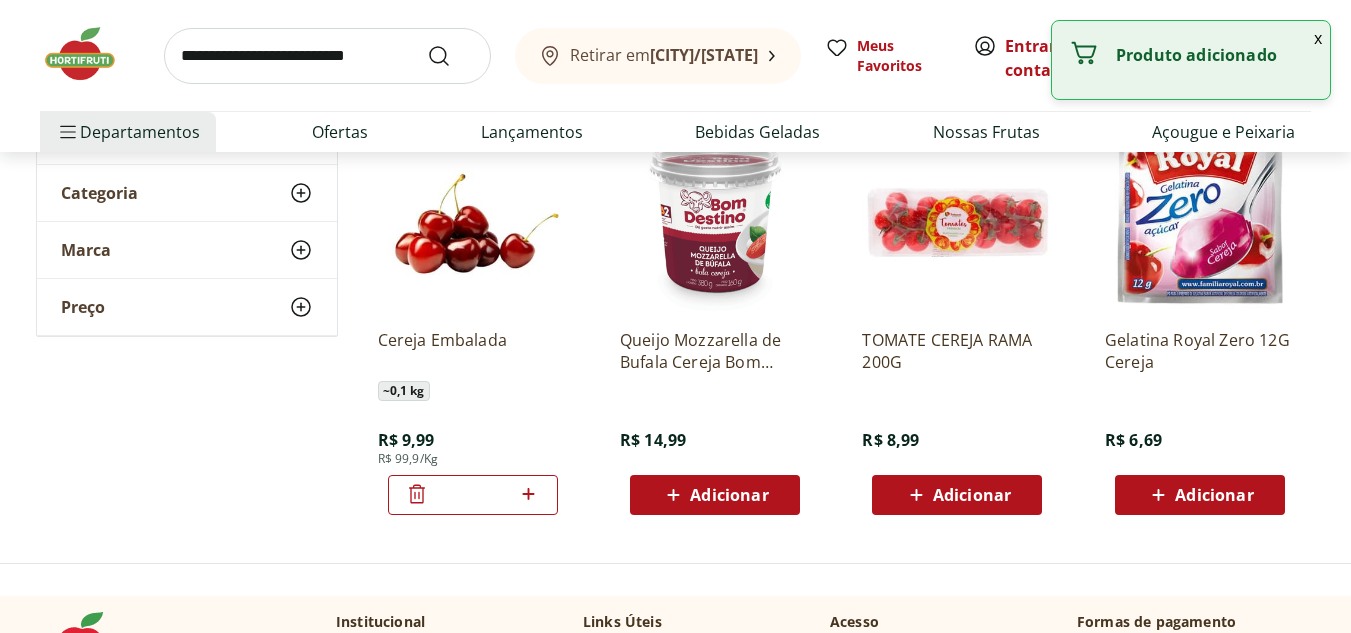 click at bounding box center (327, 56) 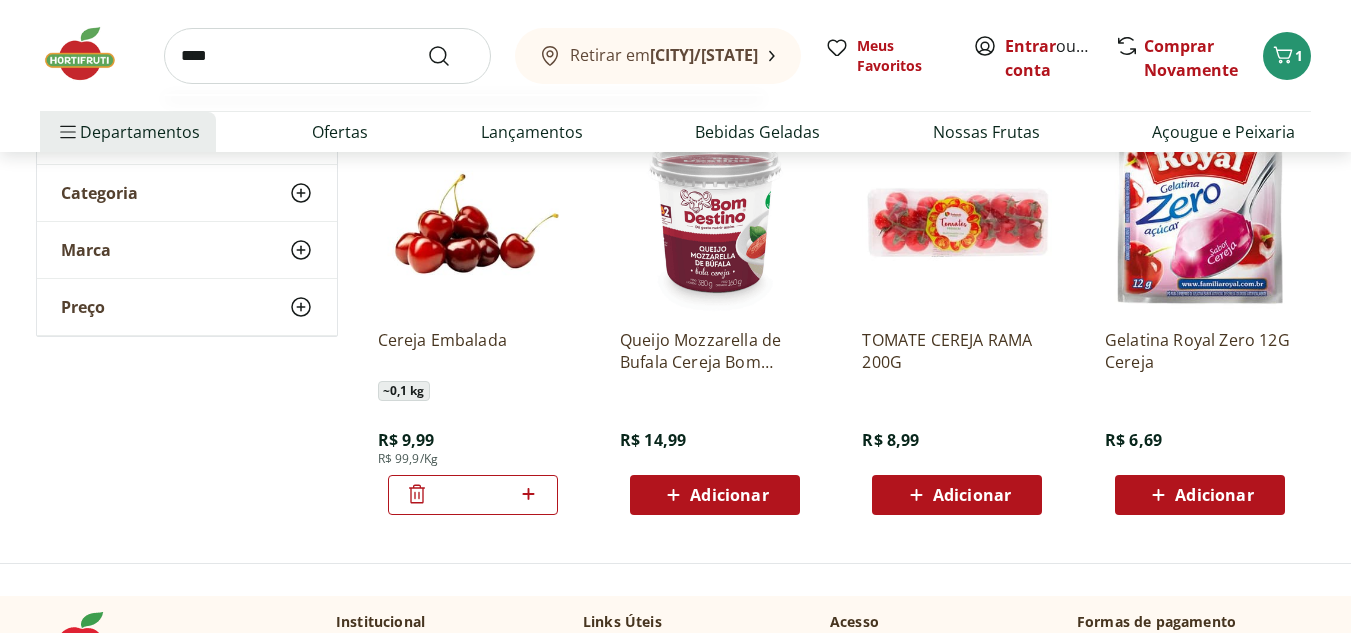 type on "****" 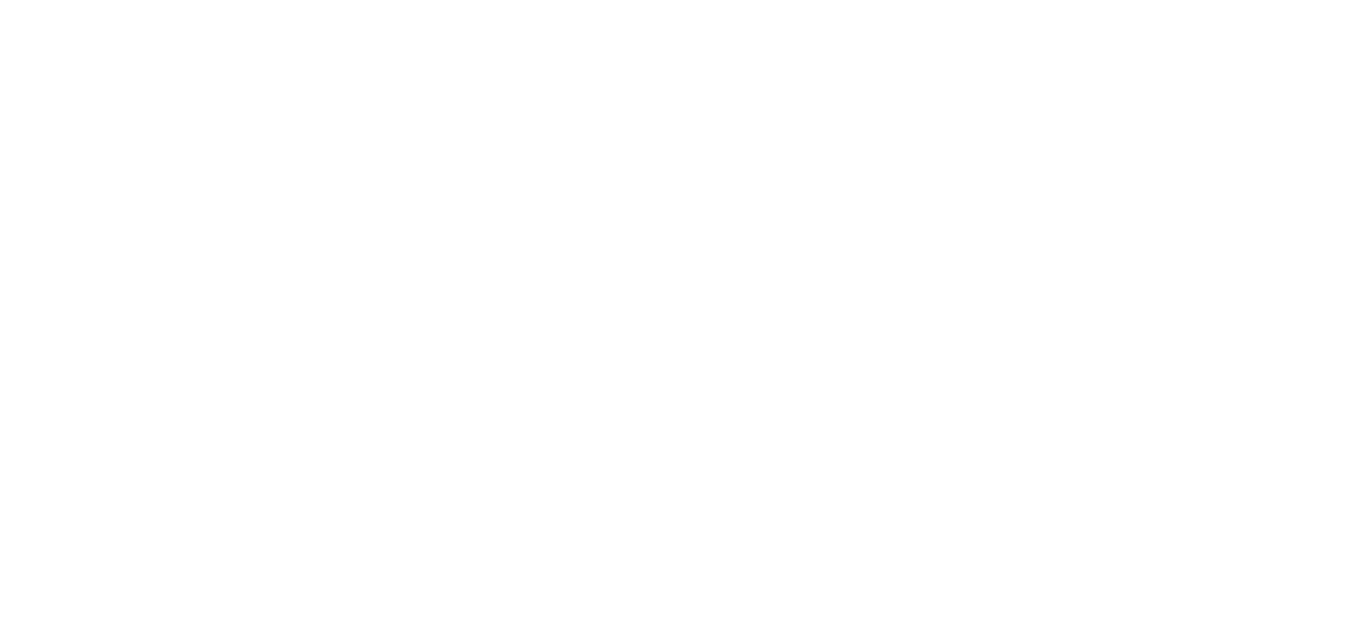 scroll, scrollTop: 0, scrollLeft: 0, axis: both 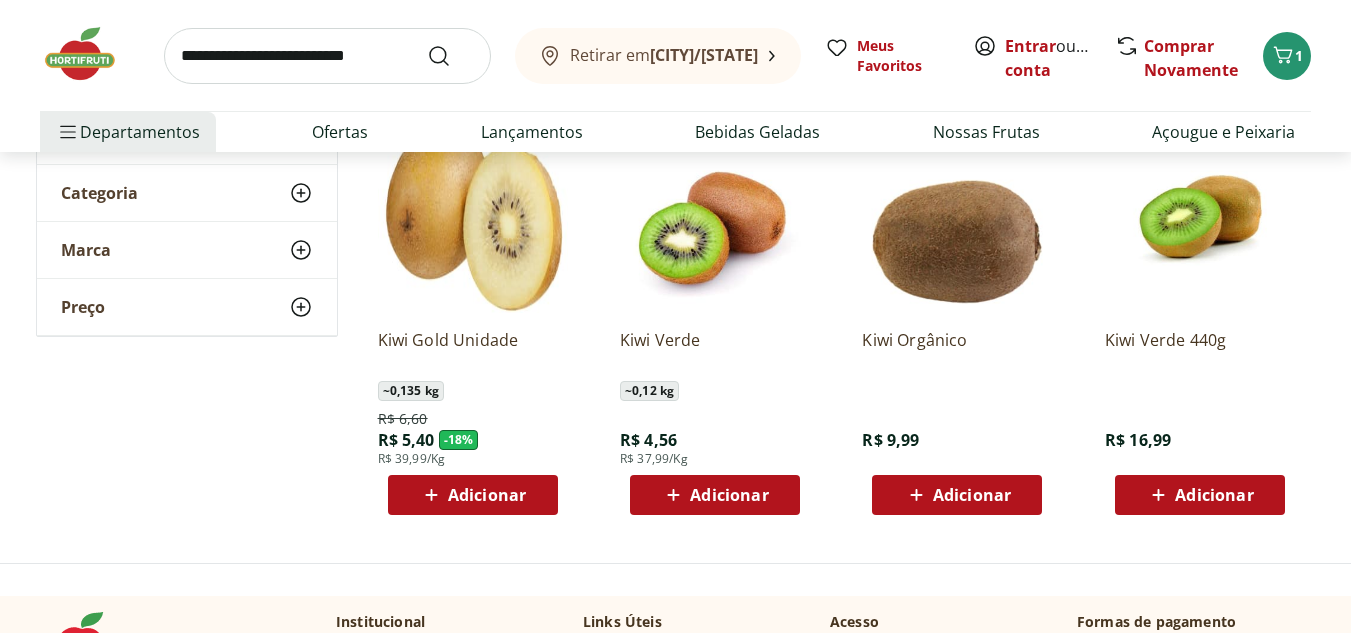 click on "Adicionar" at bounding box center [473, 495] 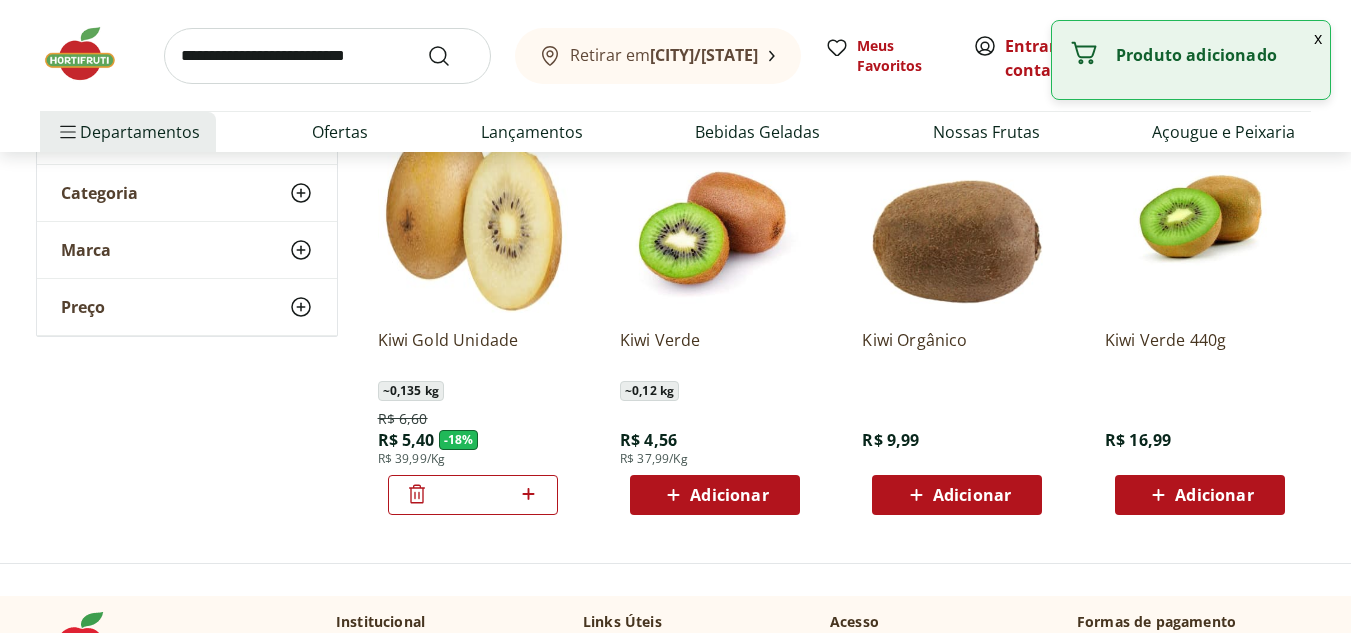 click 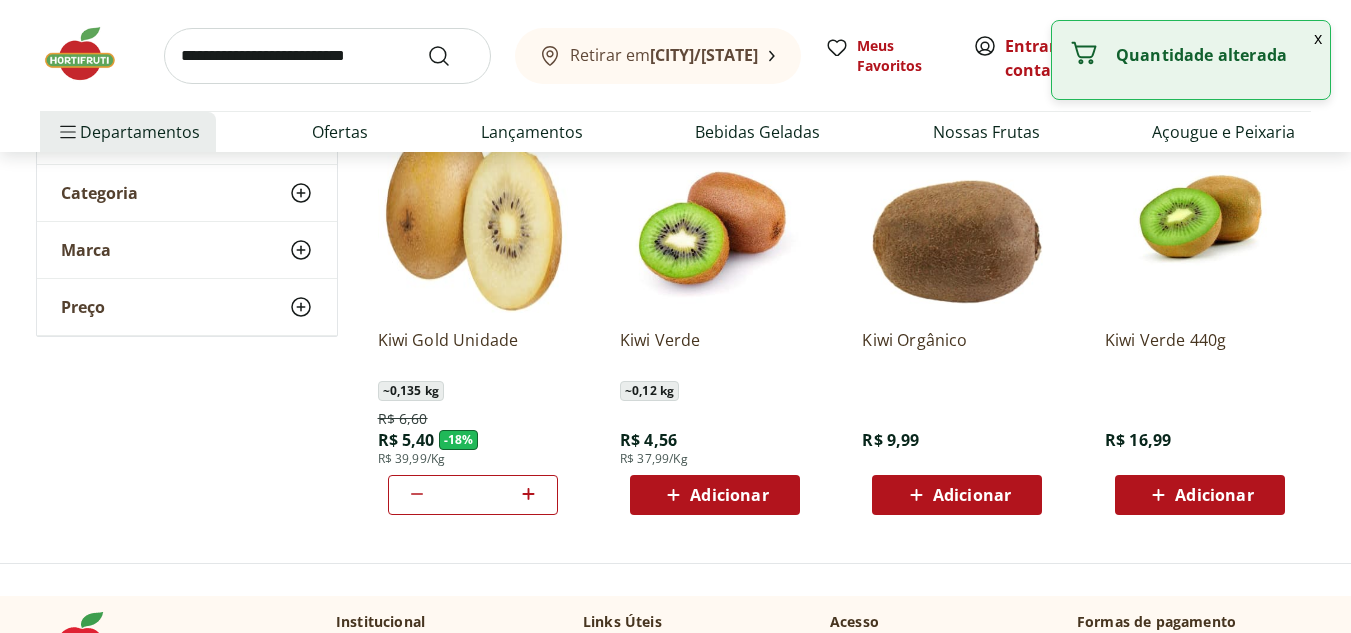 click 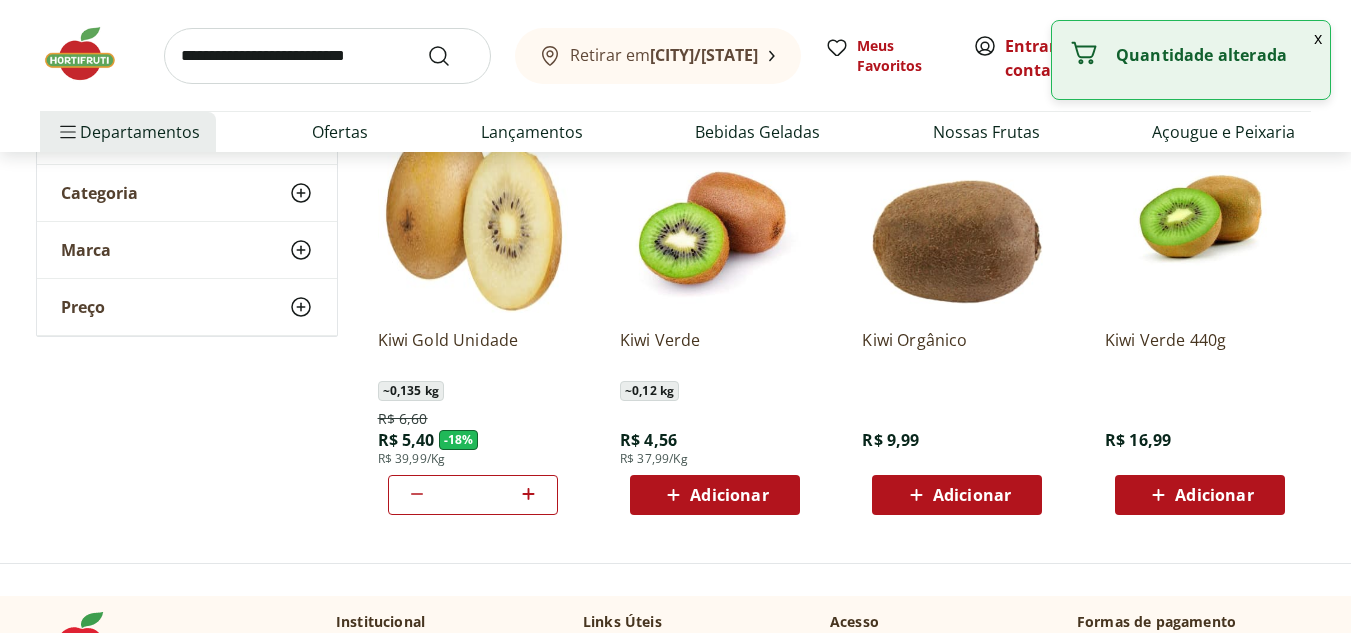 click at bounding box center [327, 56] 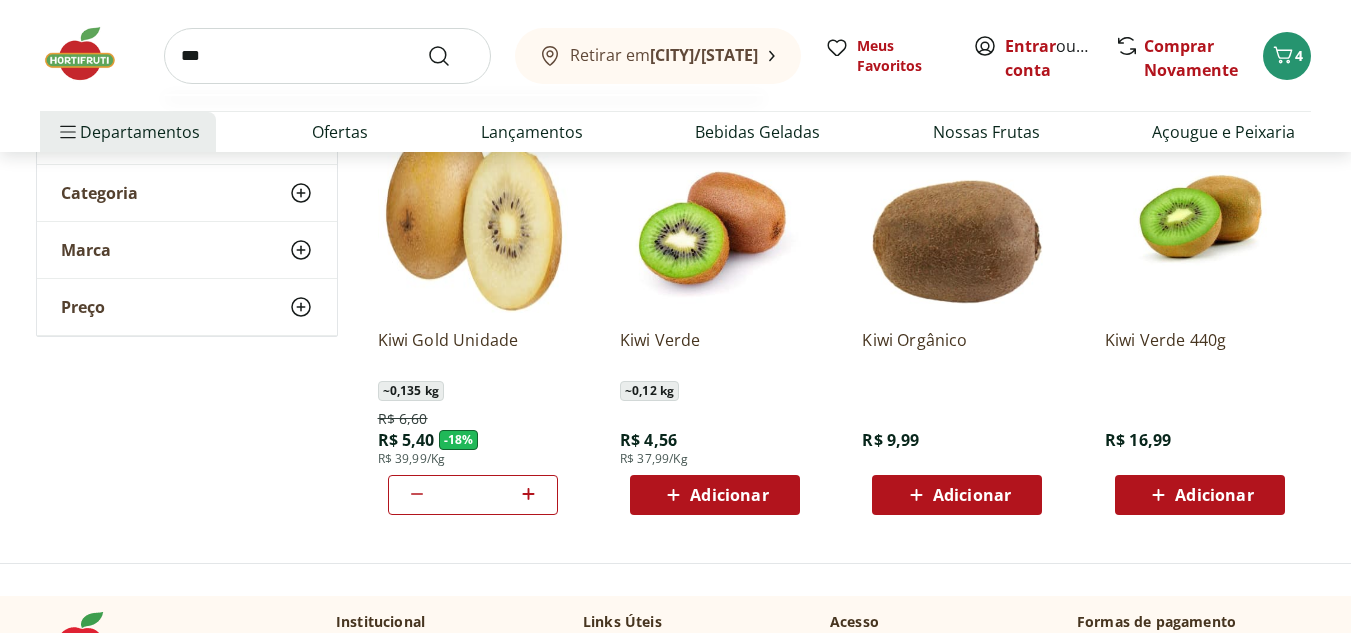 type on "***" 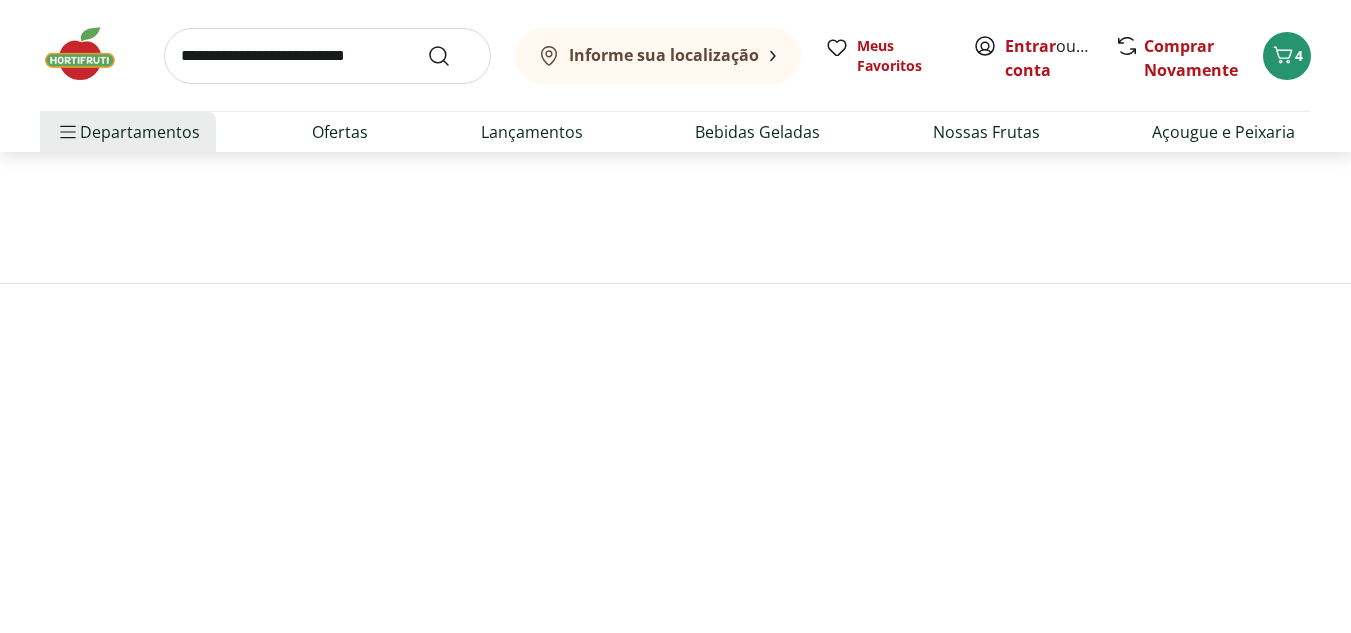scroll, scrollTop: 0, scrollLeft: 0, axis: both 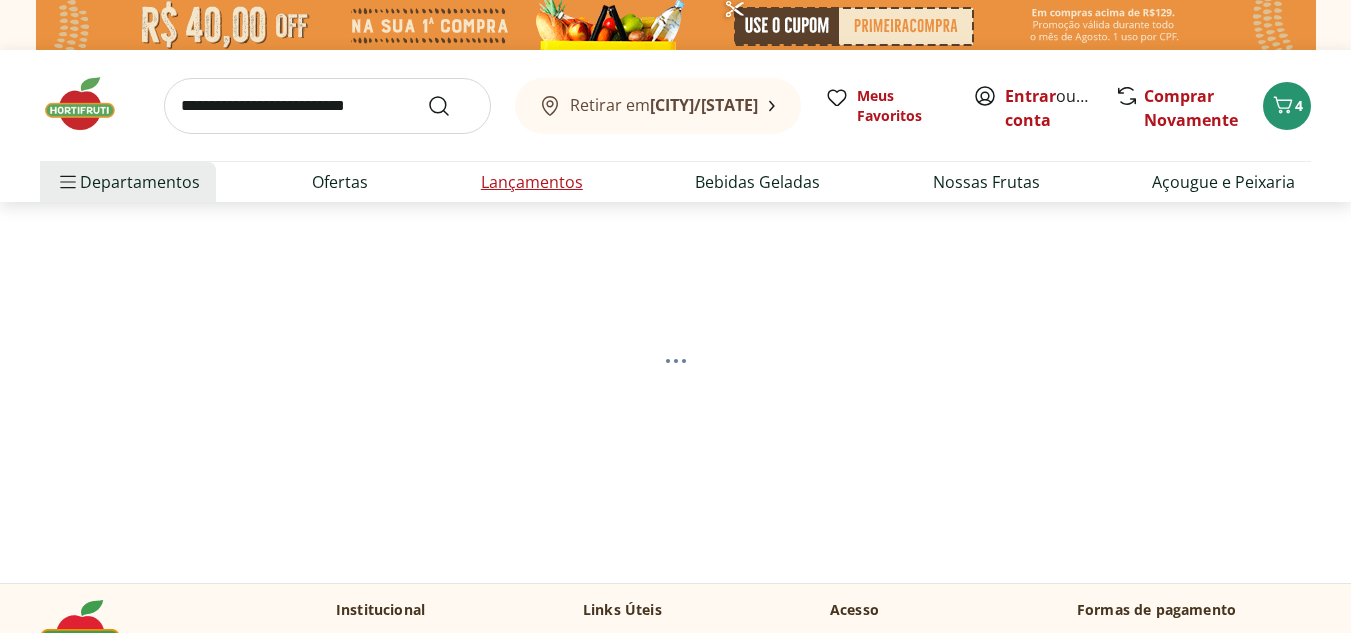 select on "**********" 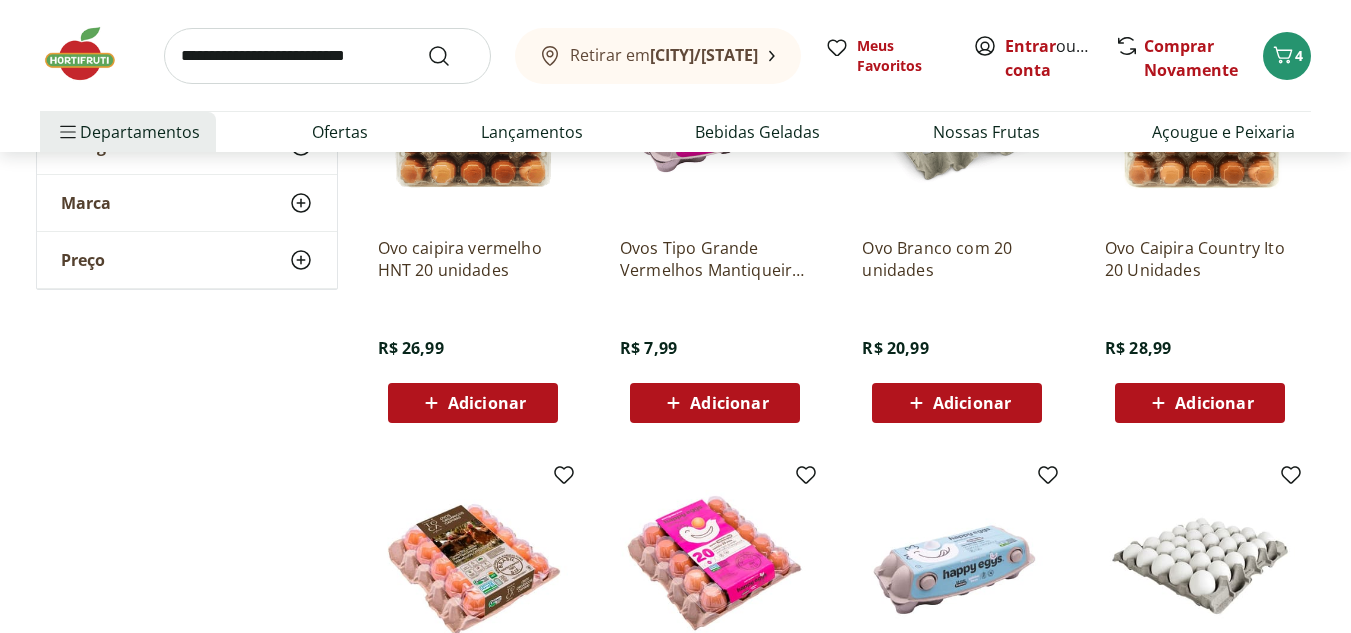 scroll, scrollTop: 400, scrollLeft: 0, axis: vertical 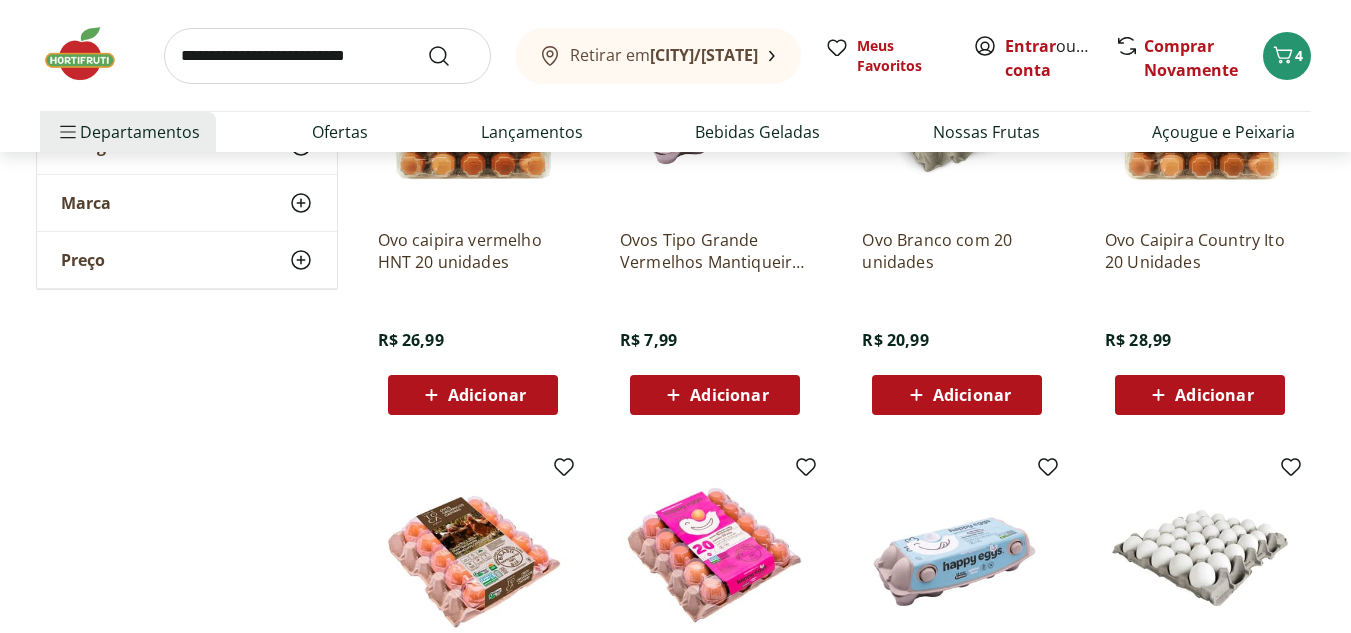 click on "Adicionar" at bounding box center [714, 395] 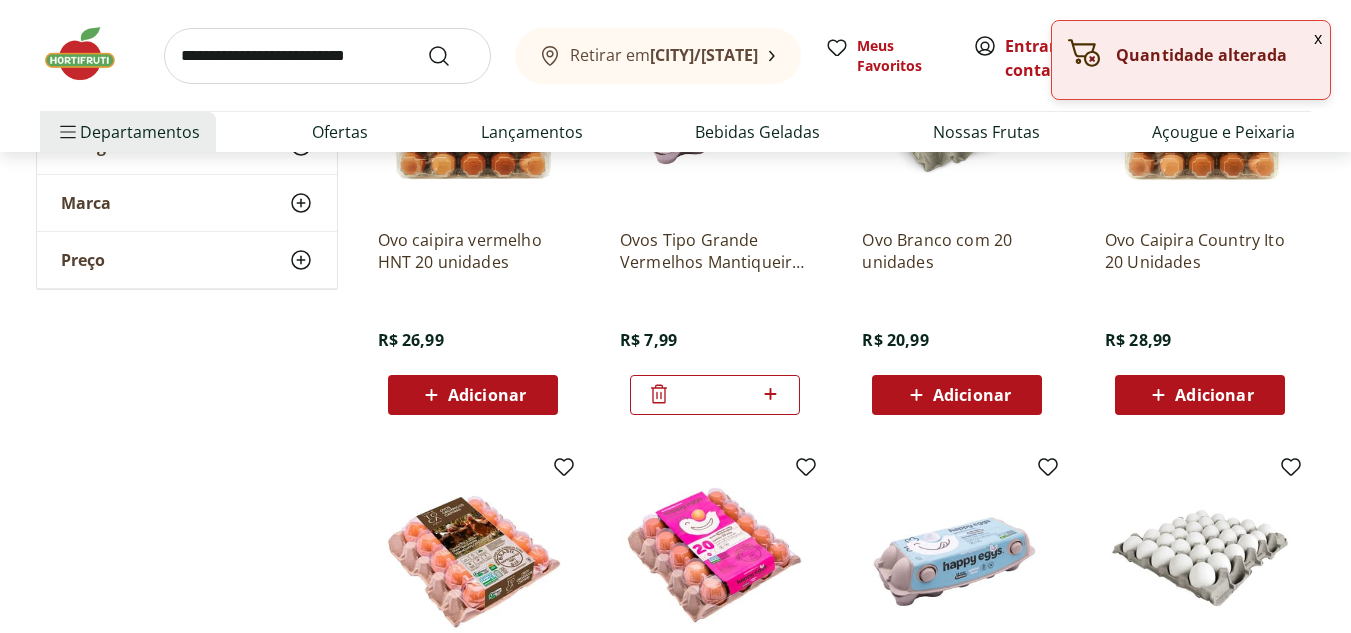 click 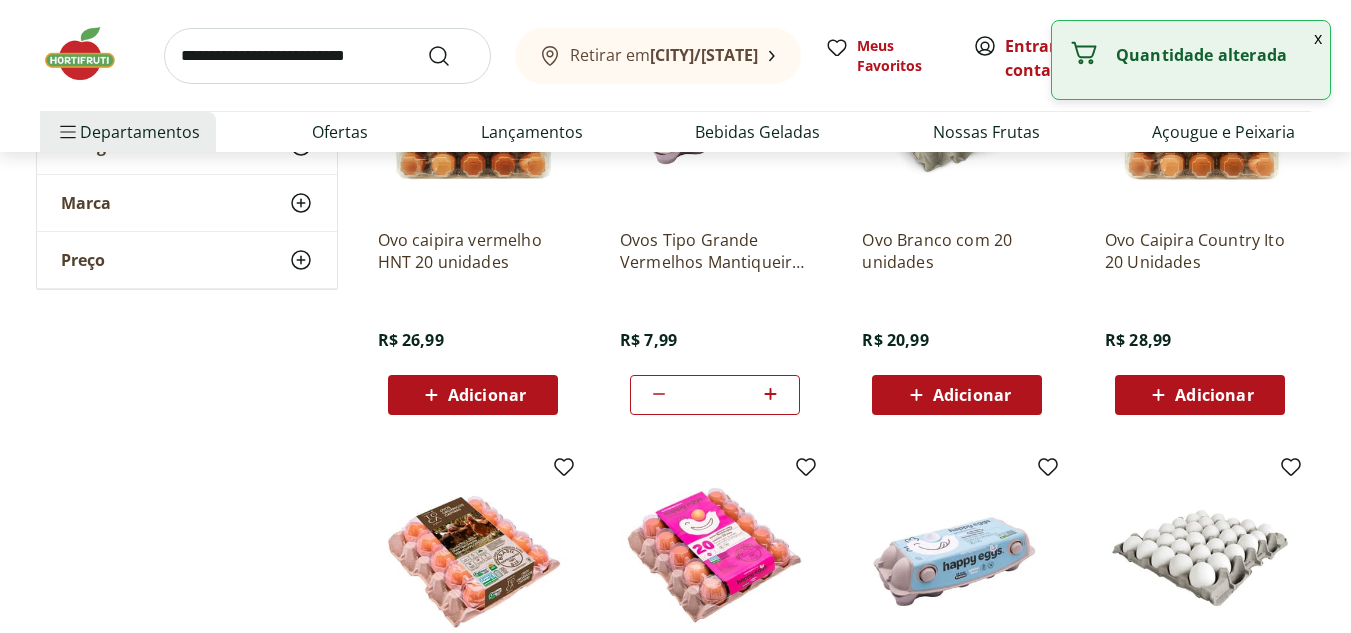 click 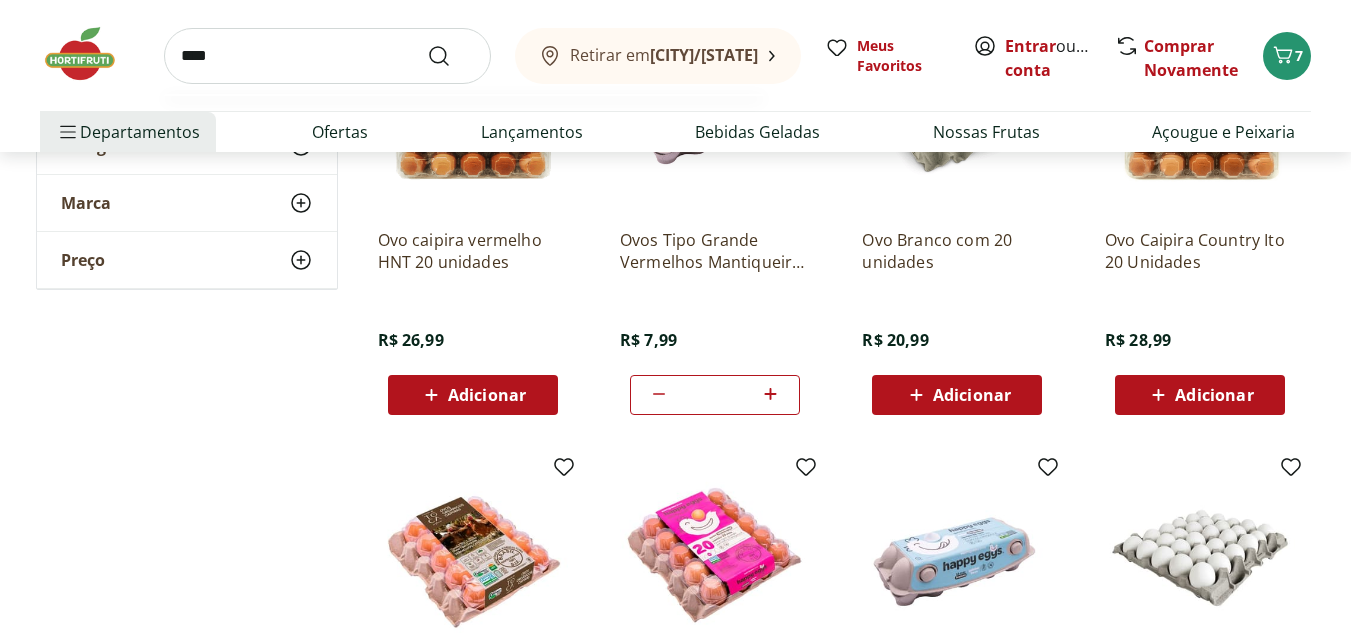 type on "****" 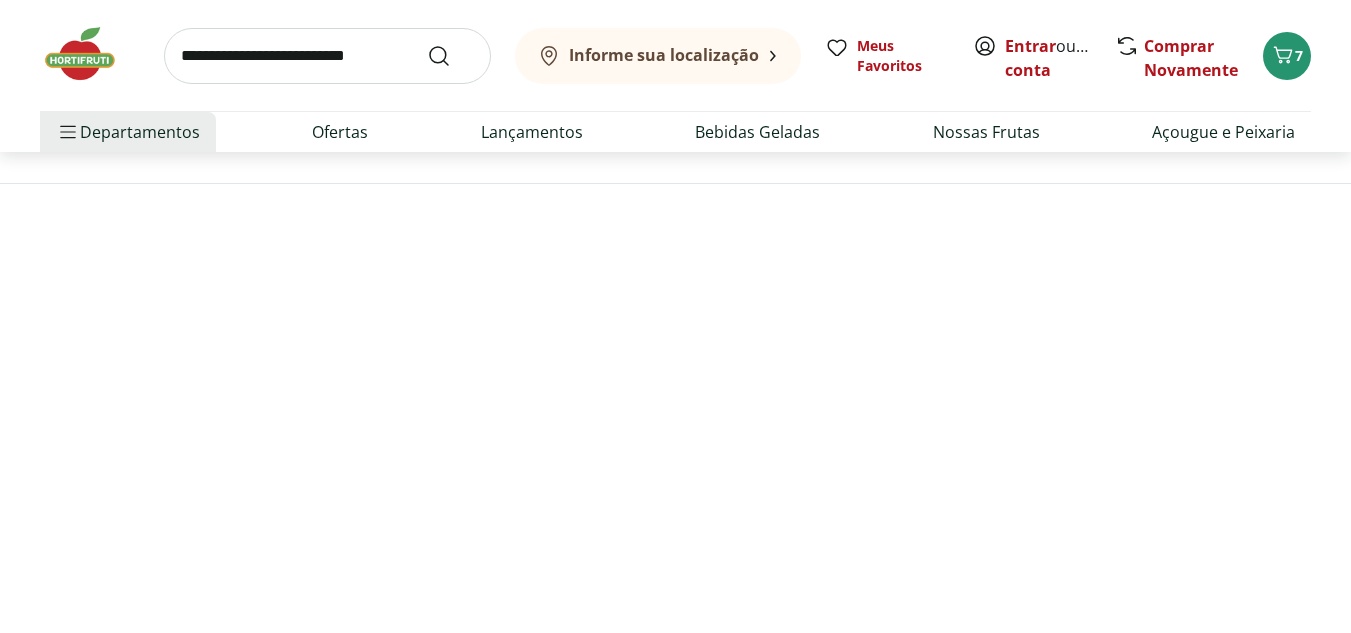 scroll, scrollTop: 0, scrollLeft: 0, axis: both 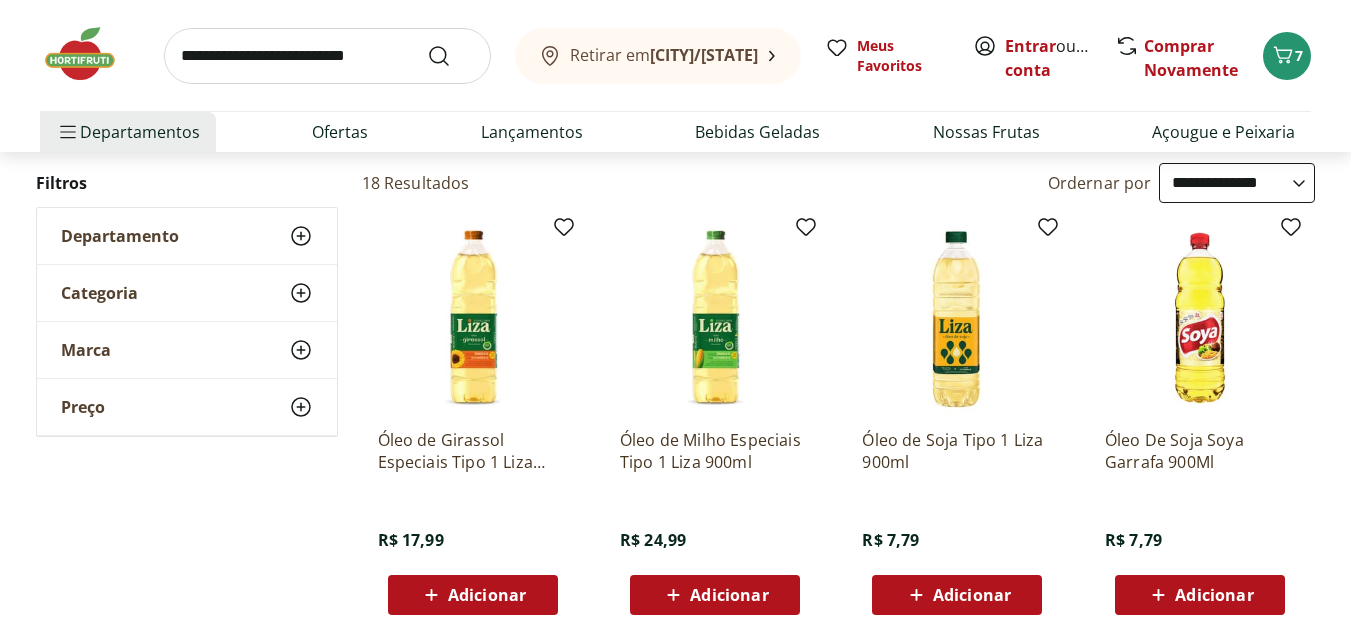 click on "**********" at bounding box center (1237, 183) 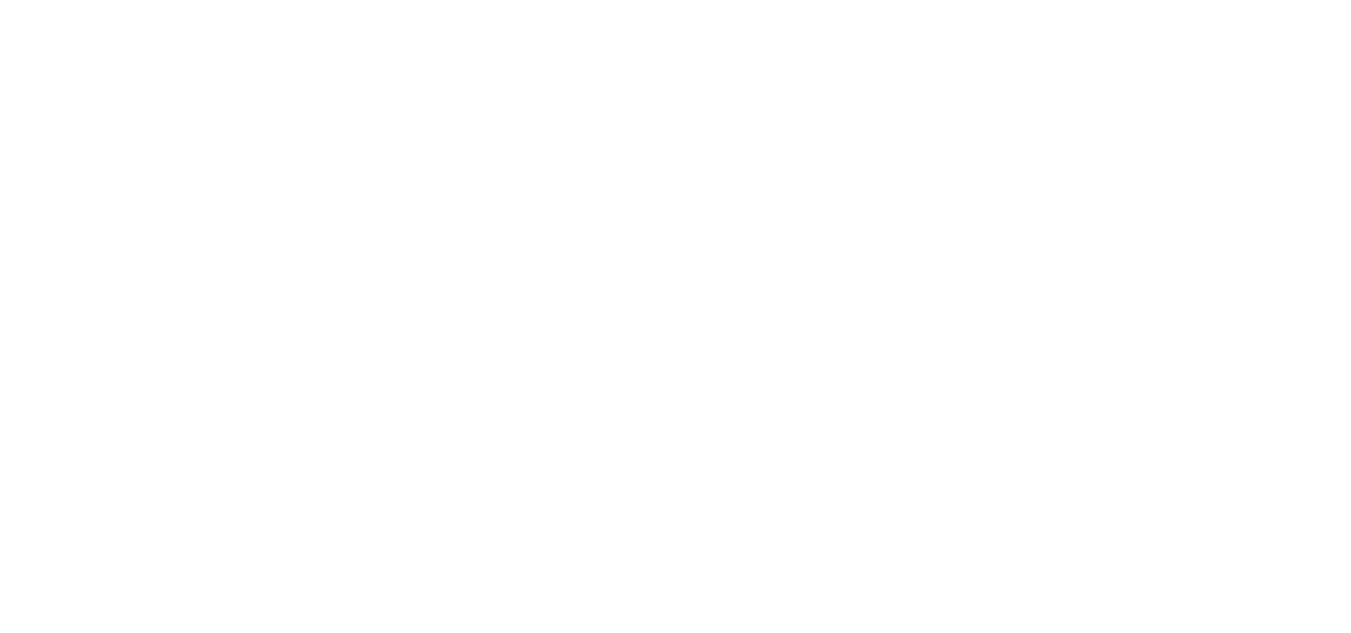 scroll, scrollTop: 0, scrollLeft: 0, axis: both 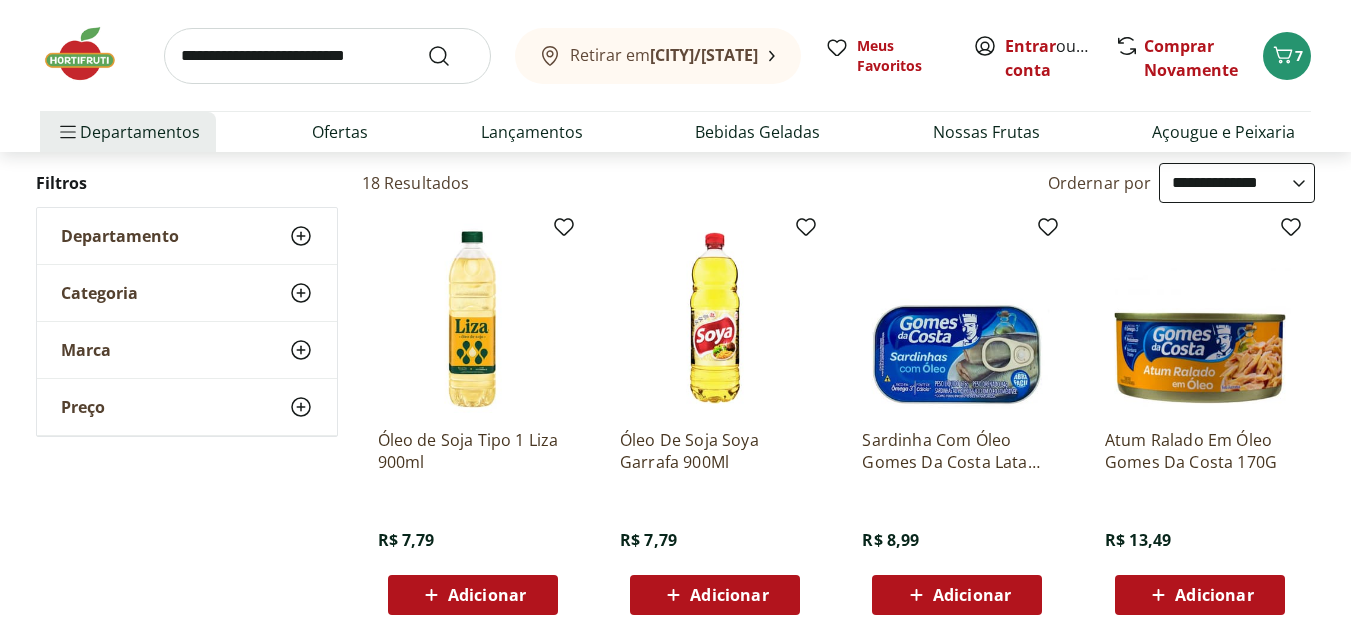 click on "Adicionar" at bounding box center [487, 595] 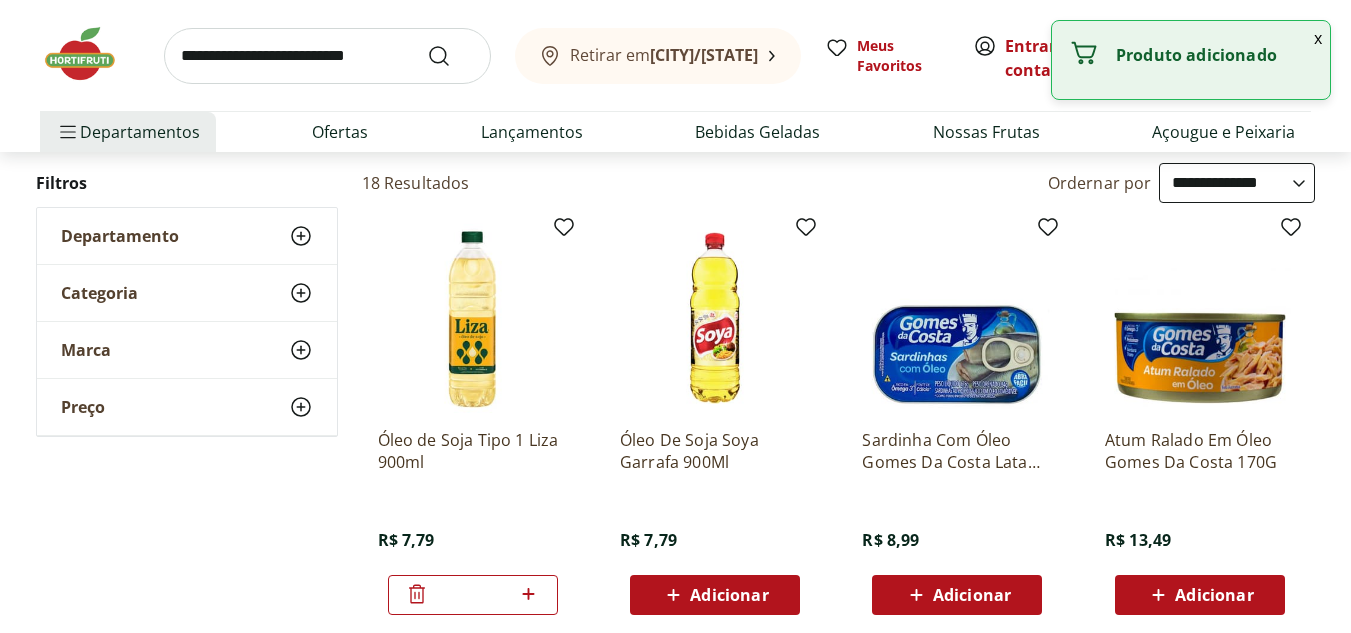 click 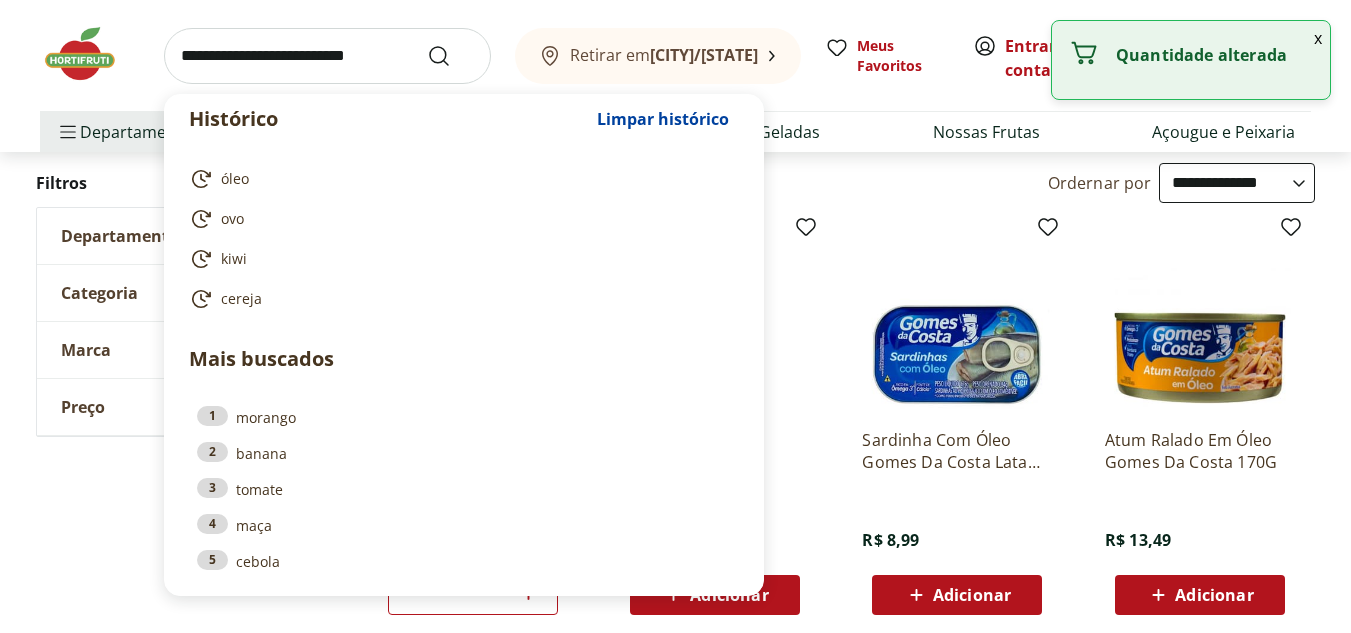 click at bounding box center (327, 56) 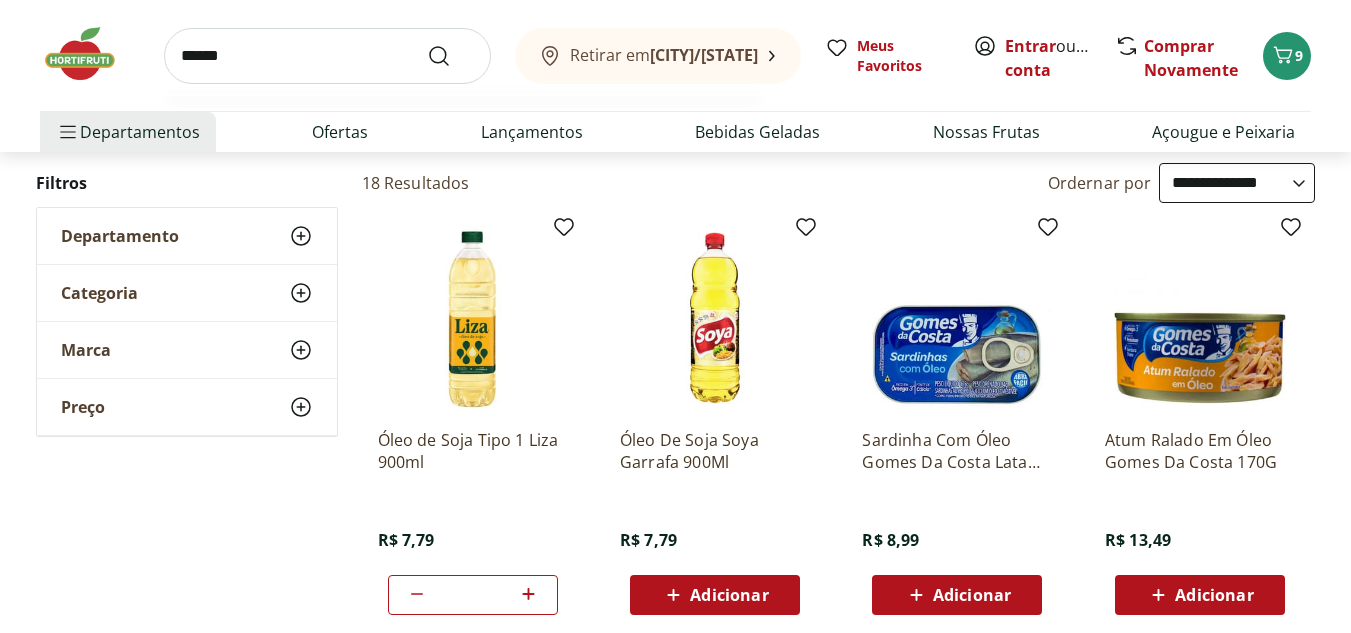 type on "******" 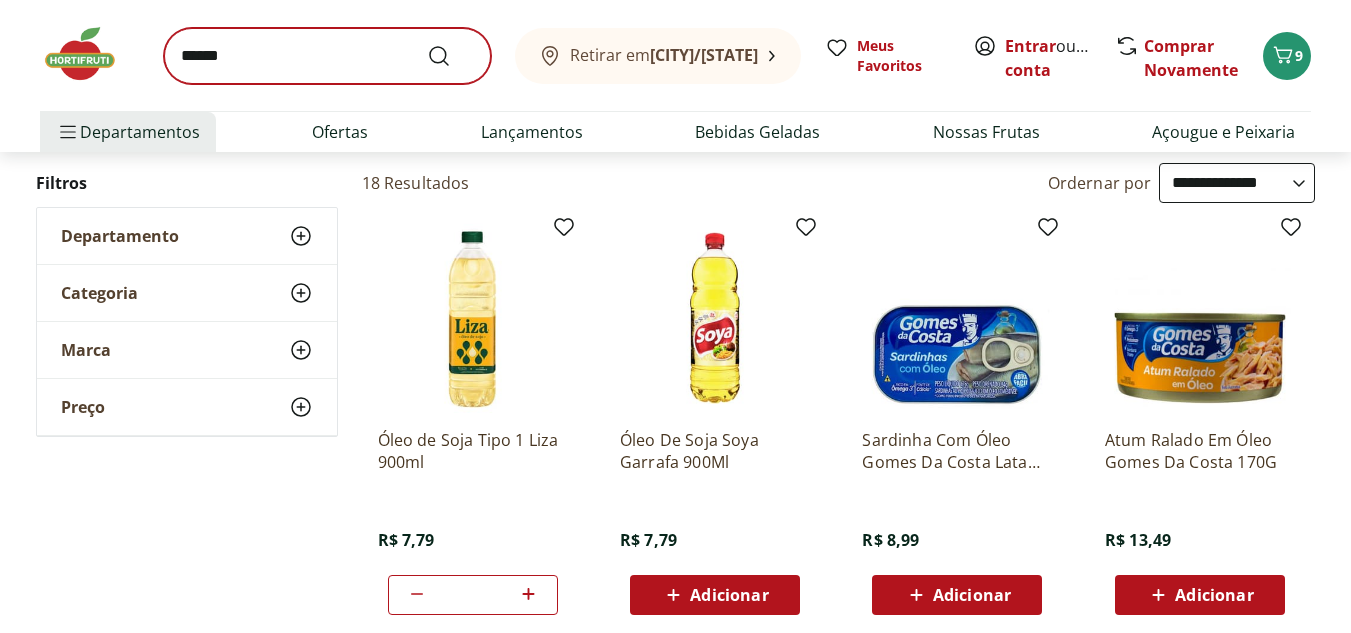 scroll, scrollTop: 0, scrollLeft: 0, axis: both 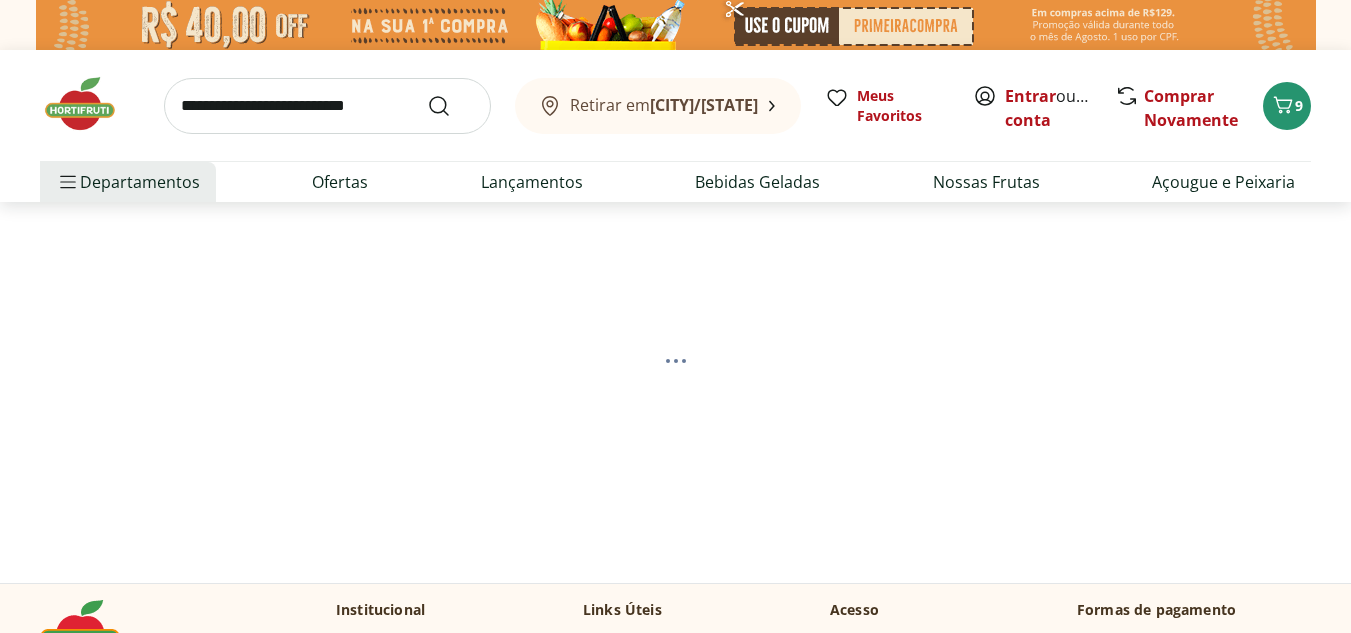 select on "**********" 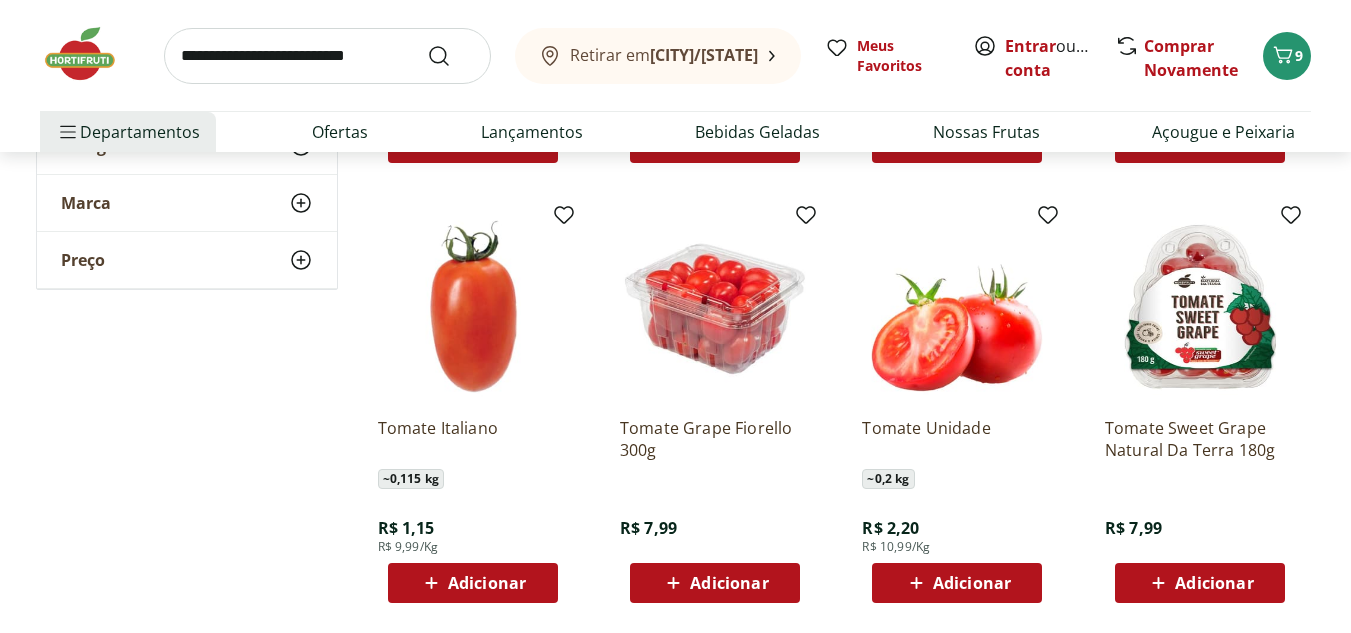 scroll, scrollTop: 700, scrollLeft: 0, axis: vertical 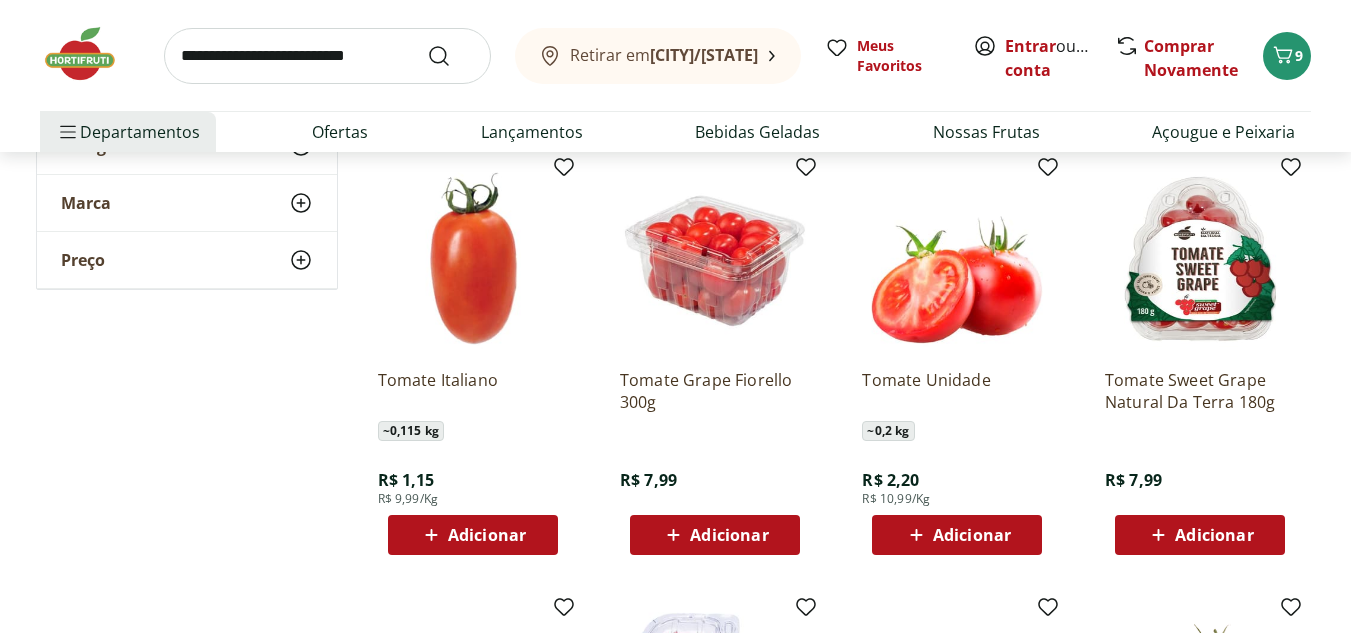 click 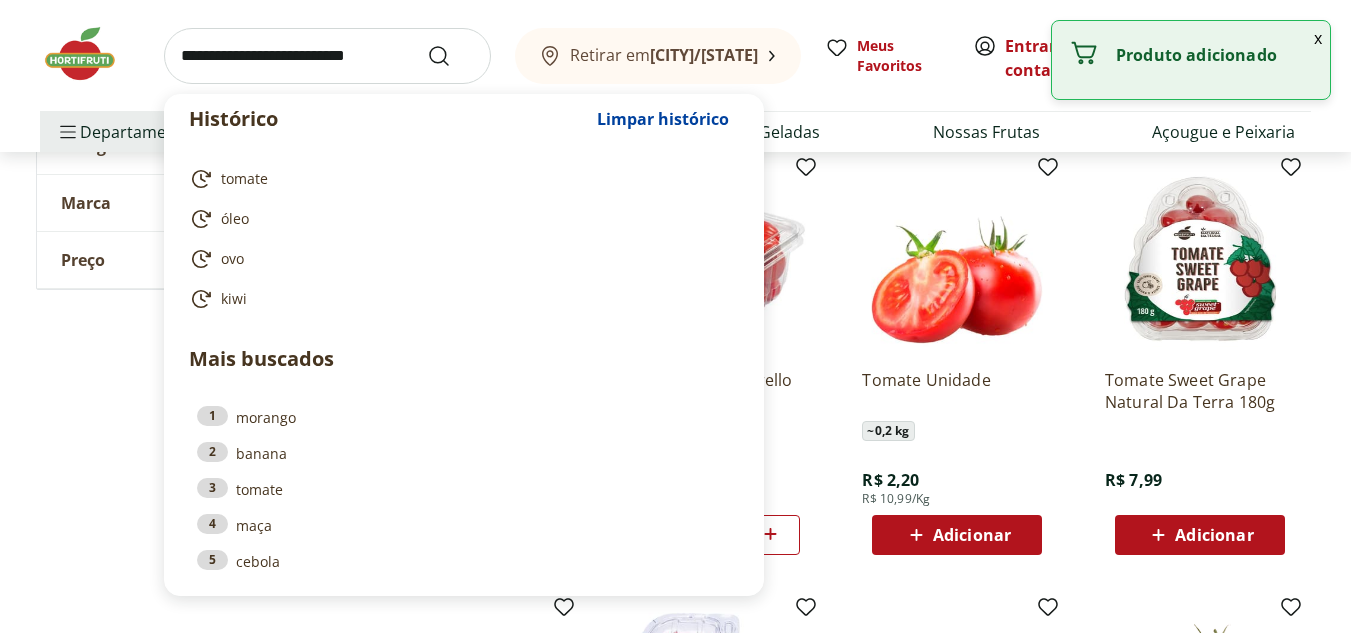 click at bounding box center [327, 56] 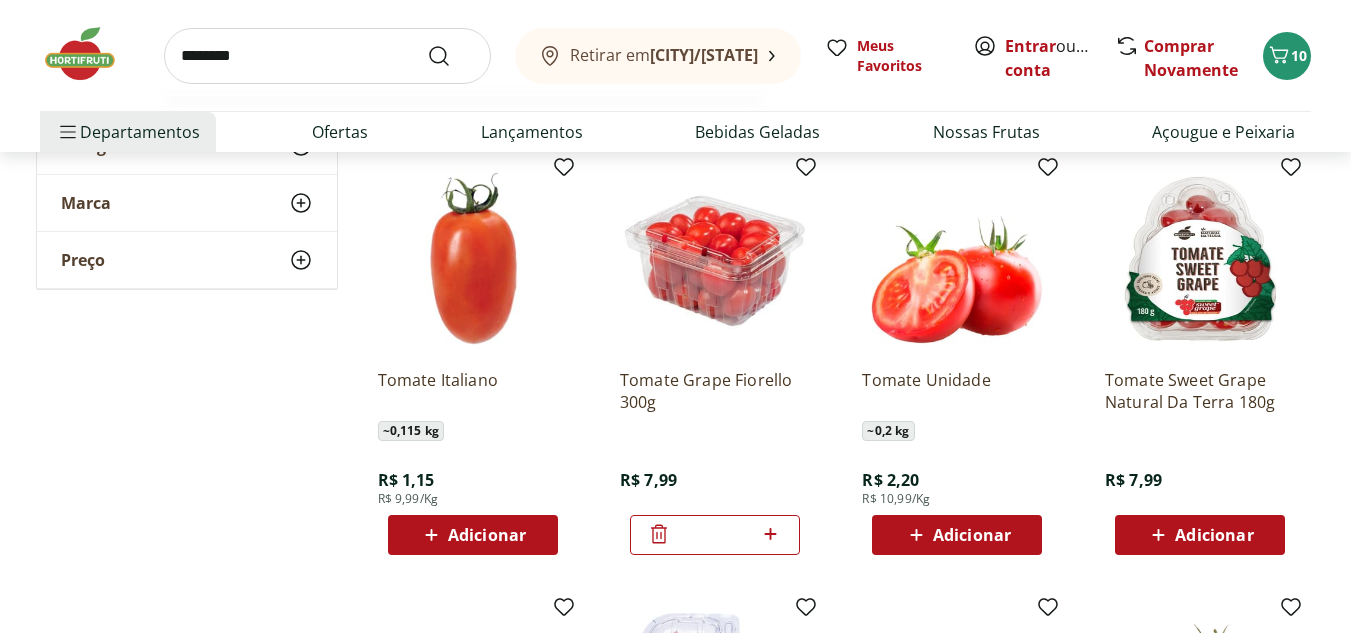 type on "********" 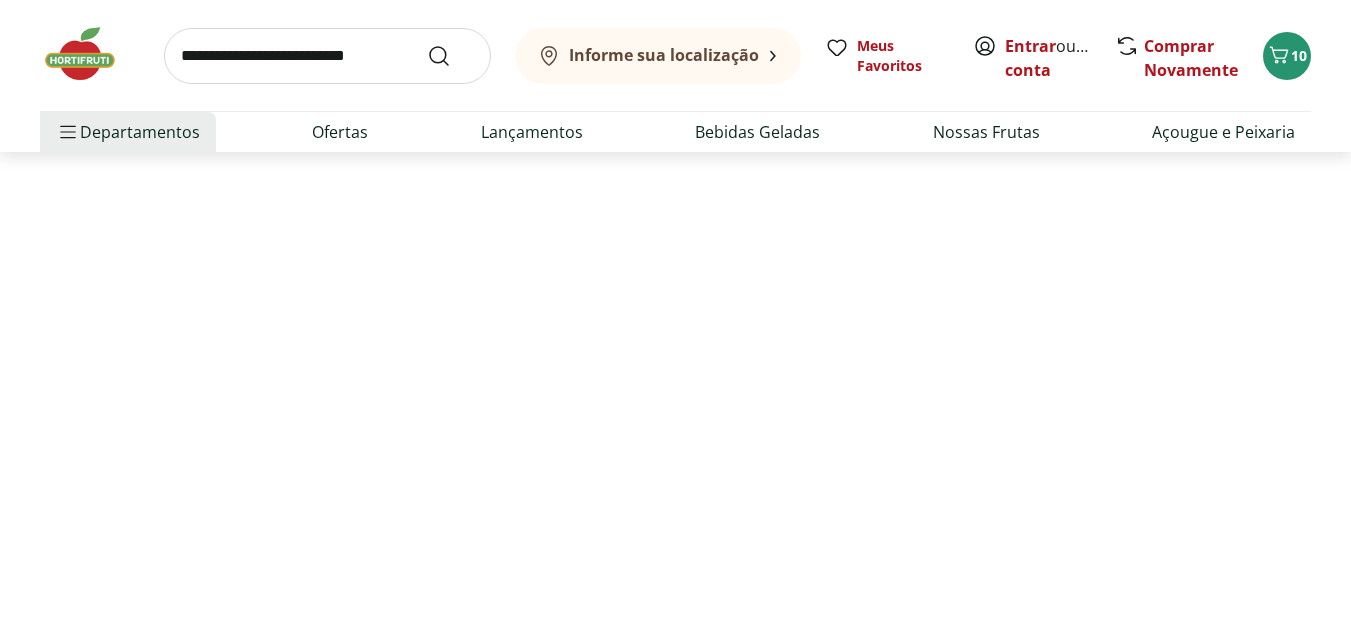 scroll, scrollTop: 0, scrollLeft: 0, axis: both 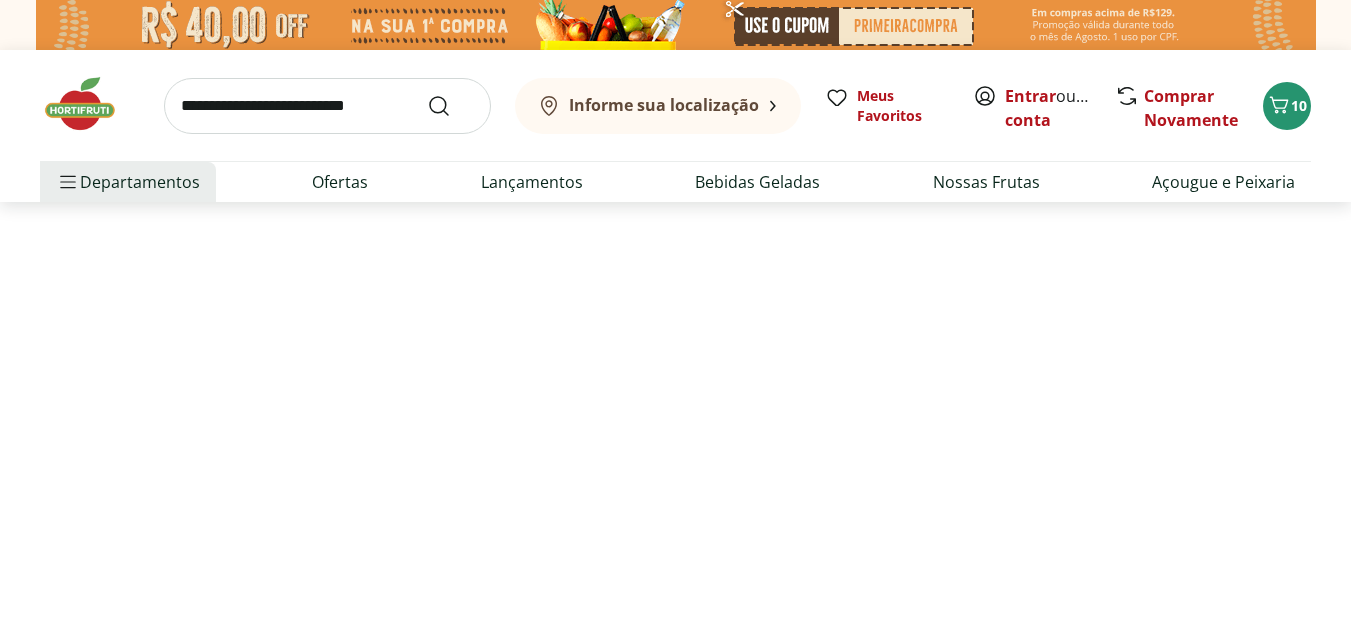 select on "**********" 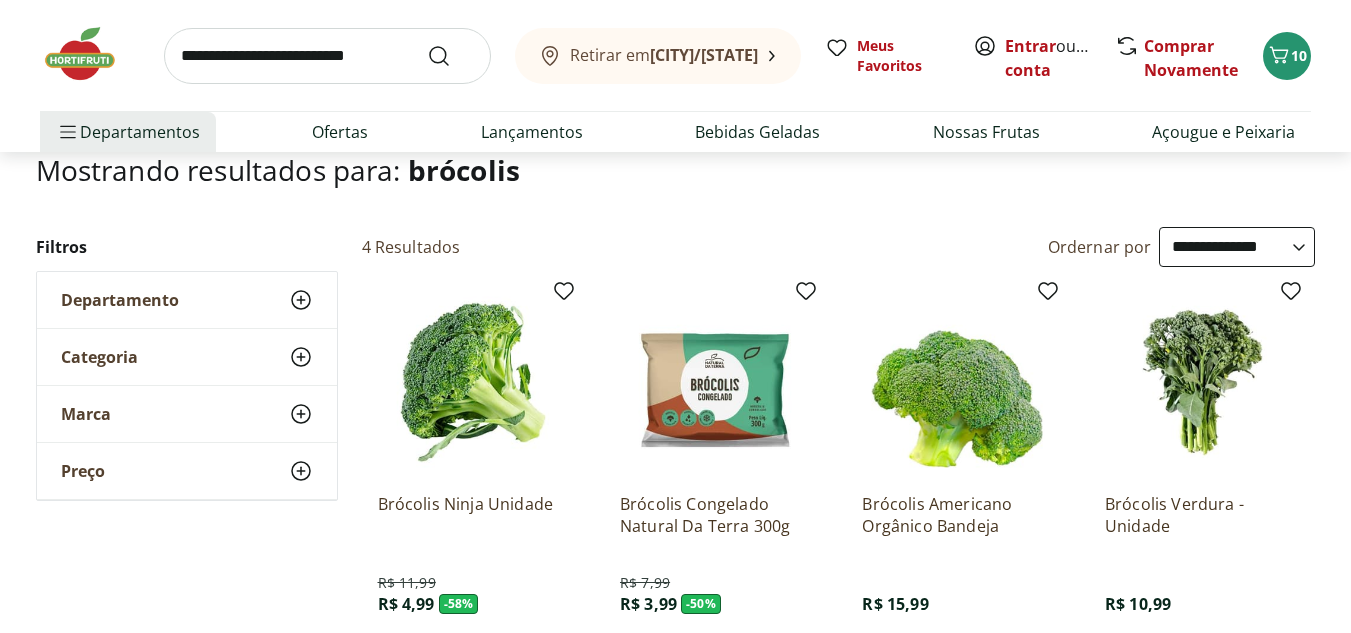 scroll, scrollTop: 300, scrollLeft: 0, axis: vertical 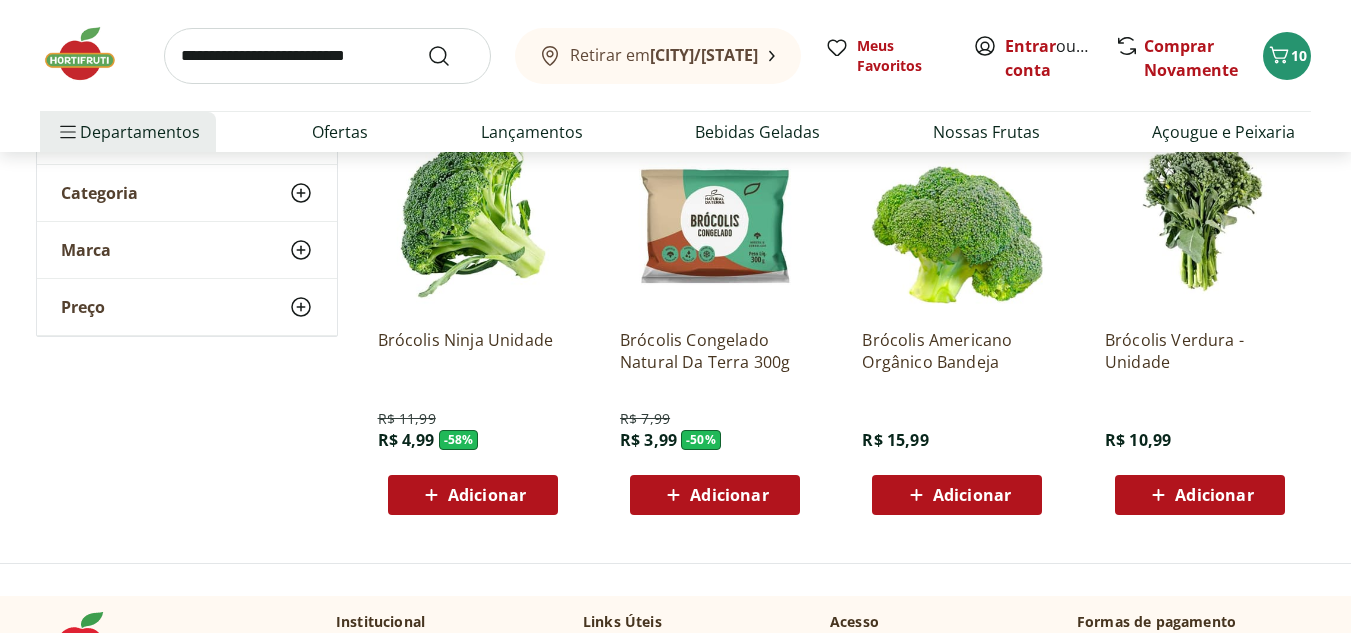 click on "Adicionar" at bounding box center (487, 495) 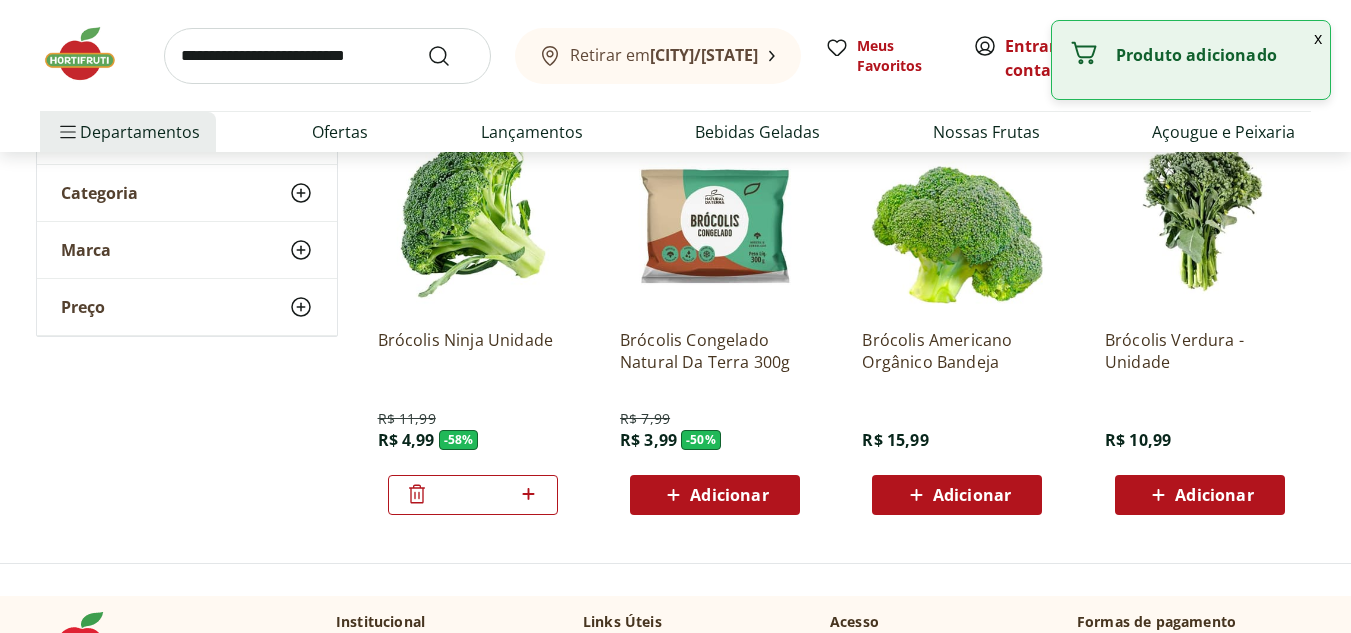 click 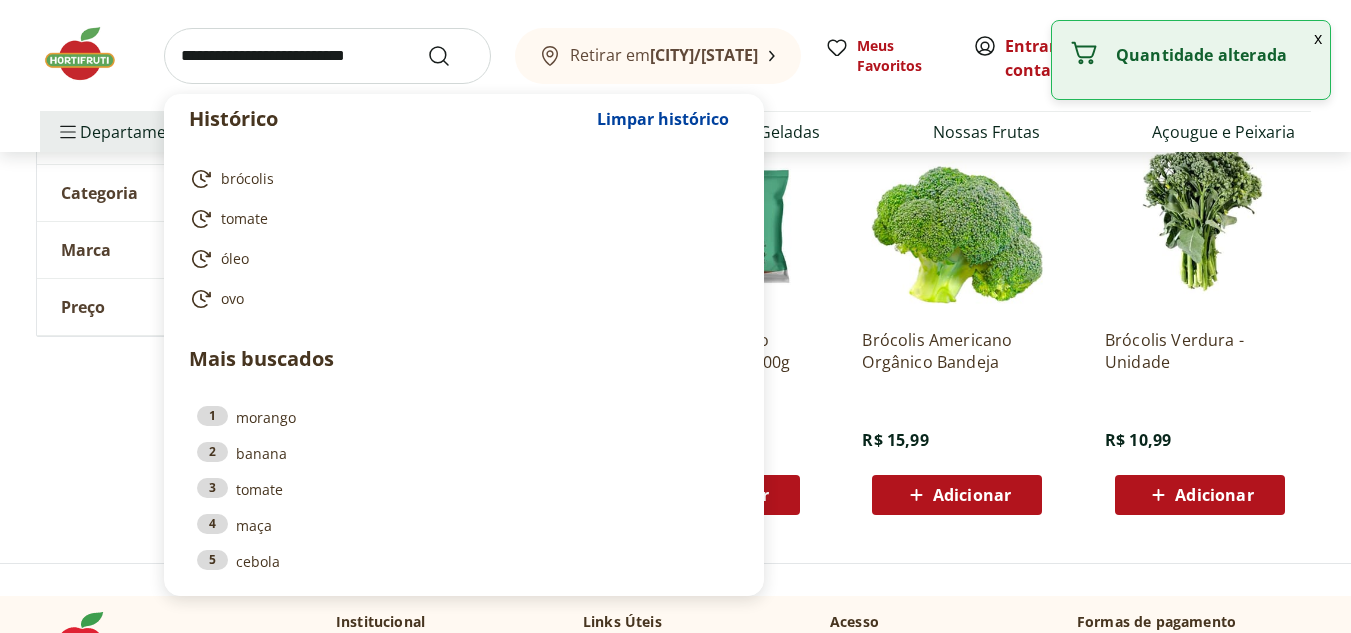 click at bounding box center (327, 56) 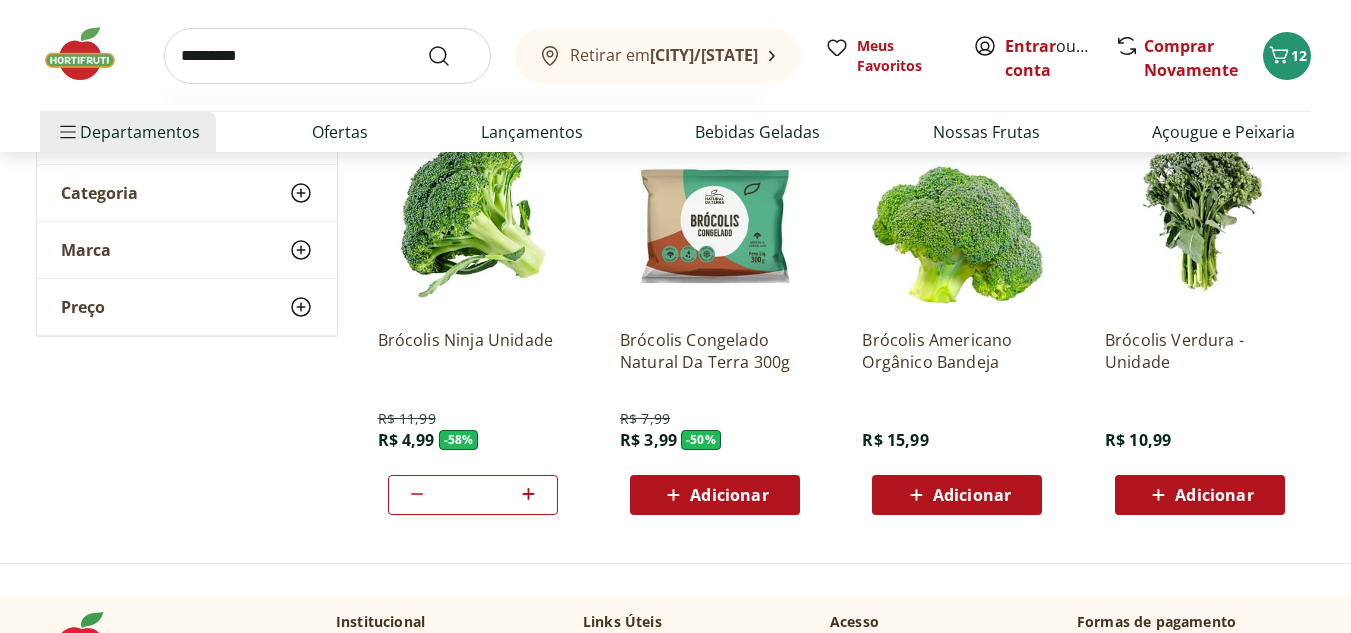 type on "*********" 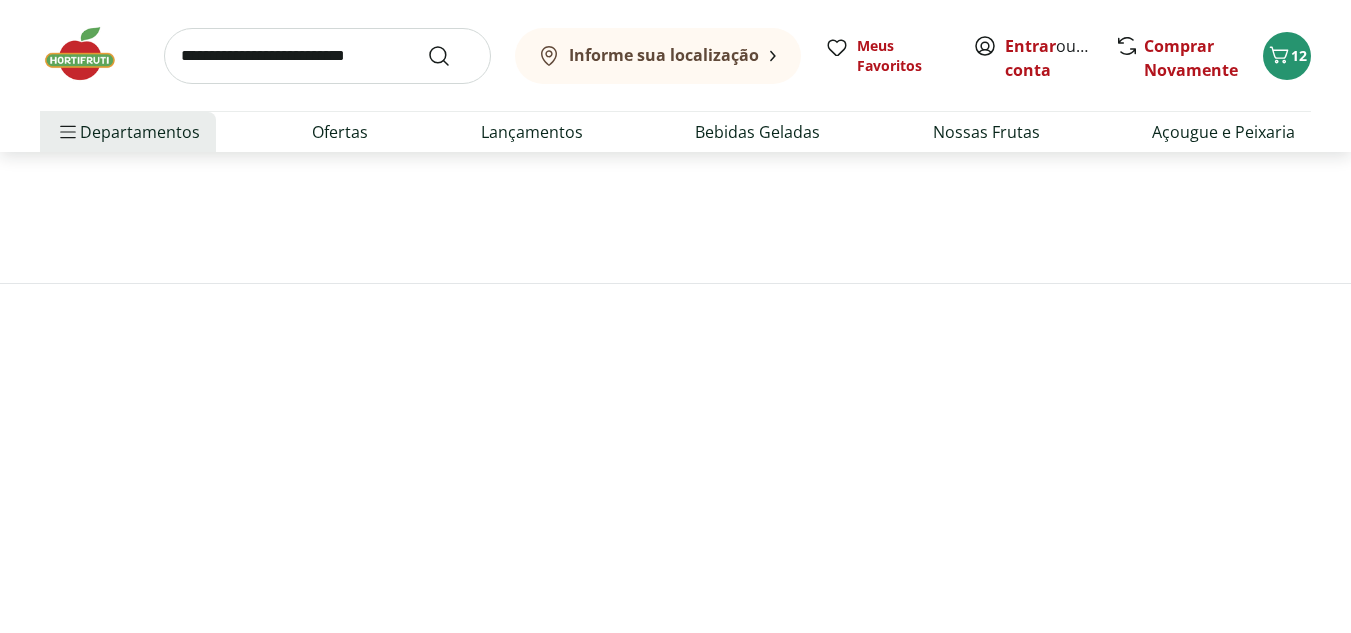 scroll, scrollTop: 0, scrollLeft: 0, axis: both 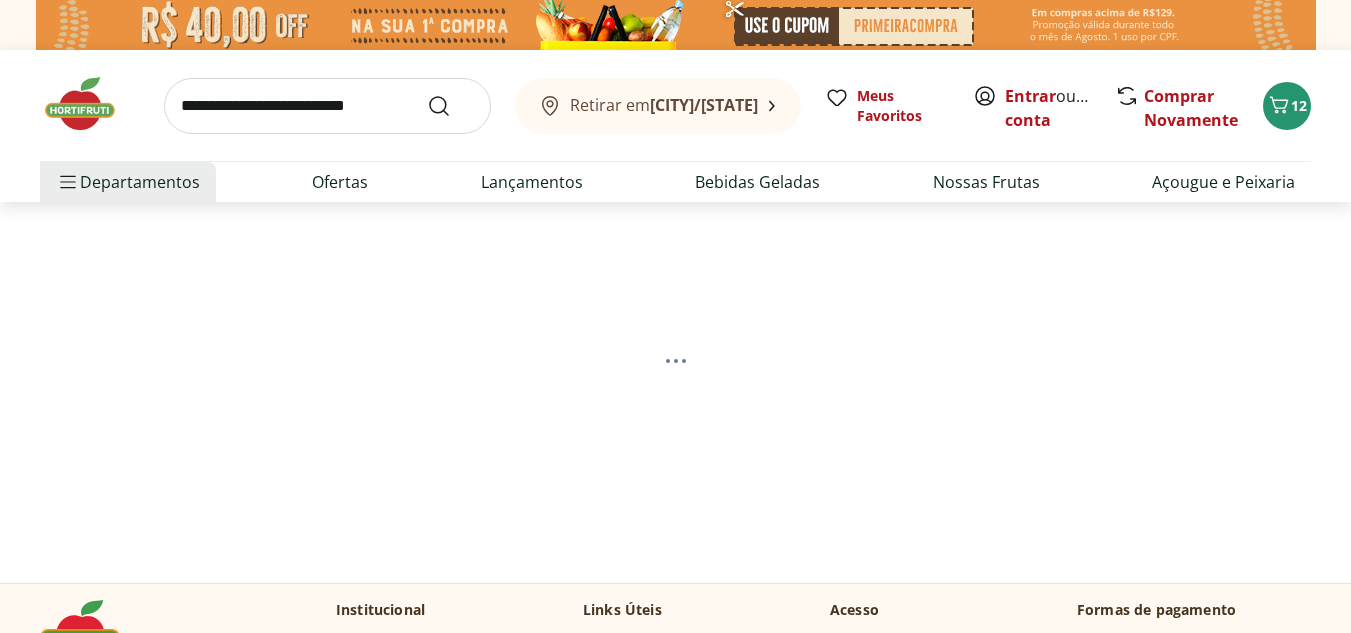 select on "**********" 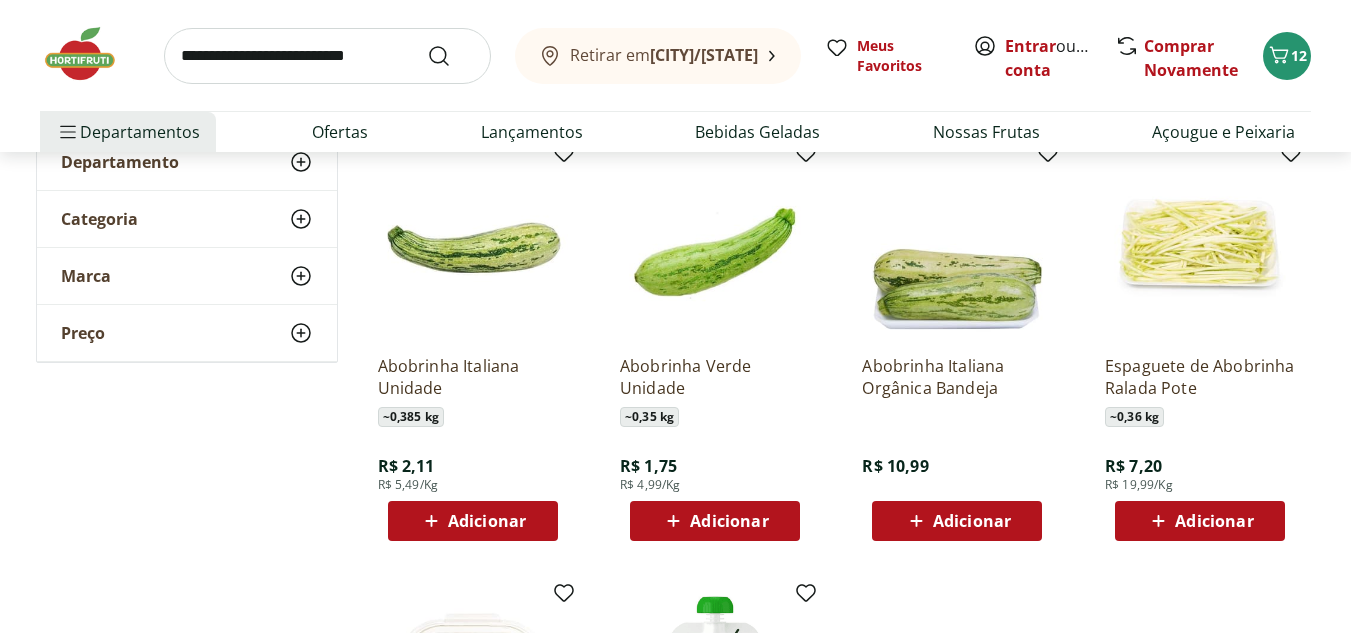 scroll, scrollTop: 300, scrollLeft: 0, axis: vertical 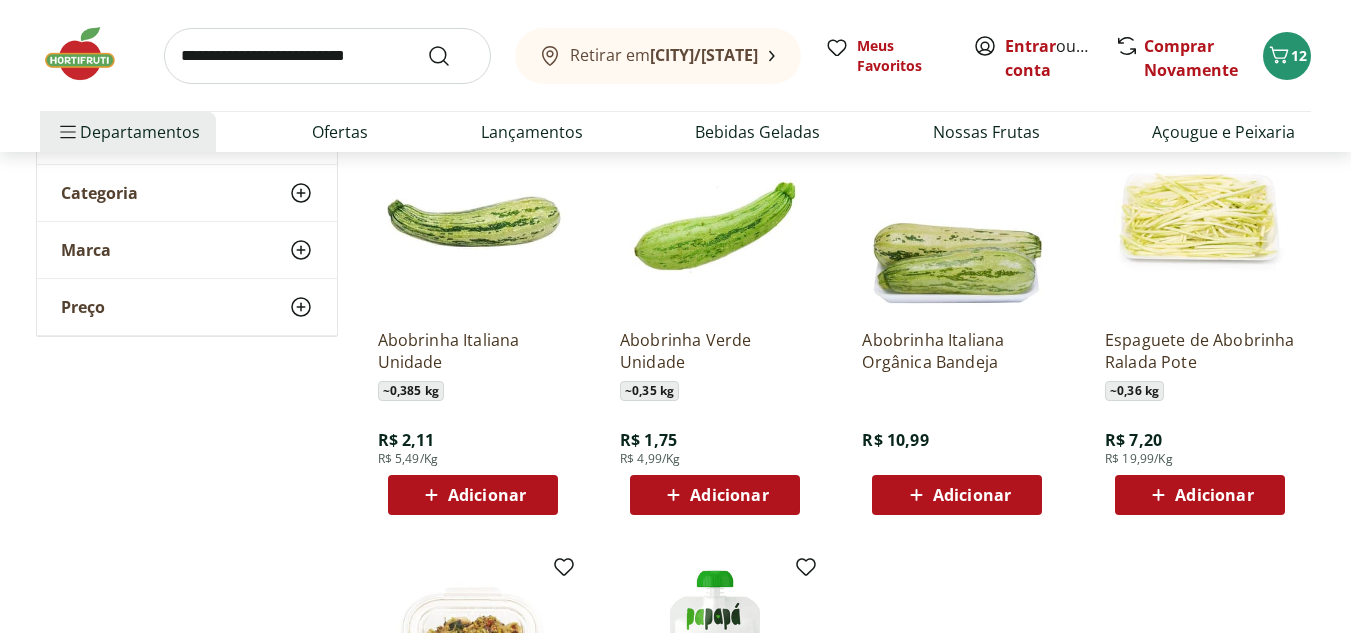 click on "Adicionar" at bounding box center [729, 495] 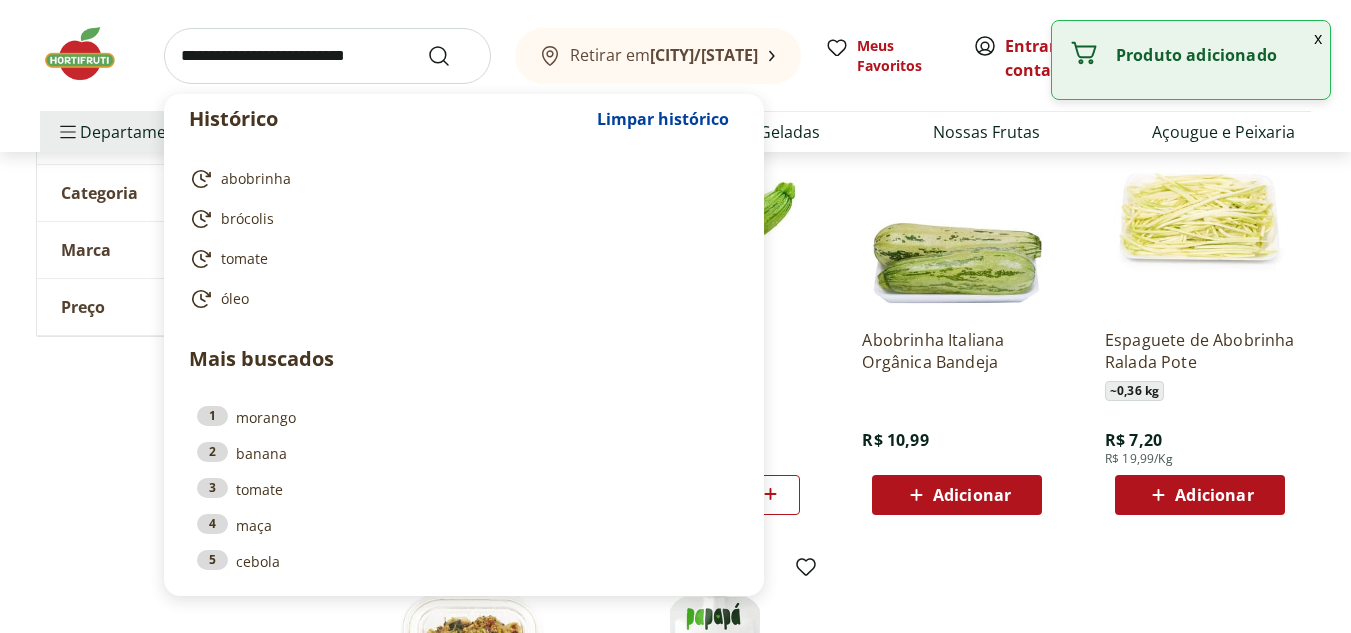 click at bounding box center (327, 56) 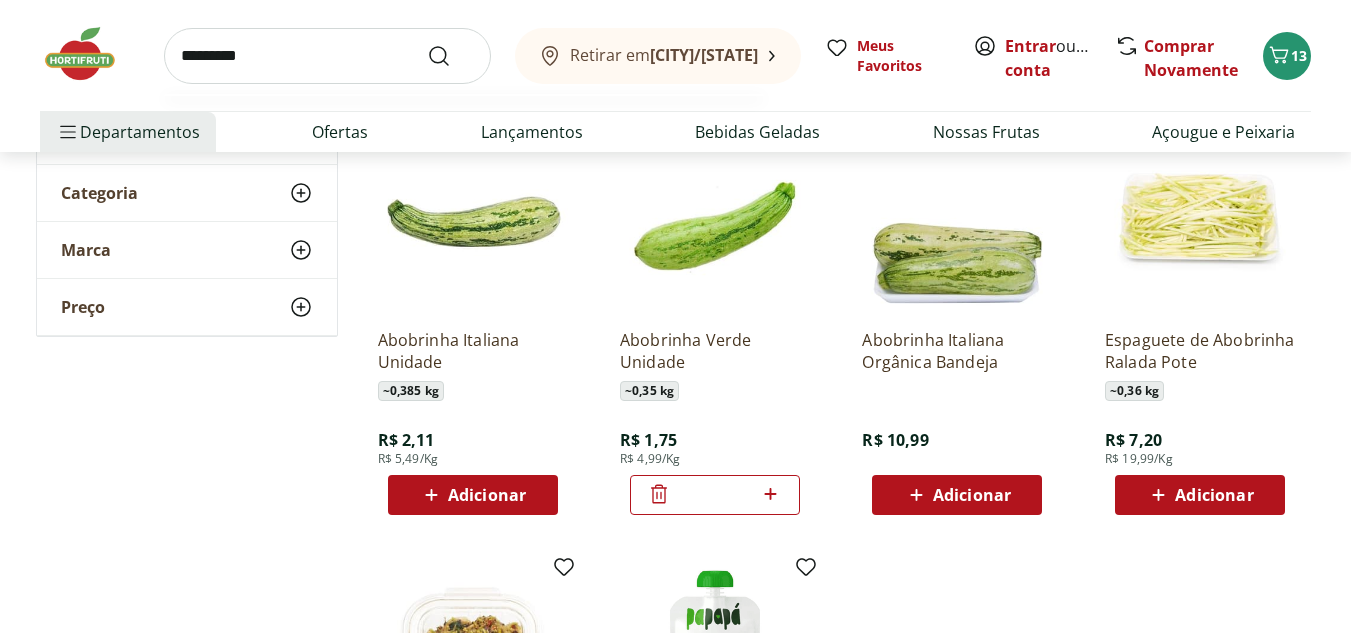 type on "*********" 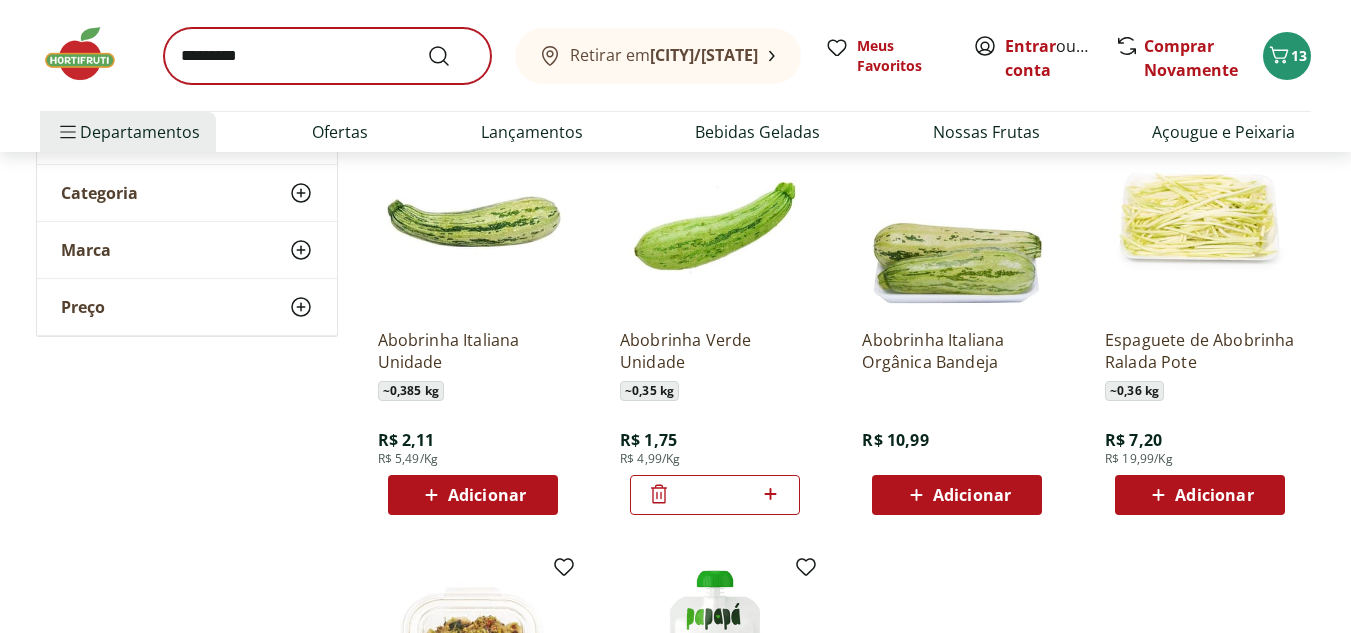 scroll, scrollTop: 0, scrollLeft: 0, axis: both 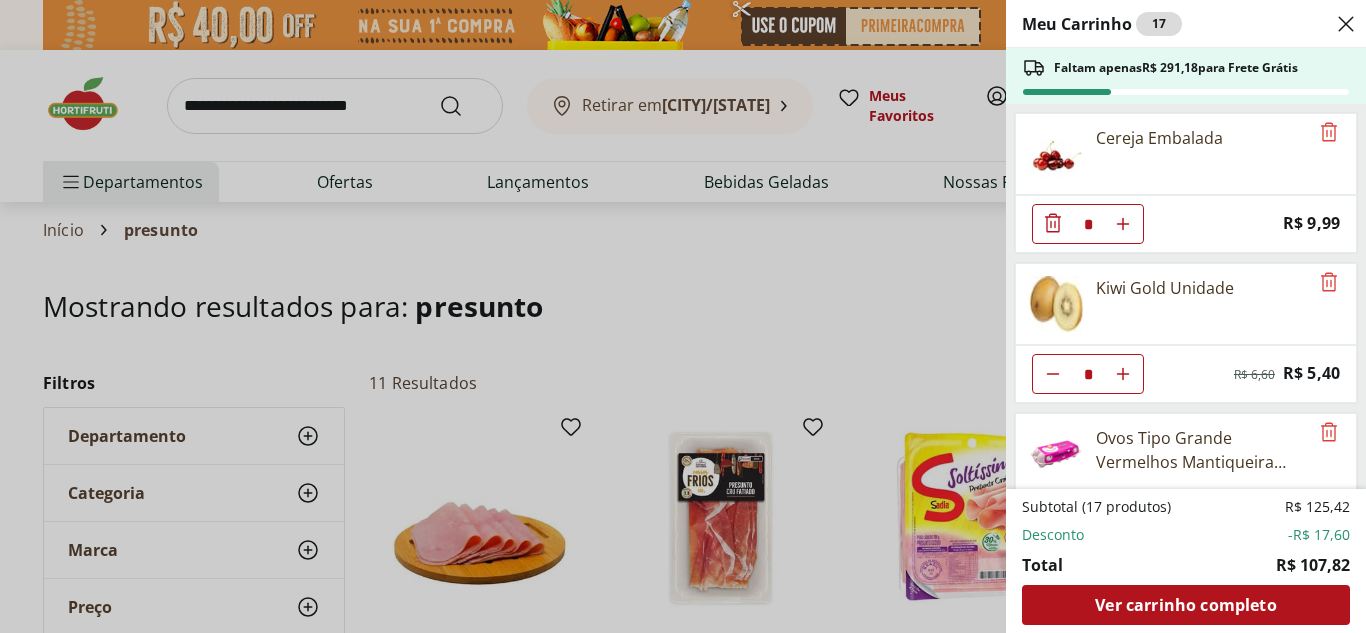 select on "**********" 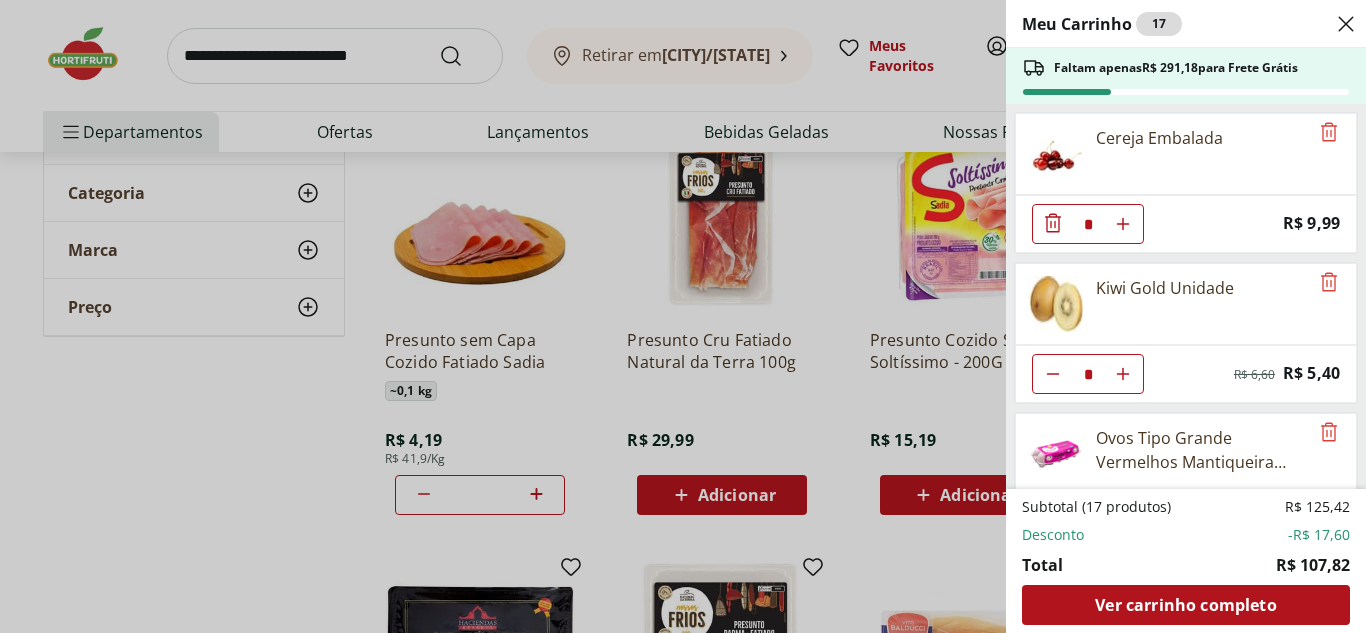 scroll, scrollTop: 398, scrollLeft: 0, axis: vertical 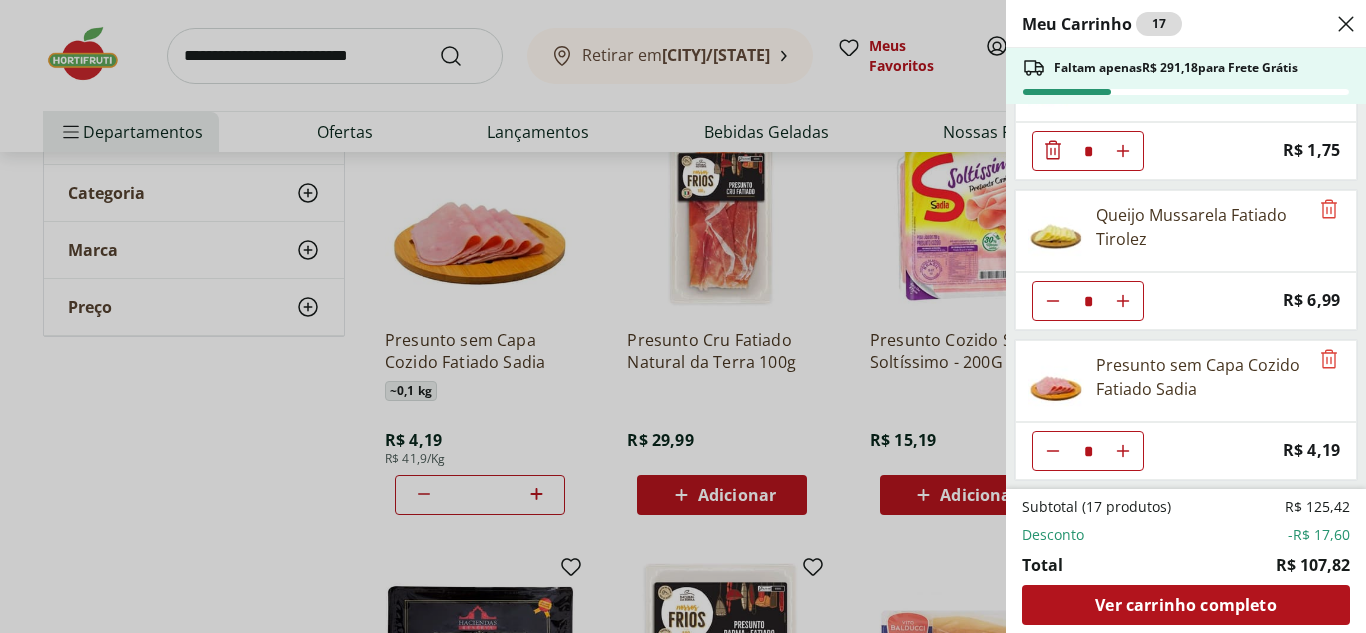 click 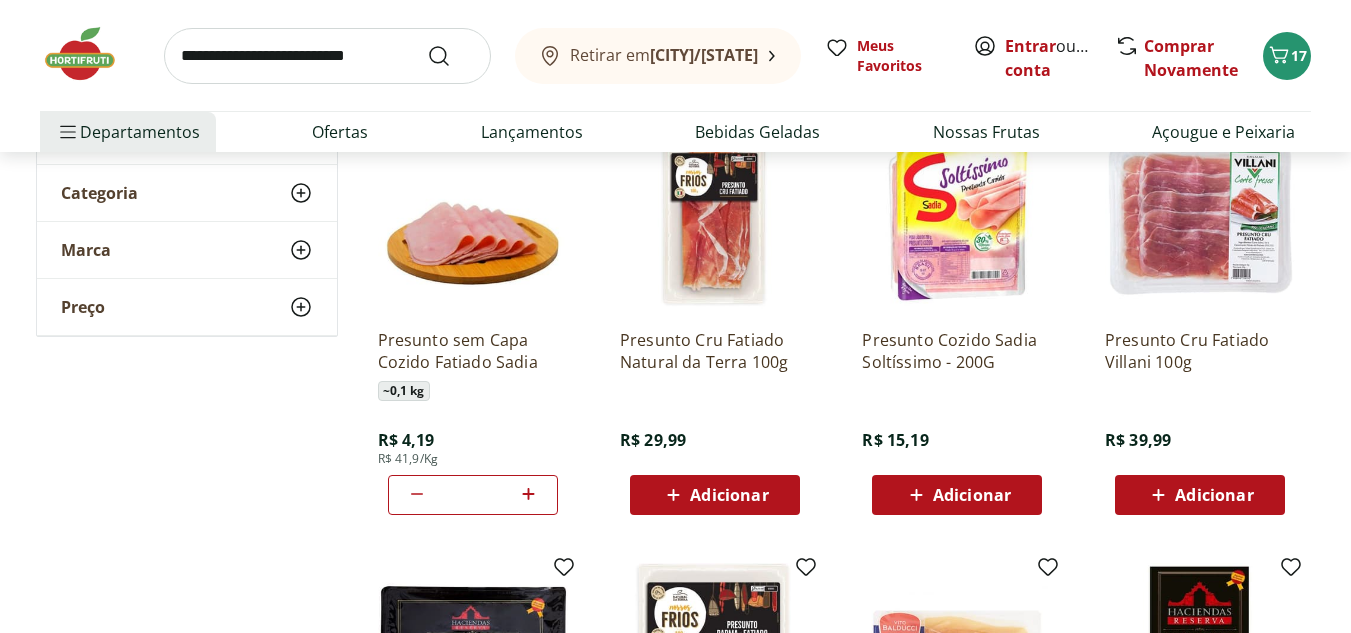 click at bounding box center (327, 56) 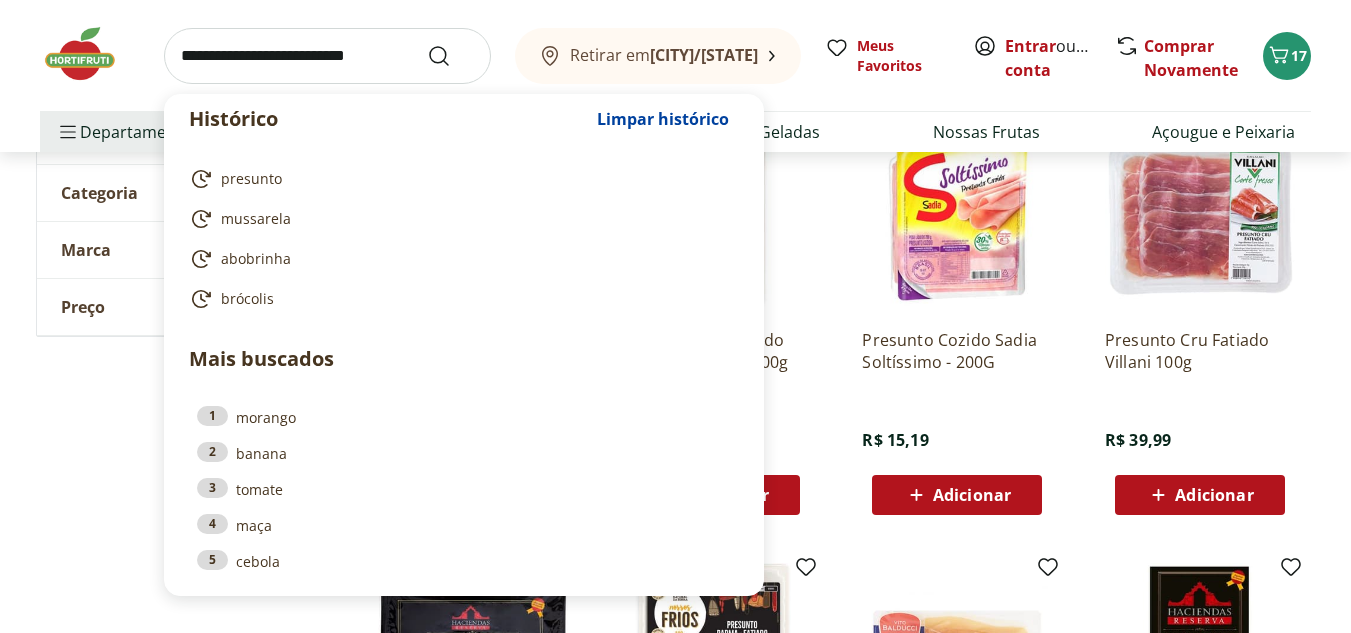 click on "Histórico Limpar histórico presunto mussarela abobrinha brócolis Mais buscados 1 morango 2 banana 3 tomate 4 maça 5 cebola Retirar em  Juiz de Fora/MG Meus Favoritos Entrar  ou  Criar conta Comprar Novamente 17  Departamentos Nossa Marca Nossa Marca Ver tudo do departamento Açougue & Peixaria Congelados e Refrigerados Frutas, Legumes e Verduras Orgânicos Mercearia Sorvetes Hortifruti Hortifruti Ver tudo do departamento Cogumelos Frutas Legumes Ovos Temperos Frescos Verduras Orgânicos Orgânicos Ver tudo do departamento Bebidas Orgânicas Frutas Orgânicas Legumes Orgânicos Ovos Orgânicos Perecíveis Orgânicos Verduras Orgânicas Temperos Frescos Açougue e Peixaria Açougue e Peixaria Ver tudo do departamento Aves Bovinos Exóticos Frutos do Mar Linguiça e Salsicha Peixes Salgados e Defumados Suínos Prontinhos Prontinhos Ver tudo do departamento Frutas Cortadinhas Pré Preparados Prontos para Consumo Saladas Sucos e Água de Coco Padaria Padaria Ver tudo do departamento Bolos e Mini Bolos Doces" at bounding box center [675, 76] 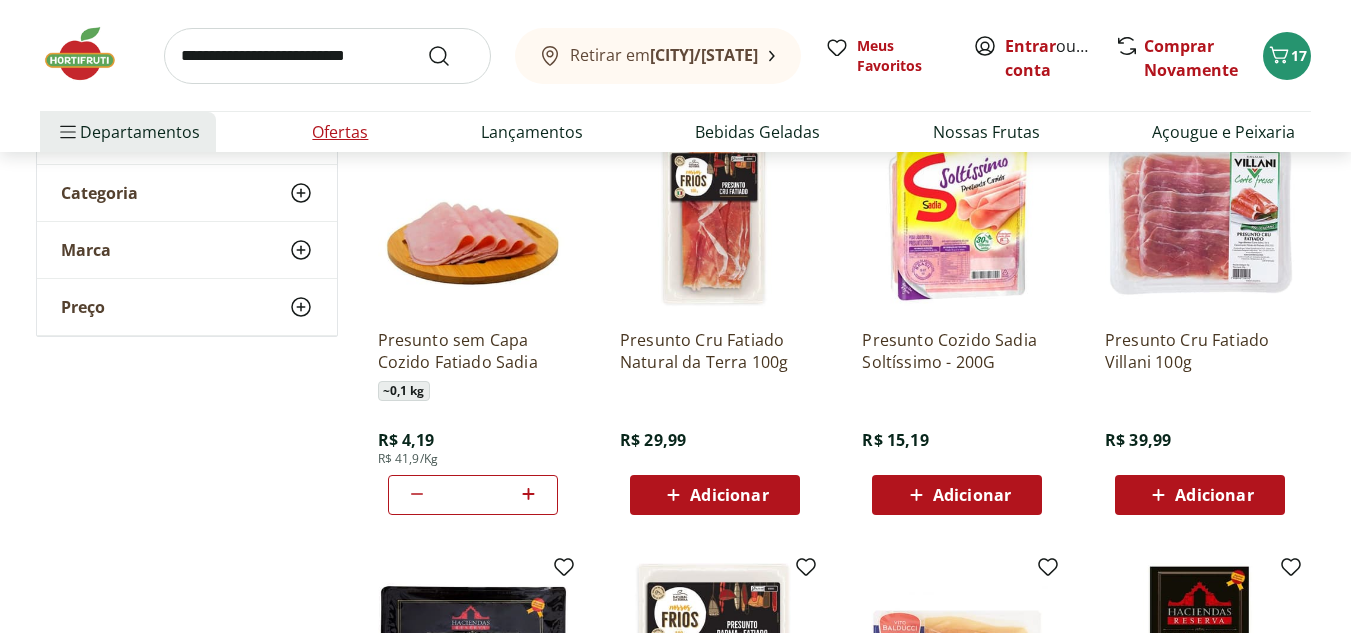 click on "Ofertas" at bounding box center (340, 132) 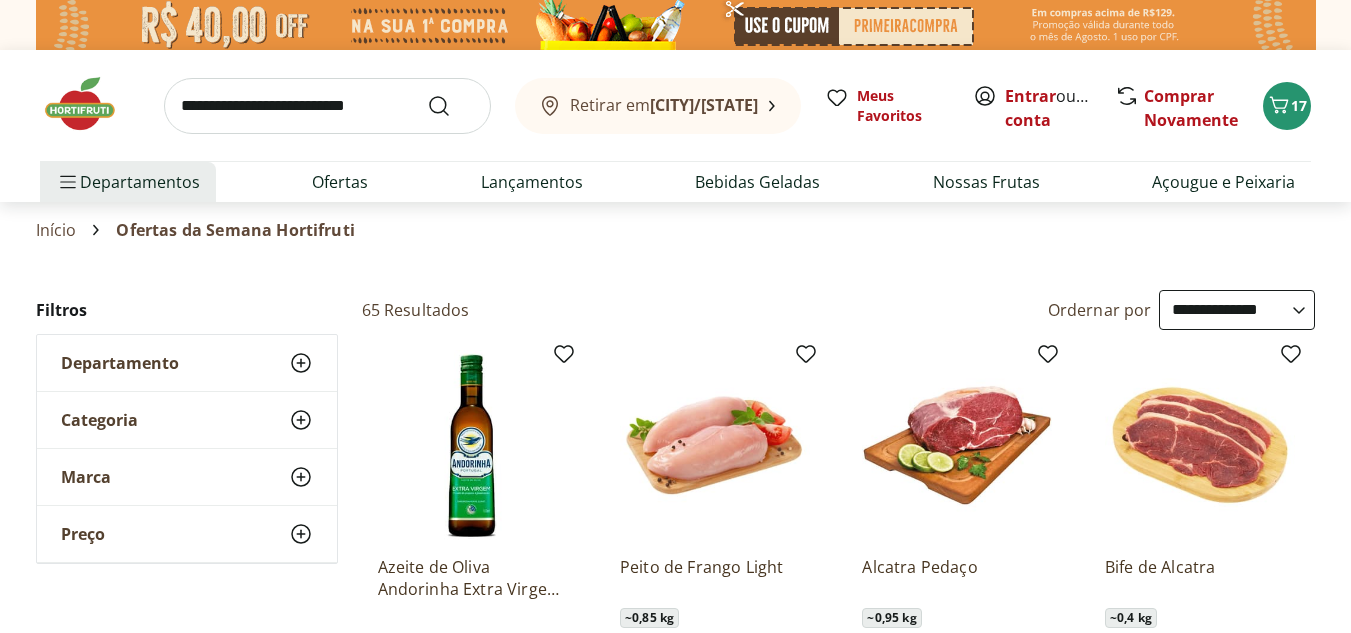 click on "**********" at bounding box center (1237, 310) 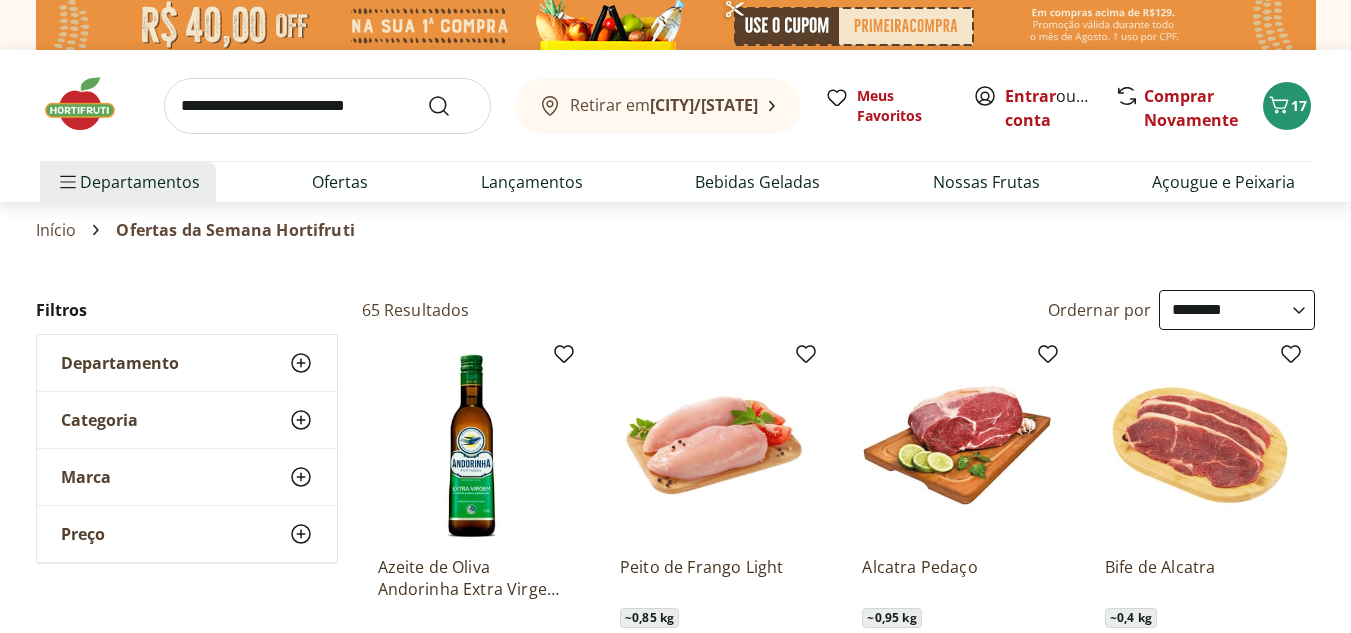 click on "**********" at bounding box center [1237, 310] 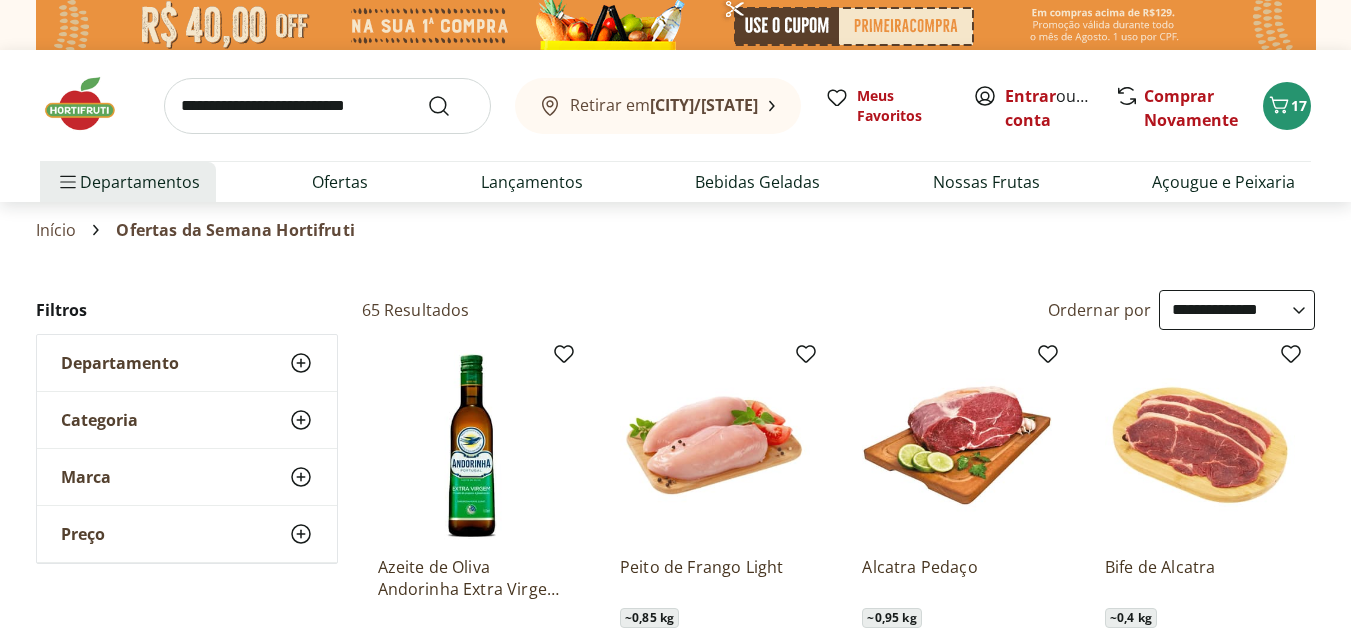 select on "**********" 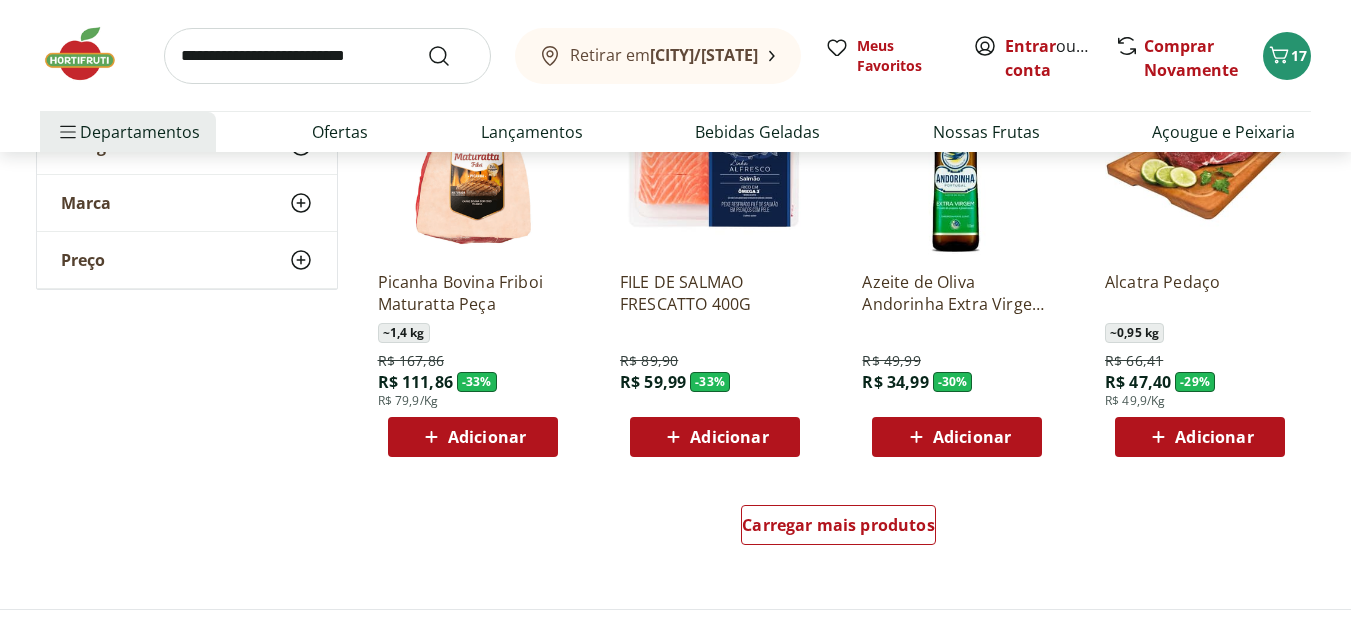 scroll, scrollTop: 1200, scrollLeft: 0, axis: vertical 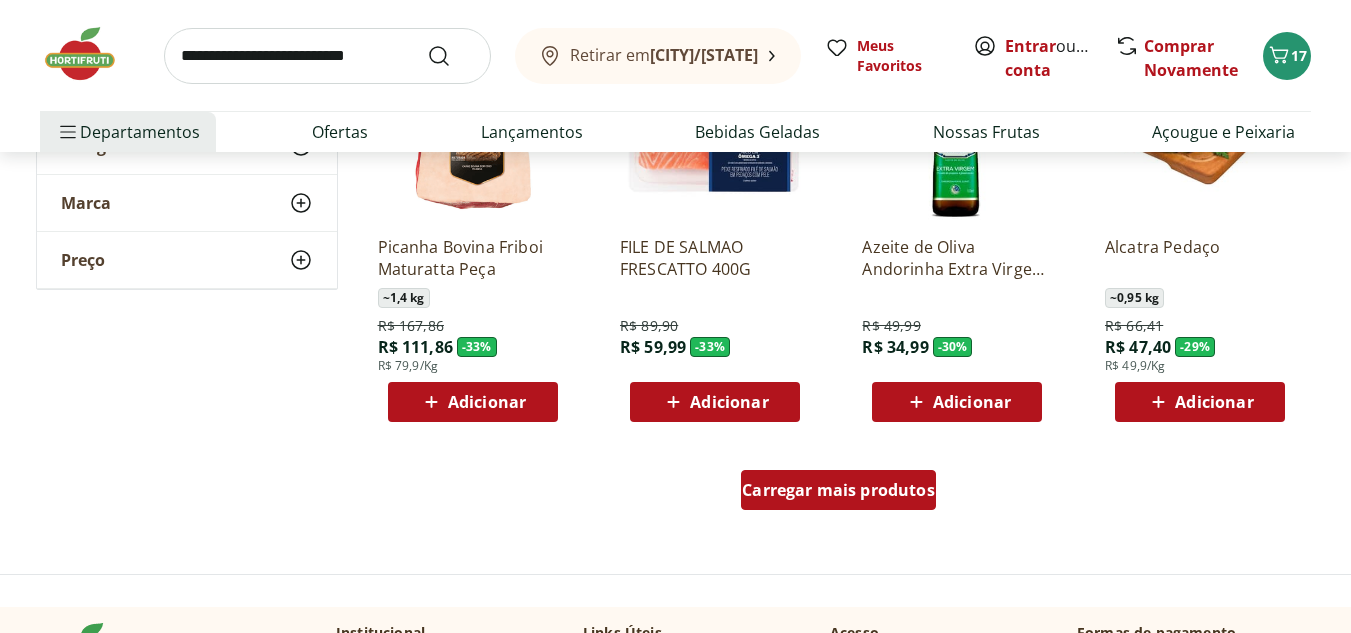 click on "Carregar mais produtos" at bounding box center [838, 490] 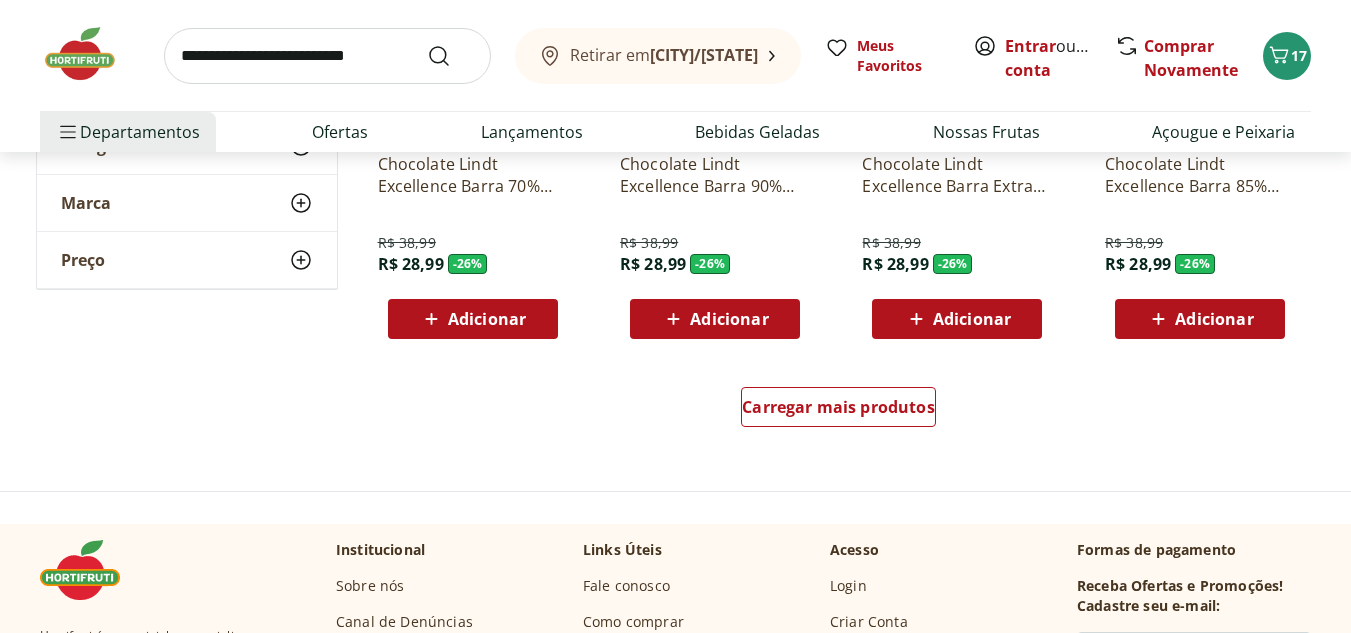 scroll, scrollTop: 2600, scrollLeft: 0, axis: vertical 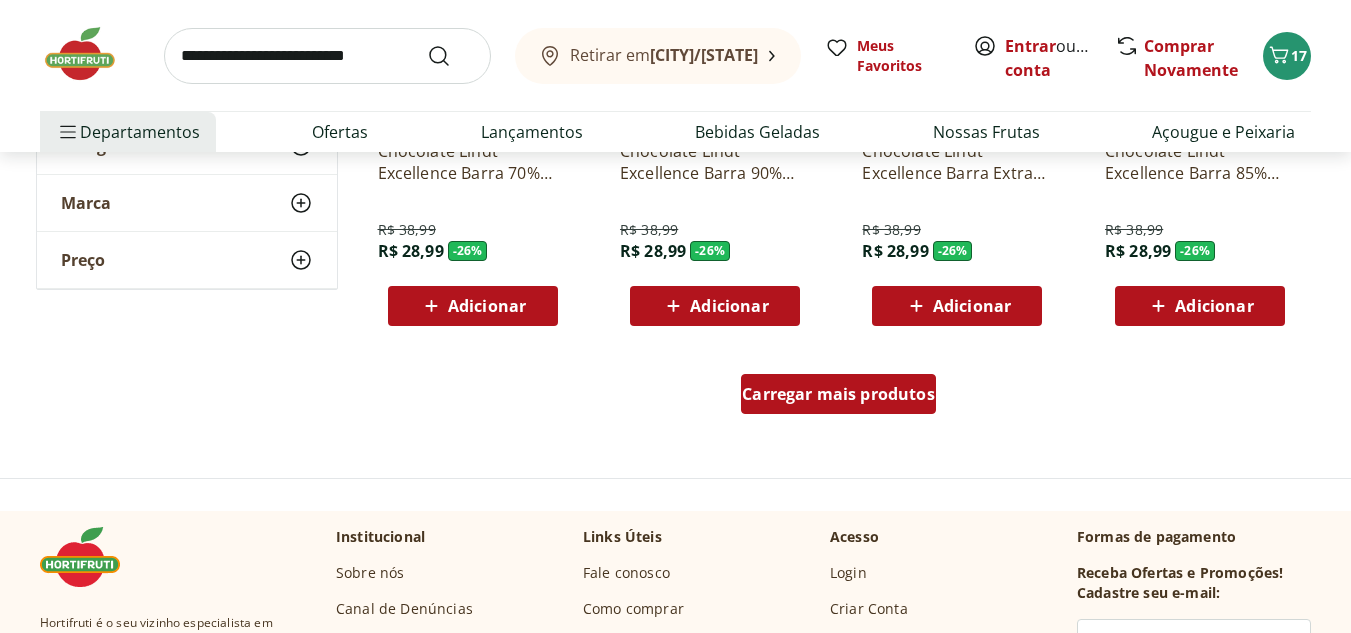 click on "Carregar mais produtos" at bounding box center (838, 394) 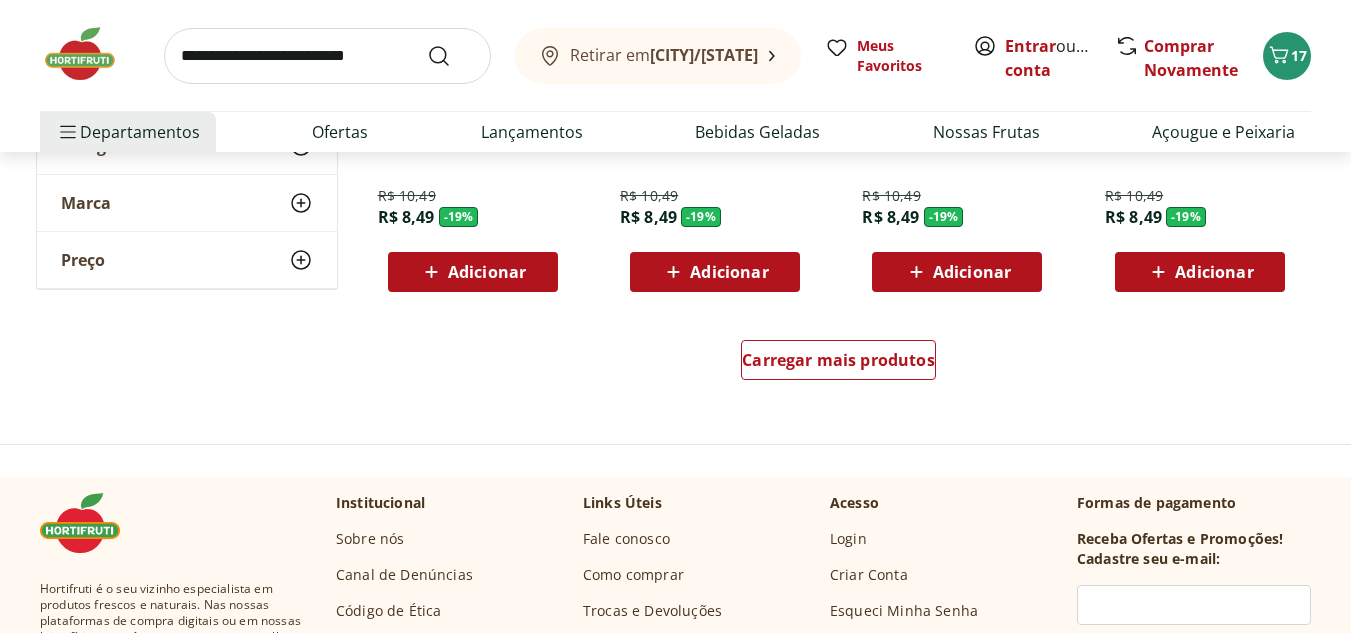 scroll, scrollTop: 4000, scrollLeft: 0, axis: vertical 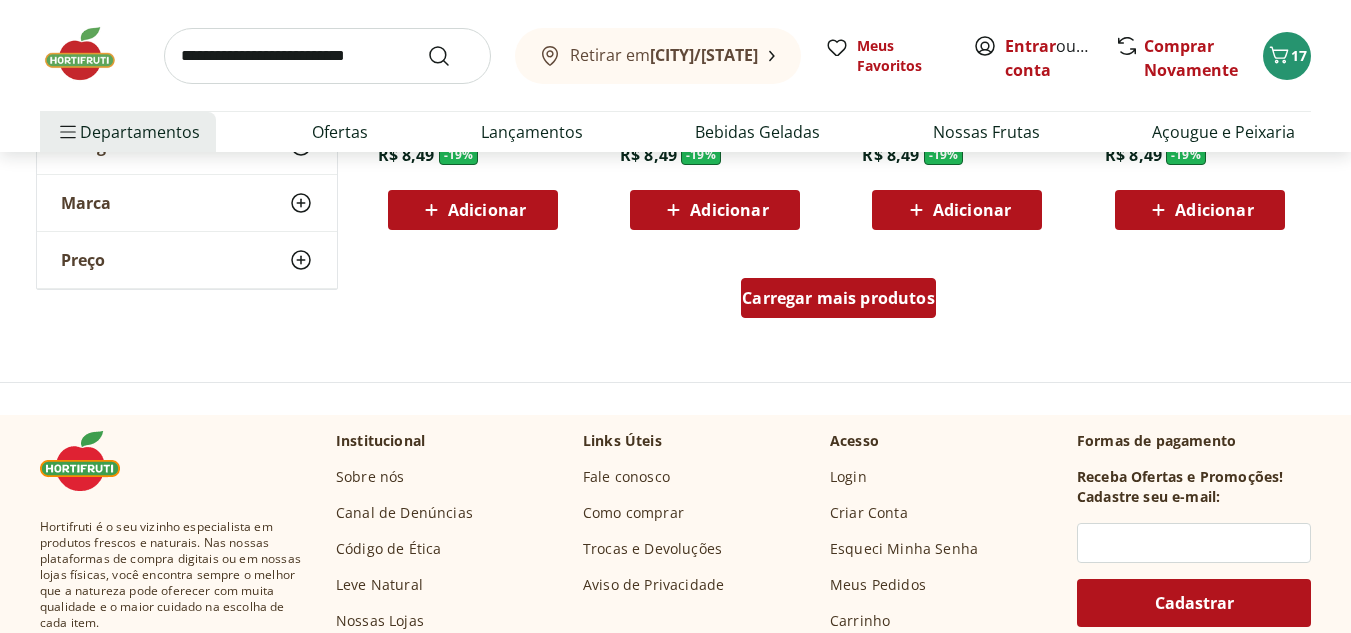 click on "Carregar mais produtos" at bounding box center [838, 302] 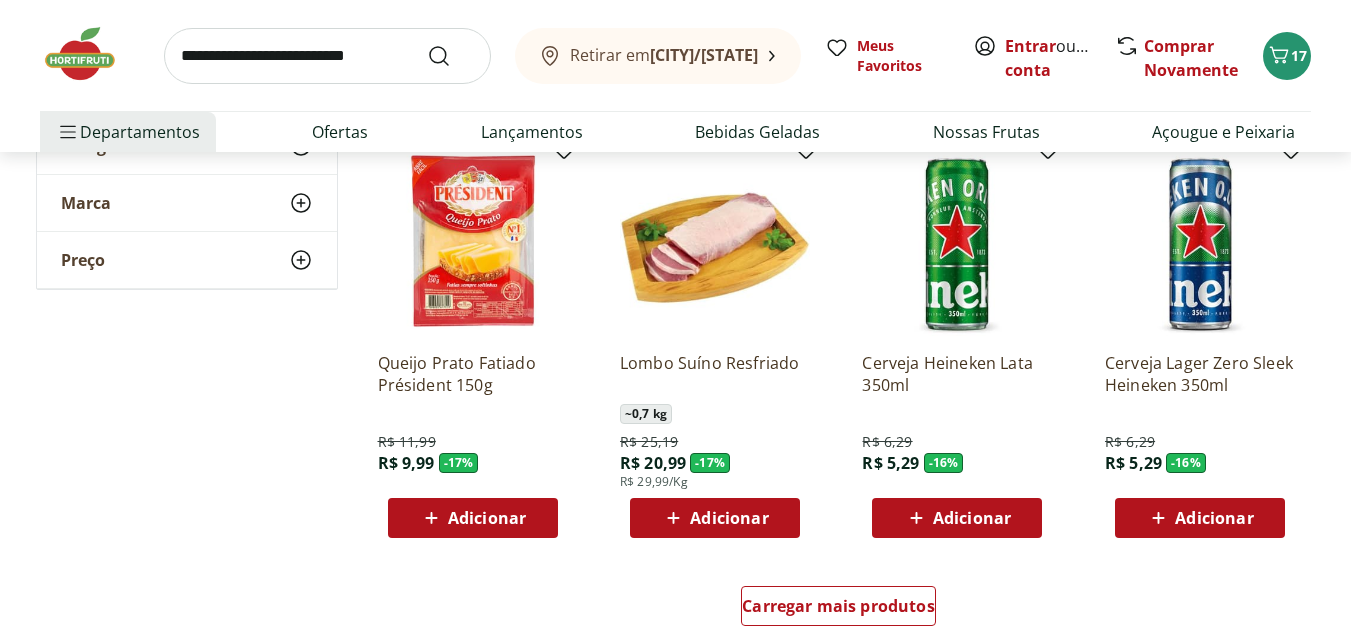 scroll, scrollTop: 5000, scrollLeft: 0, axis: vertical 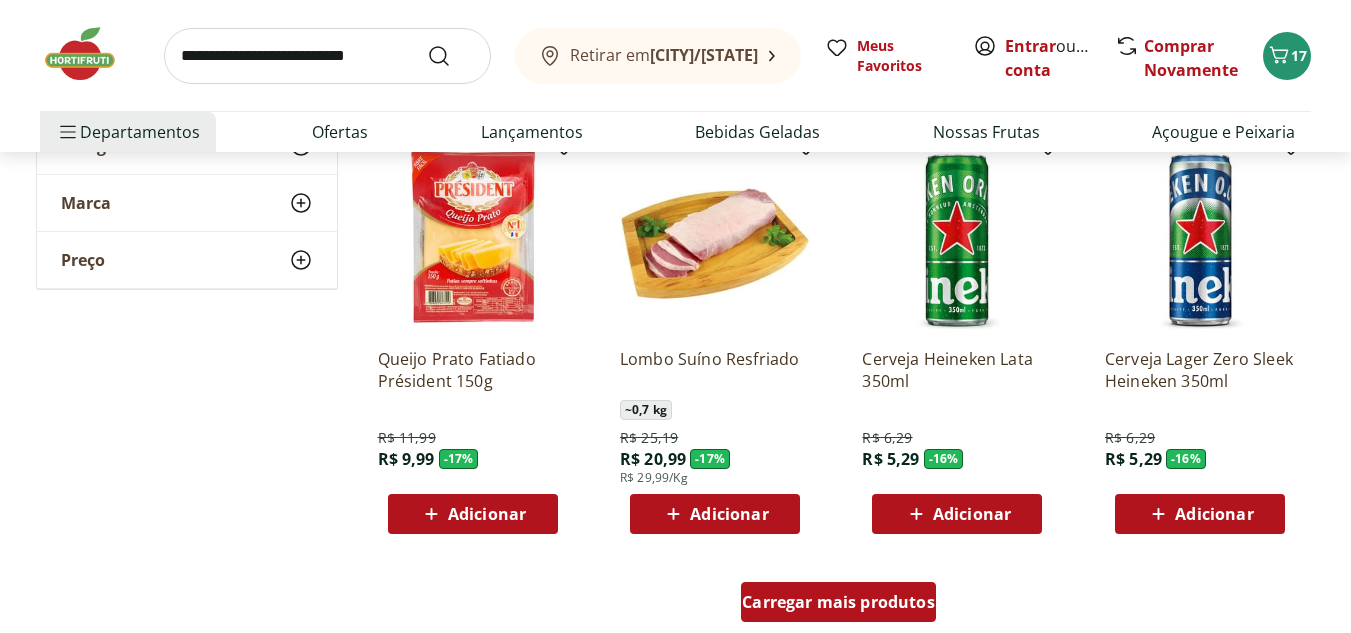 click on "Carregar mais produtos" at bounding box center [838, 602] 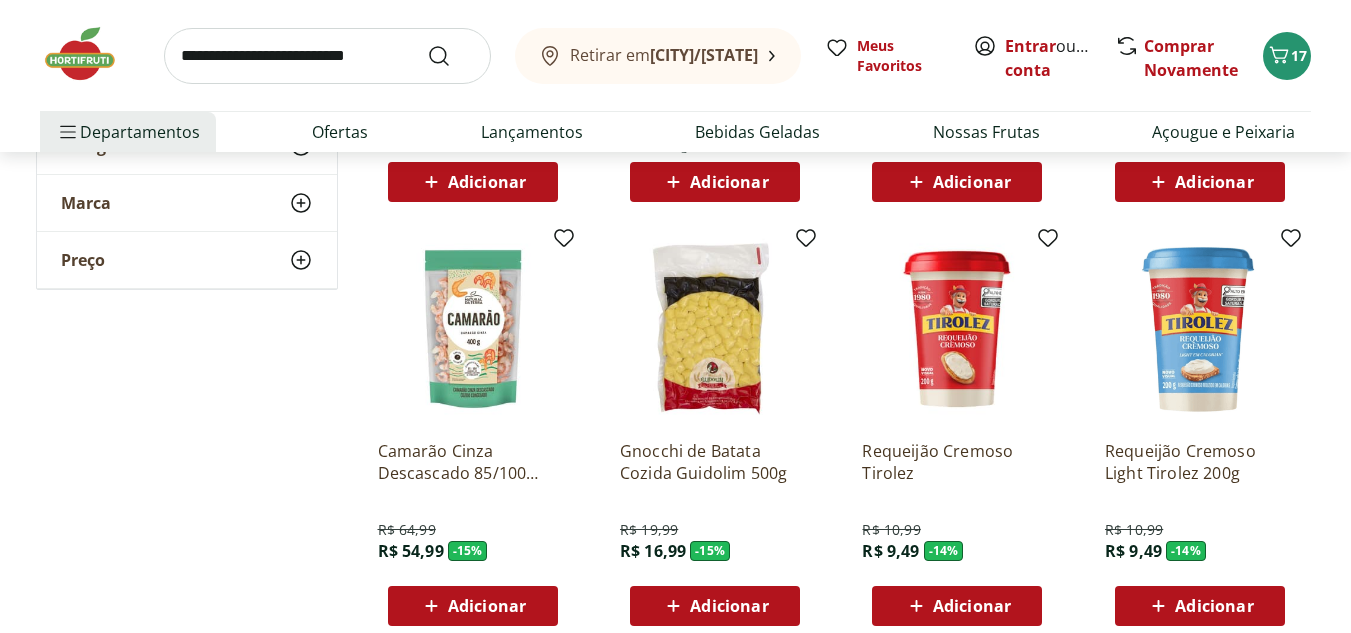 scroll, scrollTop: 5400, scrollLeft: 0, axis: vertical 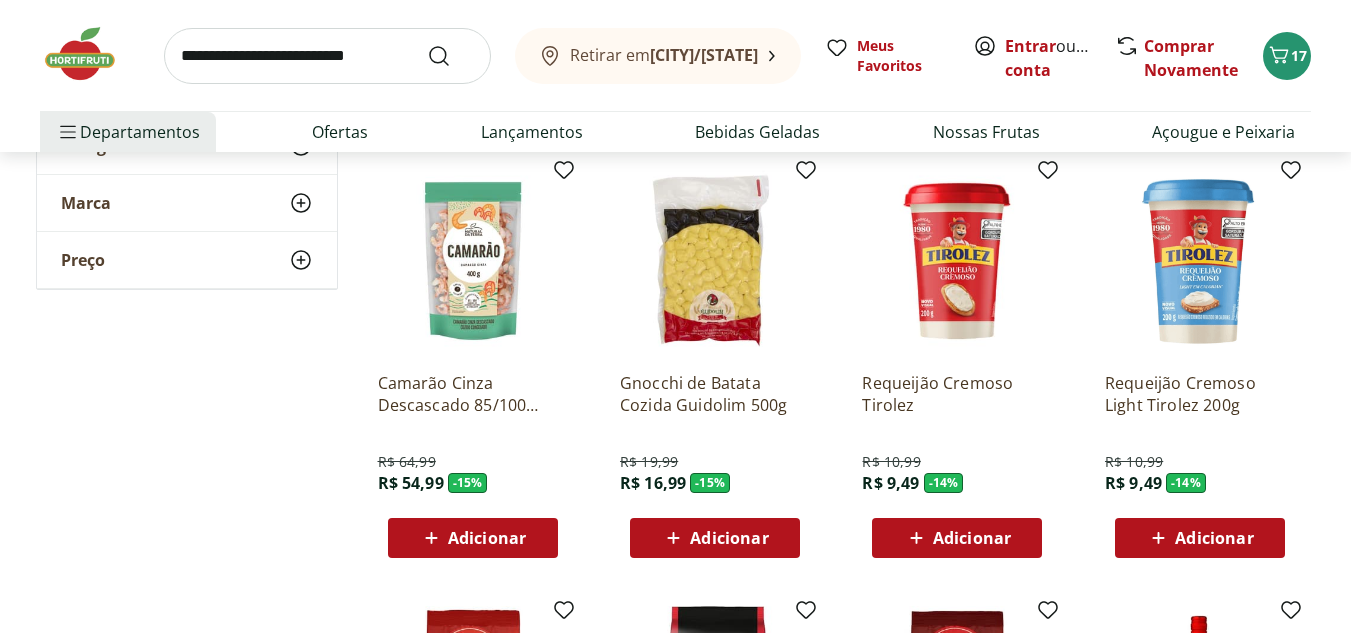 click 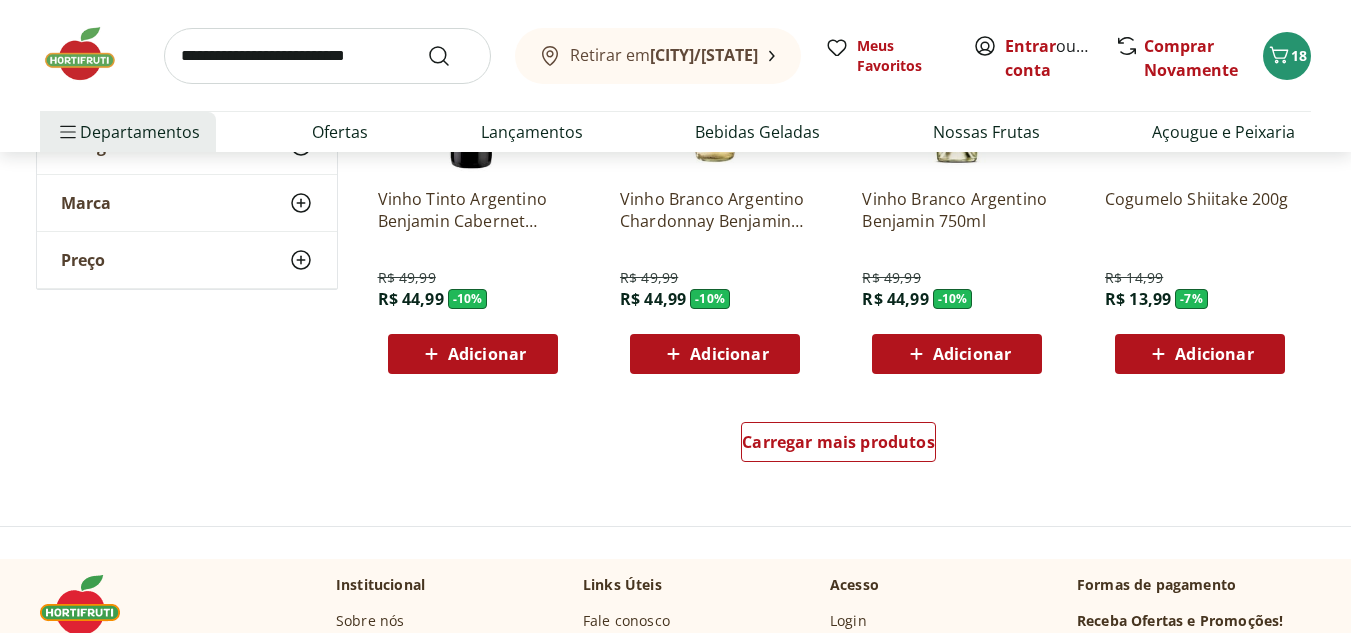 scroll, scrollTop: 6500, scrollLeft: 0, axis: vertical 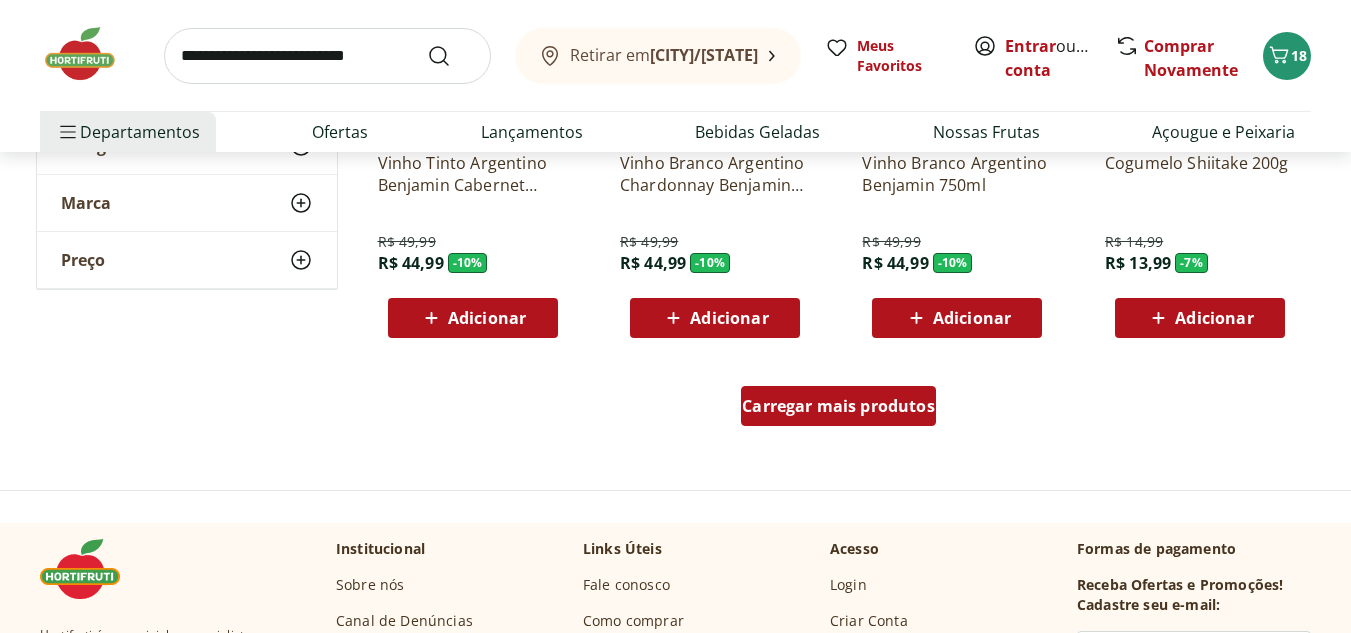 click on "Carregar mais produtos" at bounding box center [838, 406] 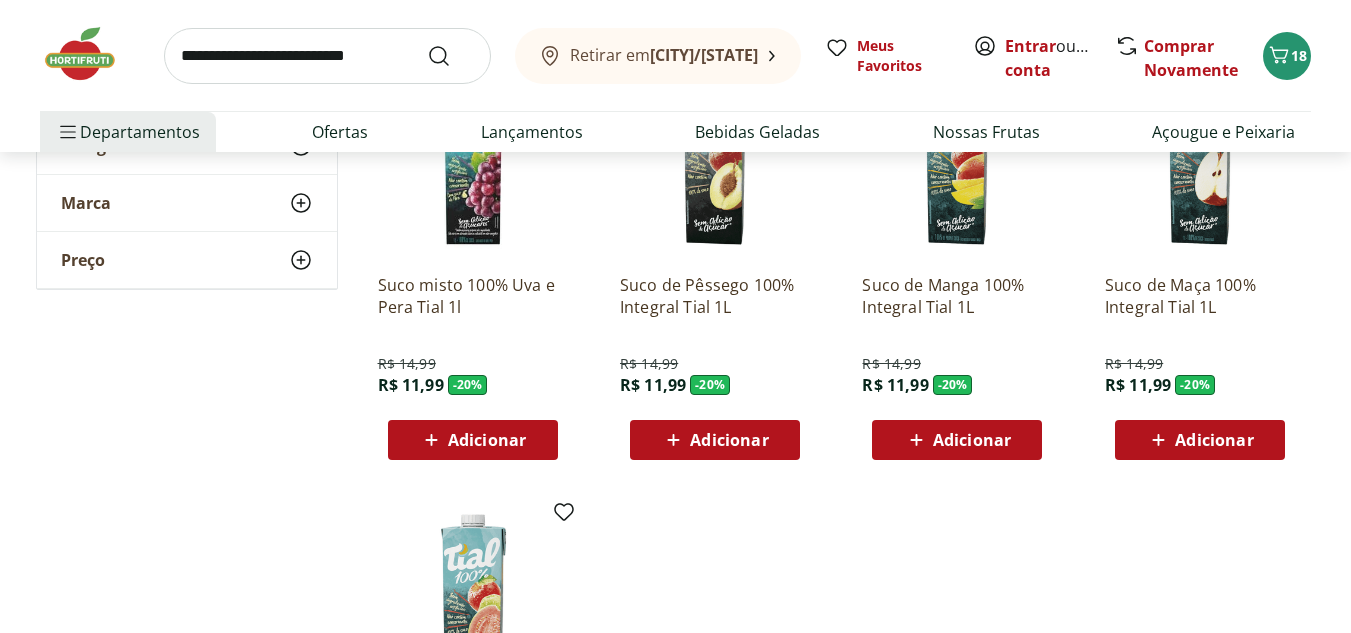 scroll, scrollTop: 6800, scrollLeft: 0, axis: vertical 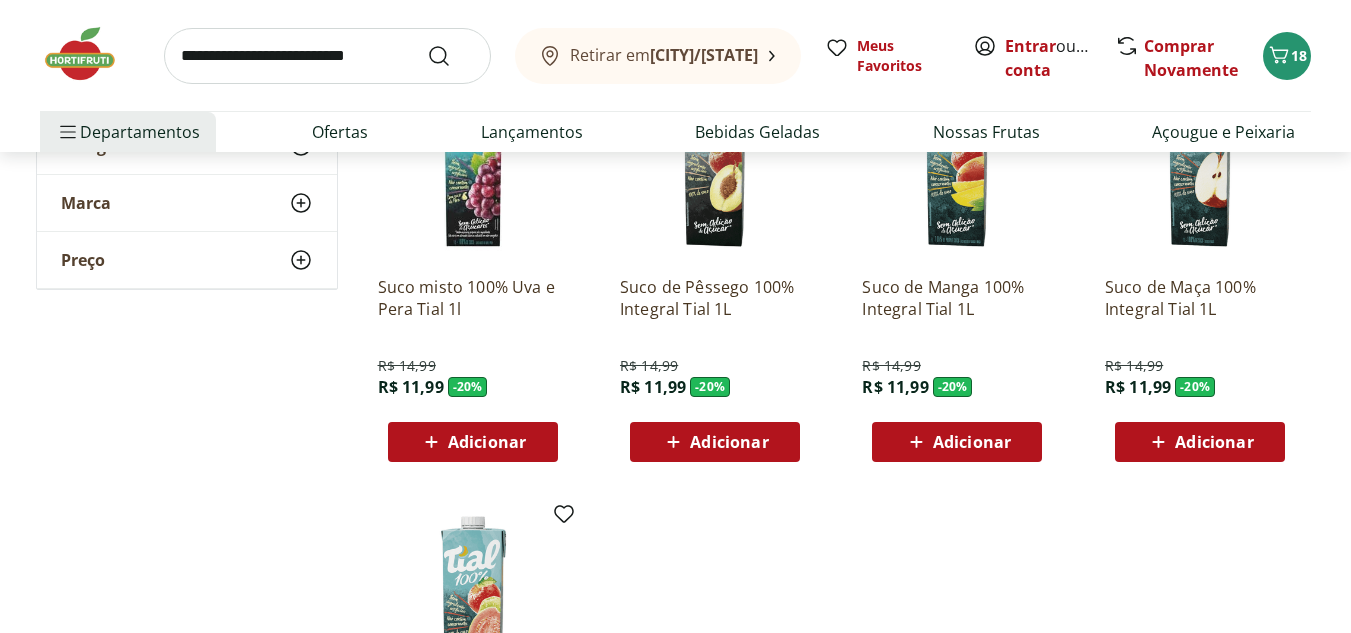 click at bounding box center (327, 56) 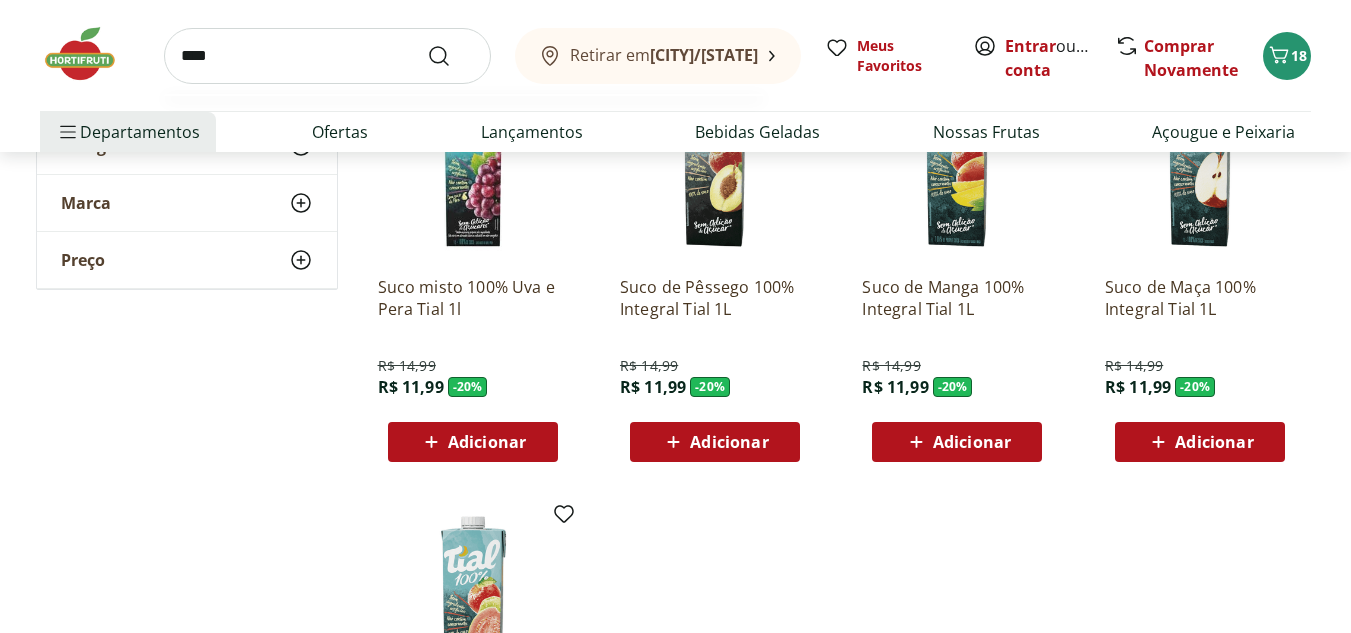 type on "****" 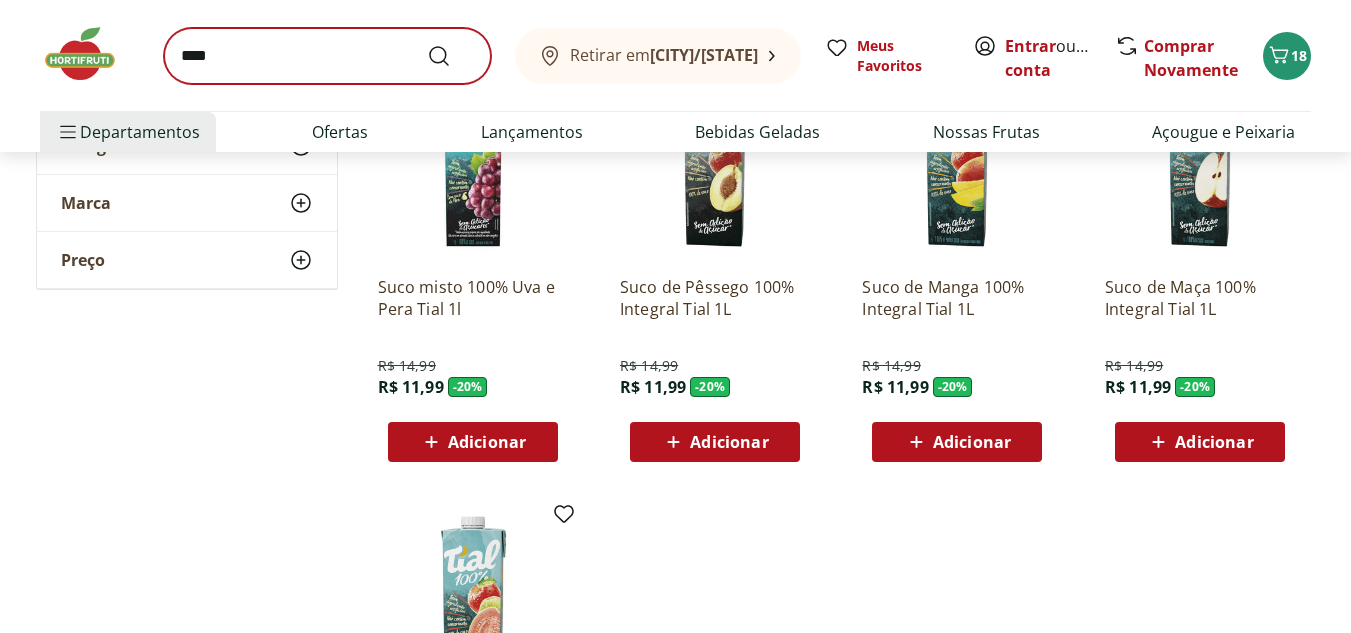 scroll, scrollTop: 0, scrollLeft: 0, axis: both 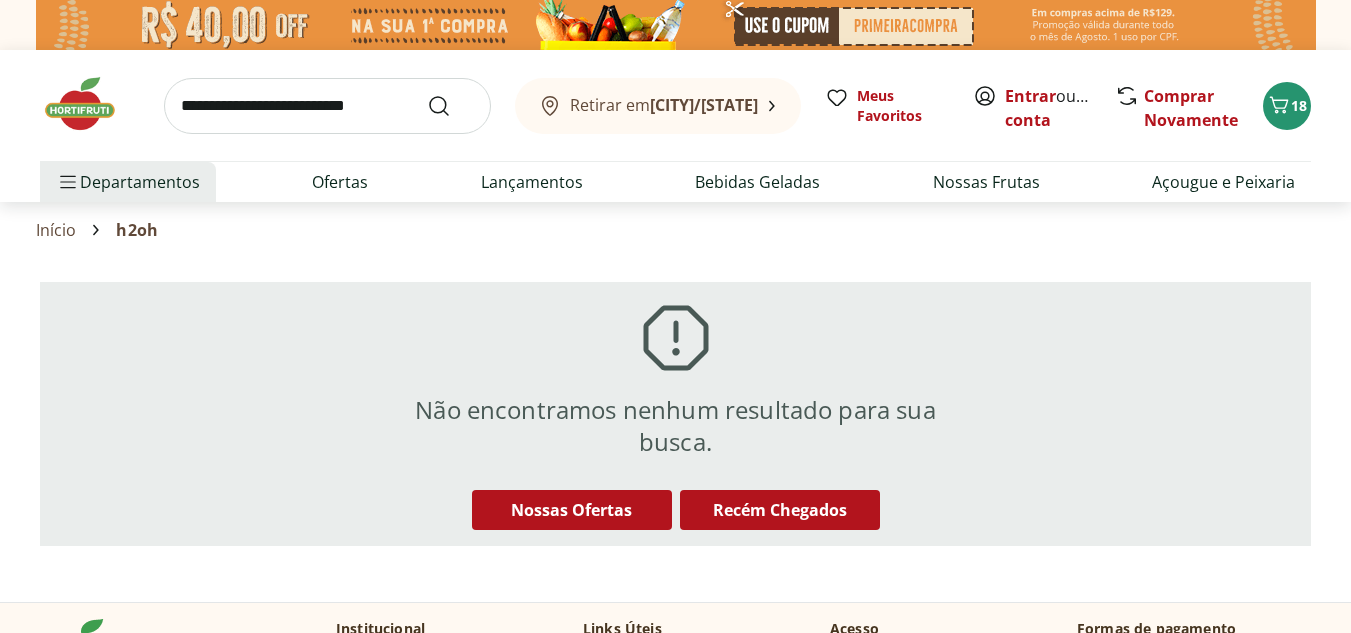 click at bounding box center [327, 106] 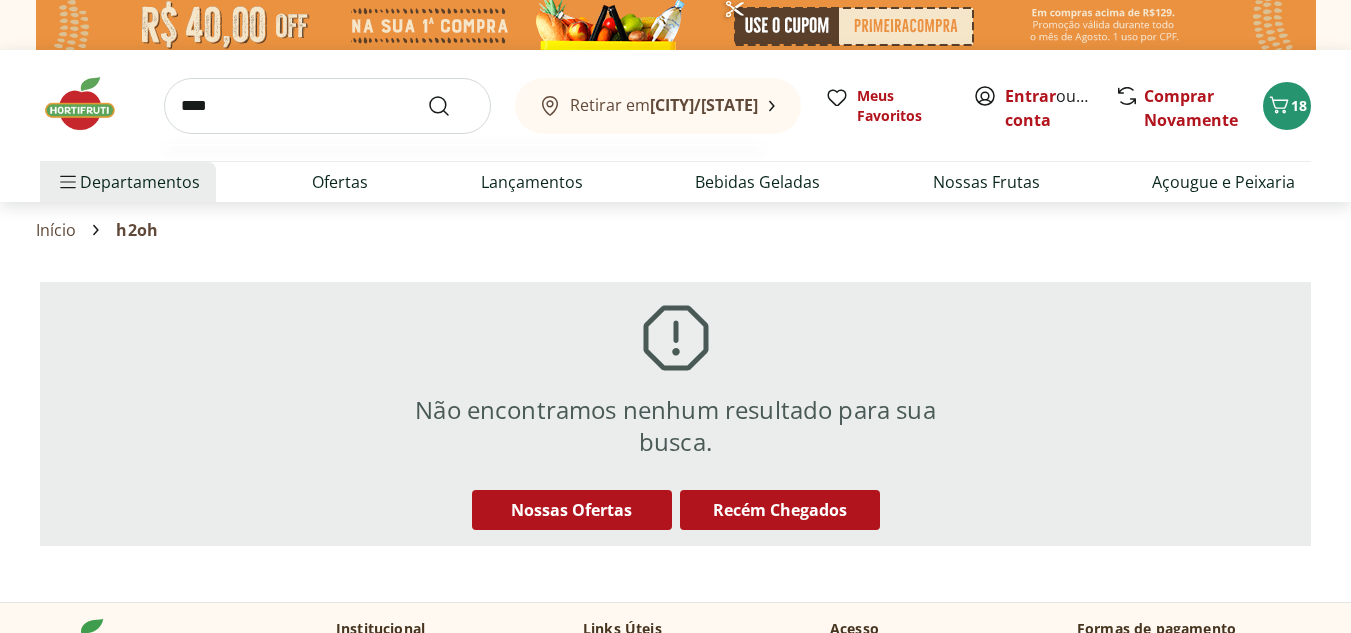 type on "****" 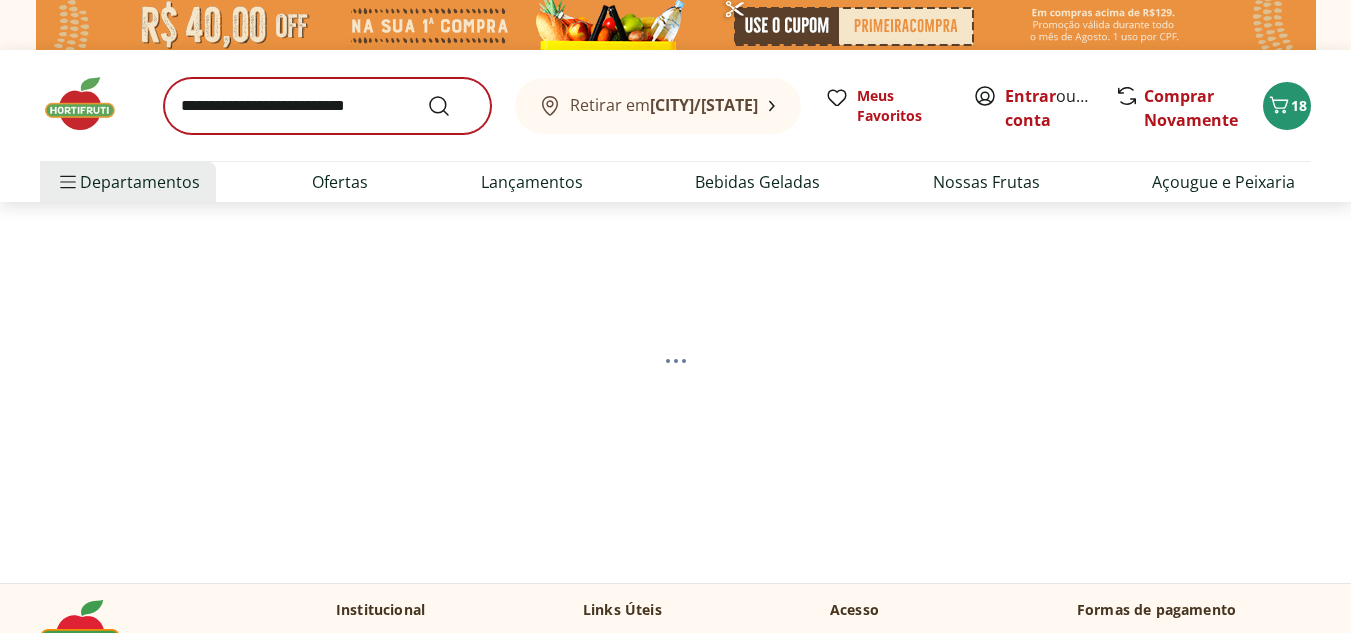 select on "**********" 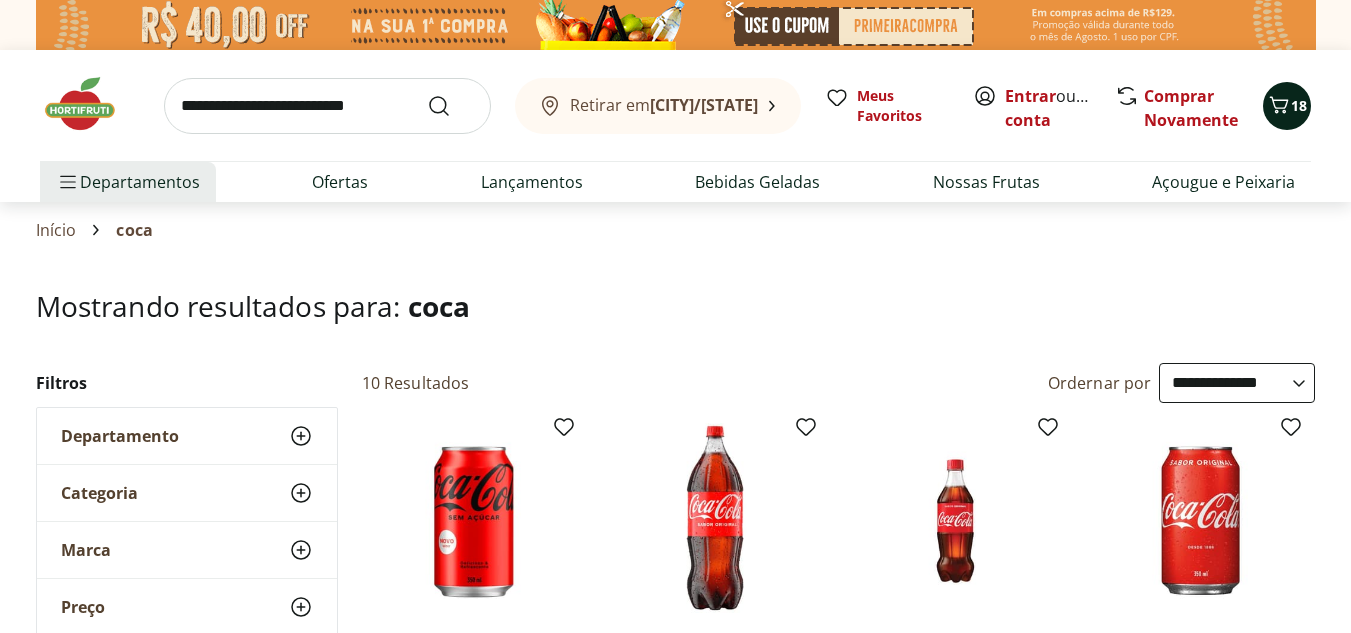 click on "18" at bounding box center [1299, 105] 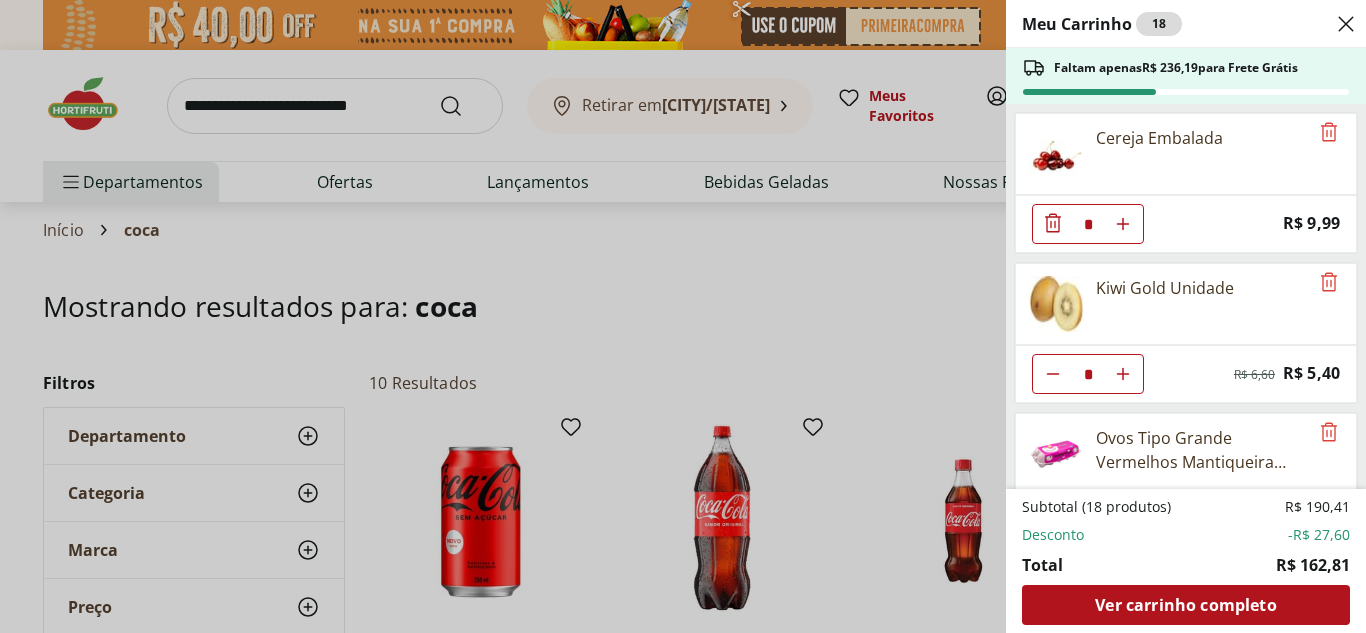 click on "Meu Carrinho 18 Faltam apenas  R$ 236,19  para Frete Grátis Cereja Embalada * Price: R$ 9,99 Kiwi Gold Unidade * Original price: R$ 6,60 Price: R$ 5,40 Ovos Tipo Grande Vermelhos Mantiqueira Happy Eggs 10 Unidades * Price: R$ 7,99 Óleo de Soja Tipo 1 Liza 900ml * Price: R$ 7,79 Tomate Grape Fiorello 300g * Price: R$ 7,99 Brócolis Ninja Unidade * Original price: R$ 11,99 Price: R$ 4,99 Abobrinha Verde Unidade * Price: R$ 1,75 Queijo Mussarela Fatiado Tirolez * Price: R$ 6,99 Presunto sem Capa Cozido Fatiado Sadia * Price: R$ 4,19 Camarão Cinza Descascado 85/100 Congelado Natural Da Terra 400g * Original price: R$ 64,99 Price: R$ 54,99 Subtotal (18 produtos) R$ 190,41 Desconto -R$ 27,60 Total R$ 162,81 Ver carrinho completo" at bounding box center [683, 316] 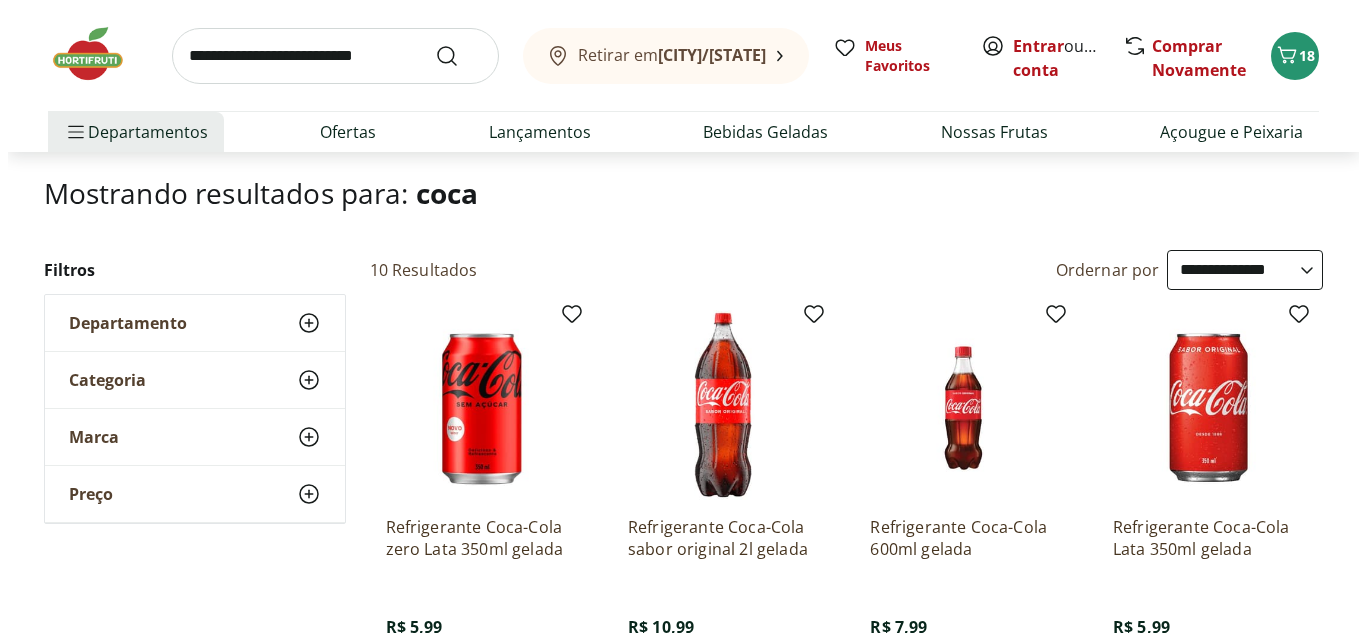 scroll, scrollTop: 200, scrollLeft: 0, axis: vertical 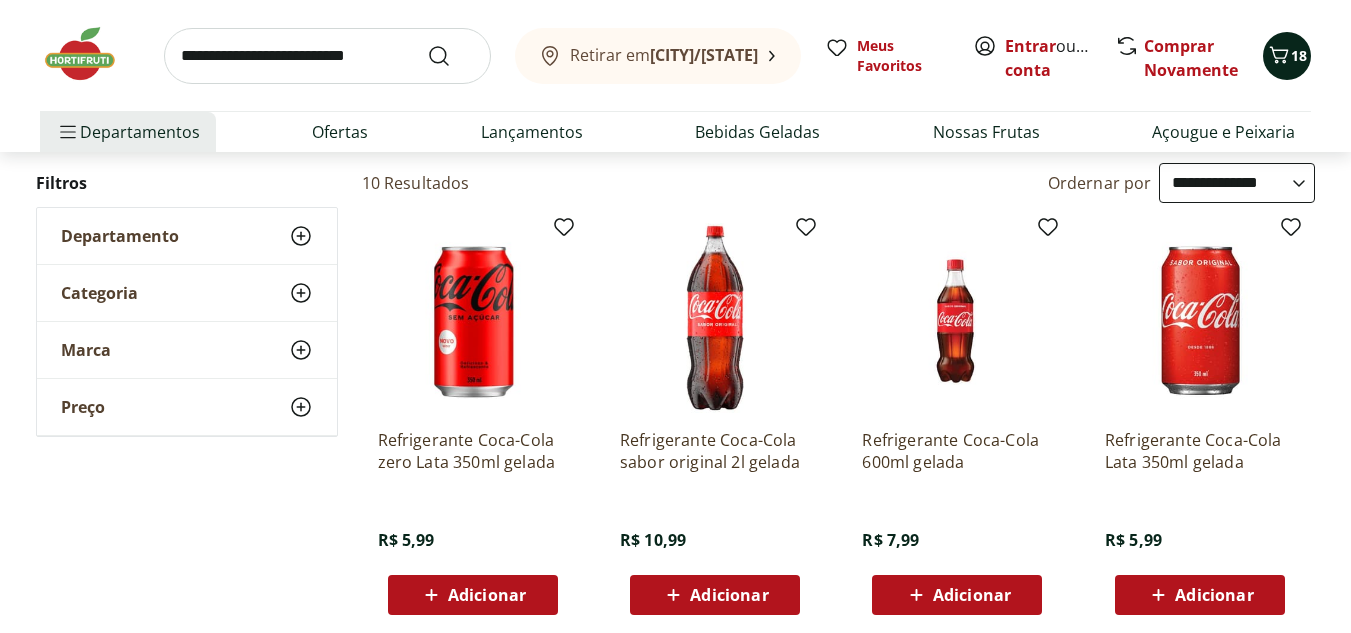 click 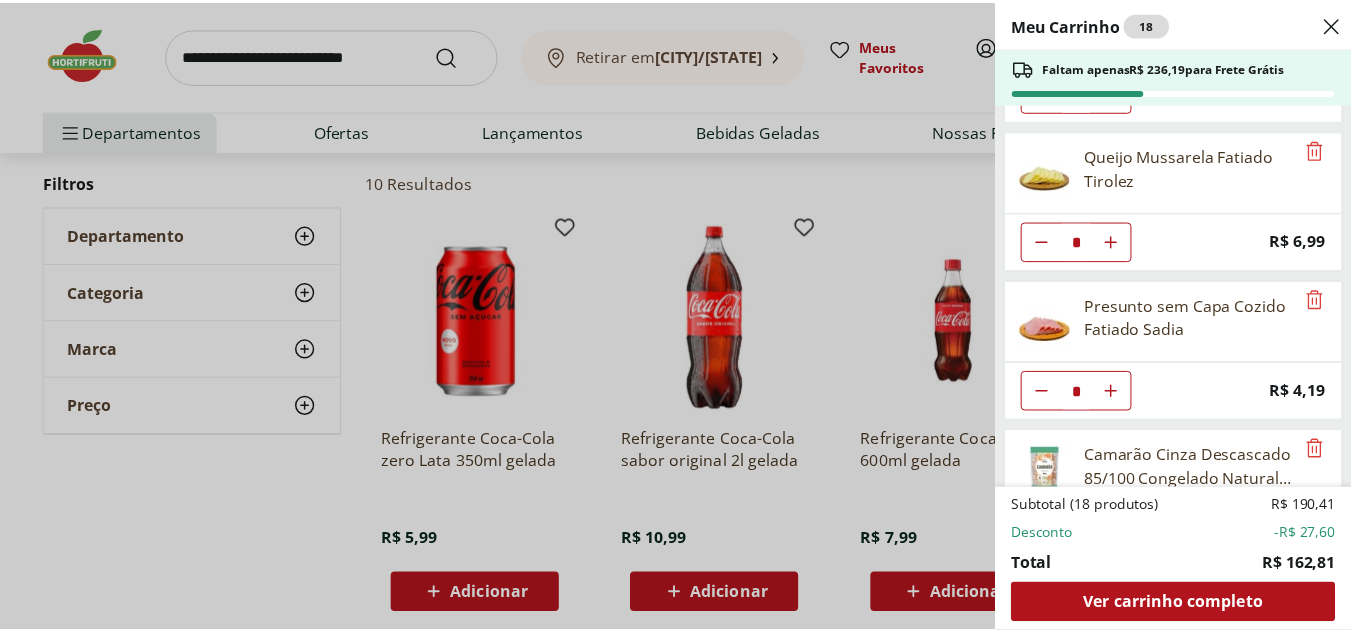 scroll, scrollTop: 1123, scrollLeft: 0, axis: vertical 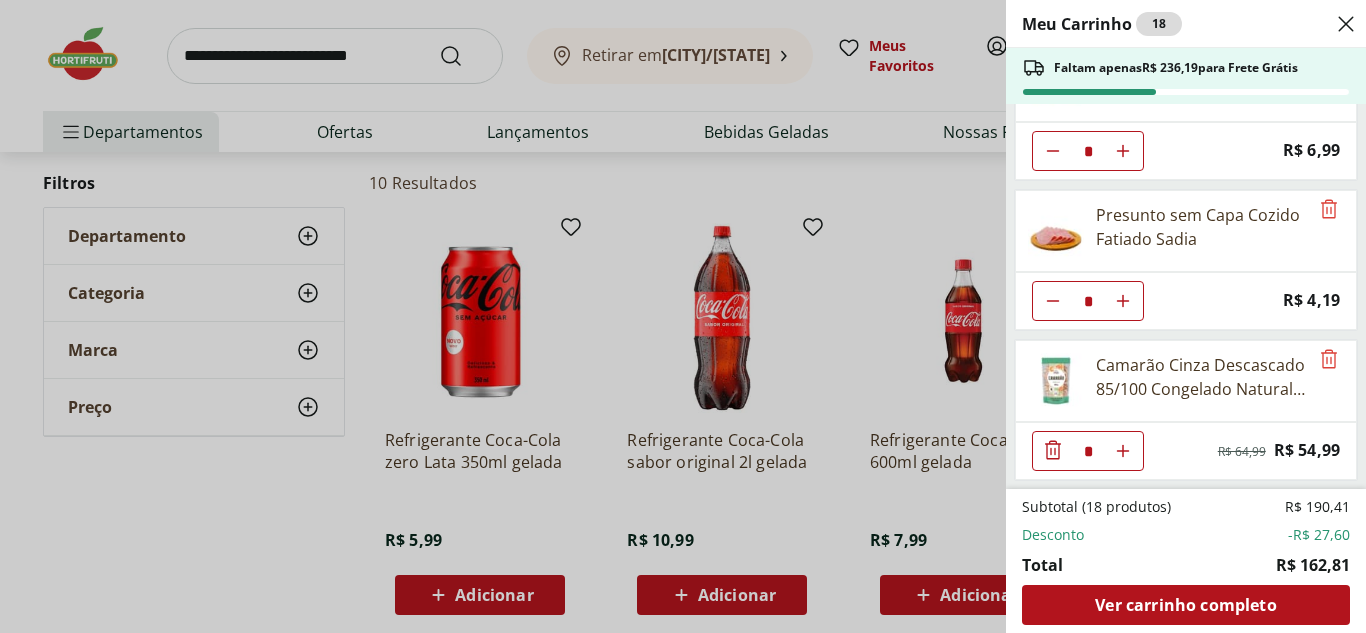 click on "Meu Carrinho 18 Faltam apenas  R$ 236,19  para Frete Grátis Cereja Embalada * Price: R$ 9,99 Kiwi Gold Unidade * Original price: R$ 6,60 Price: R$ 5,40 Ovos Tipo Grande Vermelhos Mantiqueira Happy Eggs 10 Unidades * Price: R$ 7,99 Óleo de Soja Tipo 1 Liza 900ml * Price: R$ 7,79 Tomate Grape Fiorello 300g * Price: R$ 7,99 Brócolis Ninja Unidade * Original price: R$ 11,99 Price: R$ 4,99 Abobrinha Verde Unidade * Price: R$ 1,75 Queijo Mussarela Fatiado Tirolez * Price: R$ 6,99 Presunto sem Capa Cozido Fatiado Sadia * Price: R$ 4,19 Camarão Cinza Descascado 85/100 Congelado Natural Da Terra 400g * Original price: R$ 64,99 Price: R$ 54,99 Subtotal (18 produtos) R$ 190,41 Desconto -R$ 27,60 Total R$ 162,81 Ver carrinho completo" at bounding box center (683, 316) 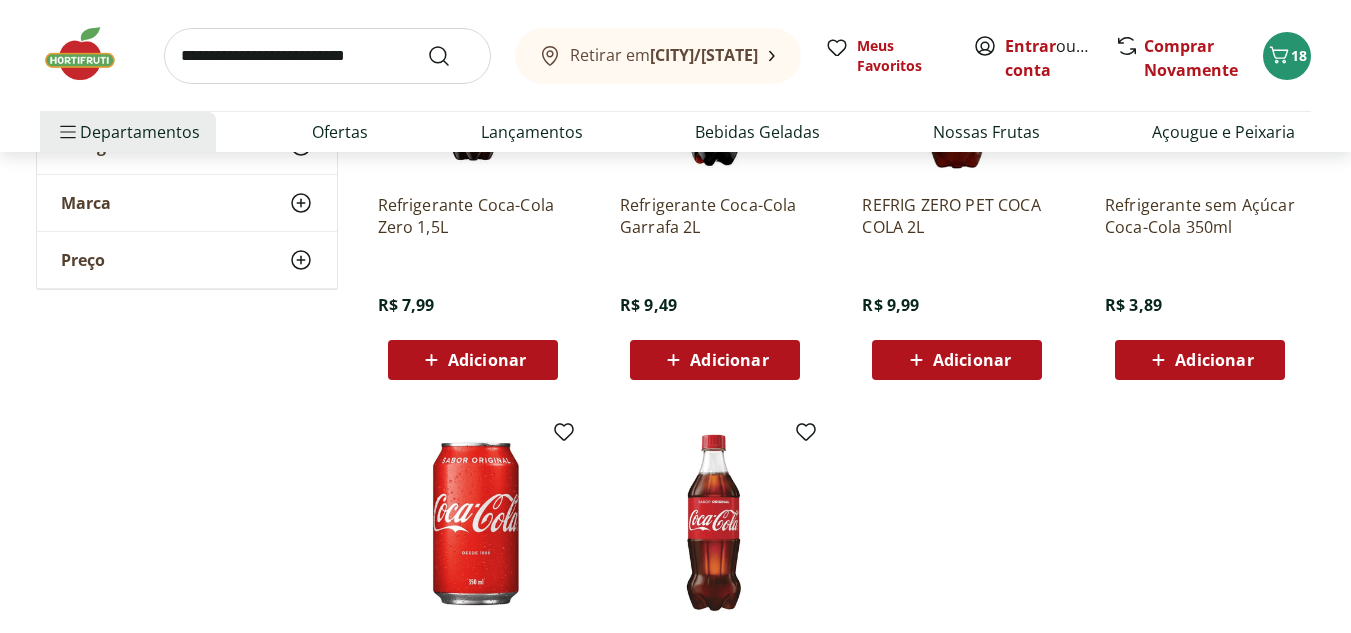 scroll, scrollTop: 700, scrollLeft: 0, axis: vertical 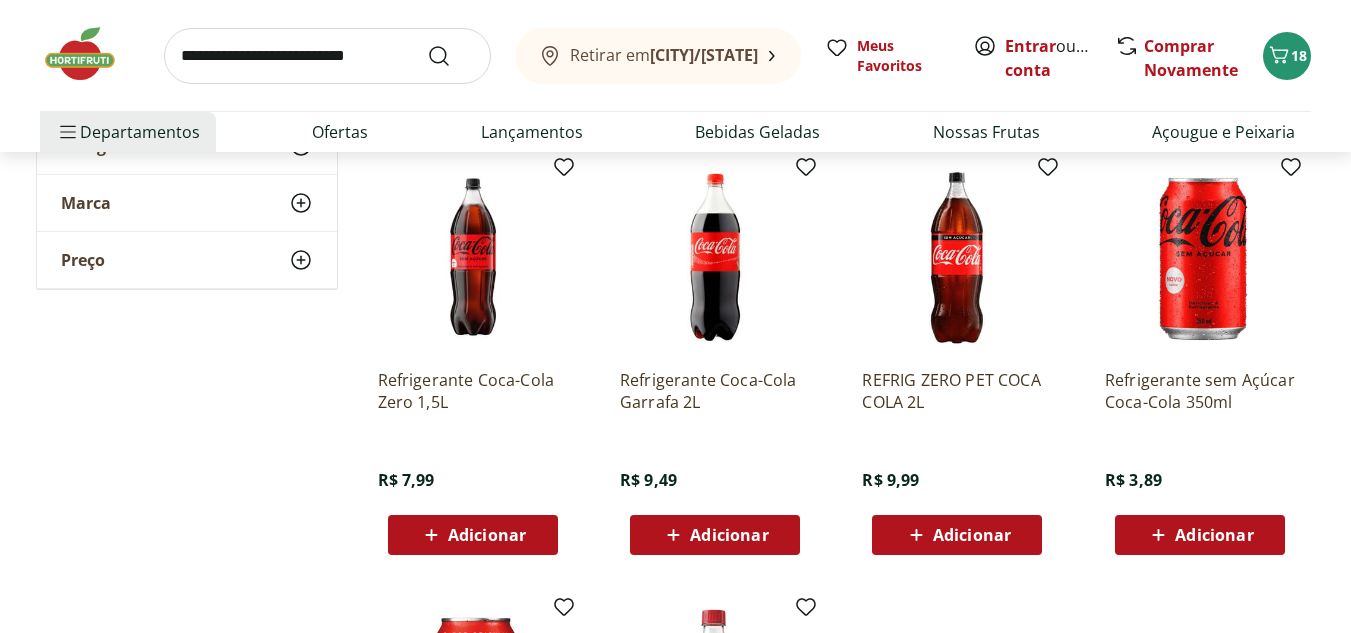 click on "Adicionar" at bounding box center [972, 535] 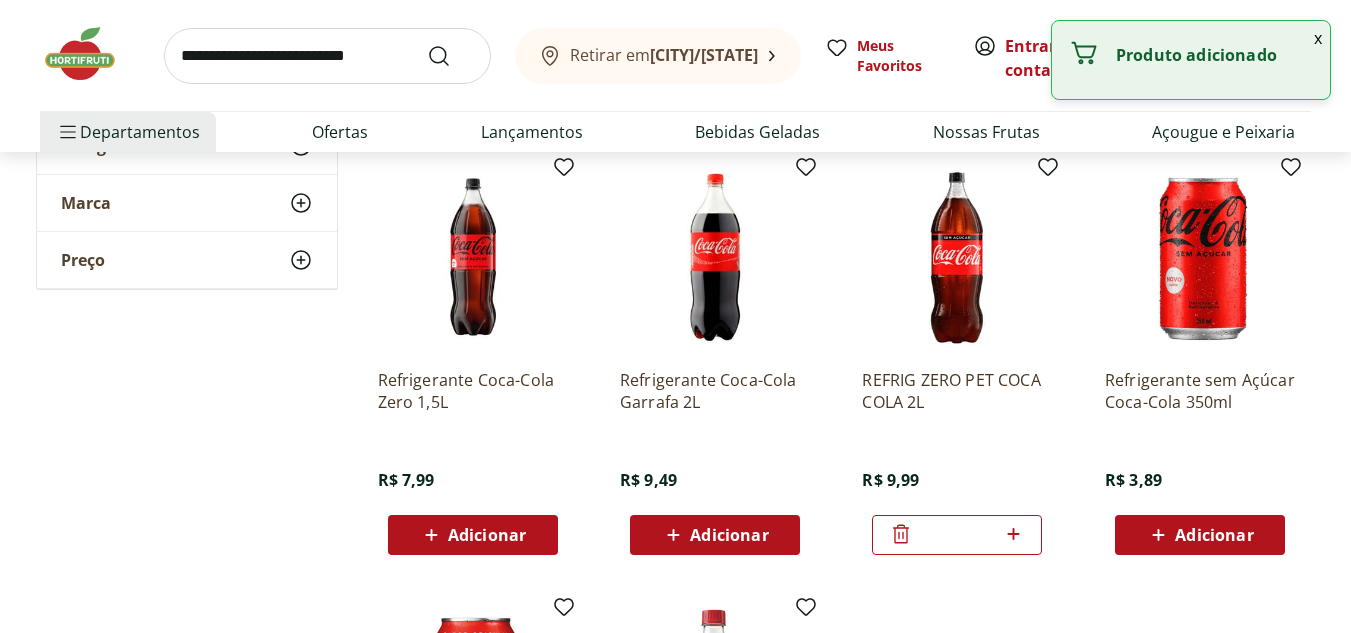 click 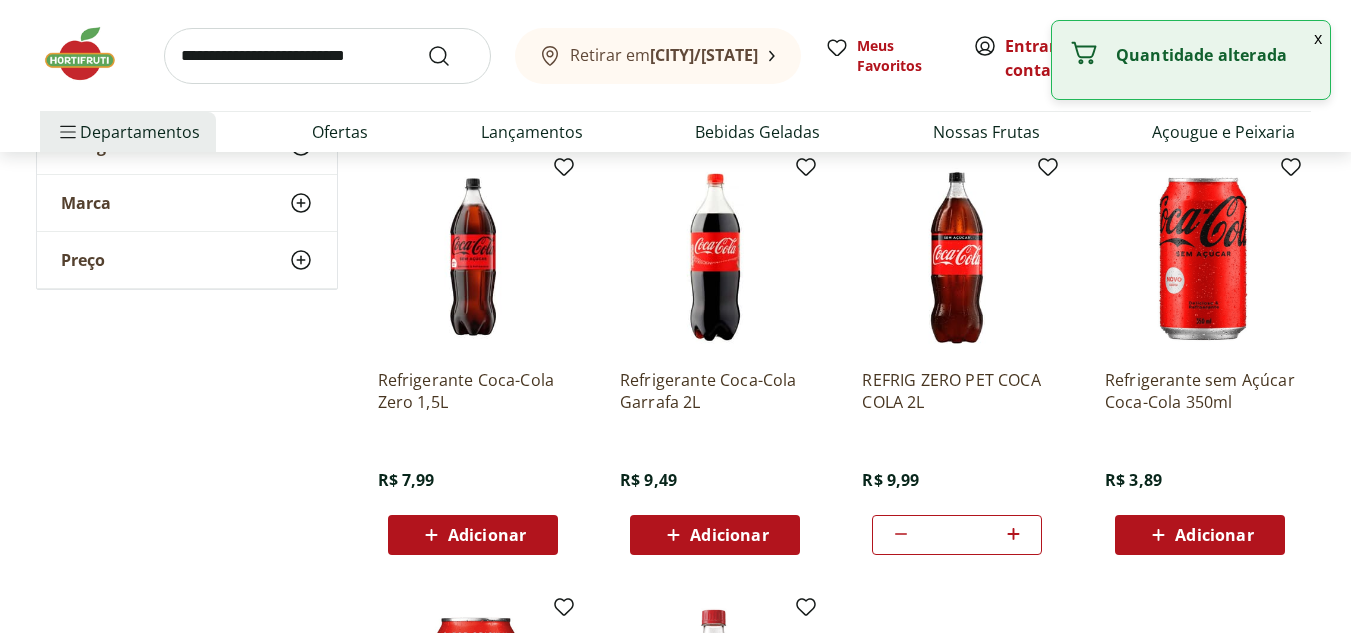 click on "Adicionar" at bounding box center (729, 535) 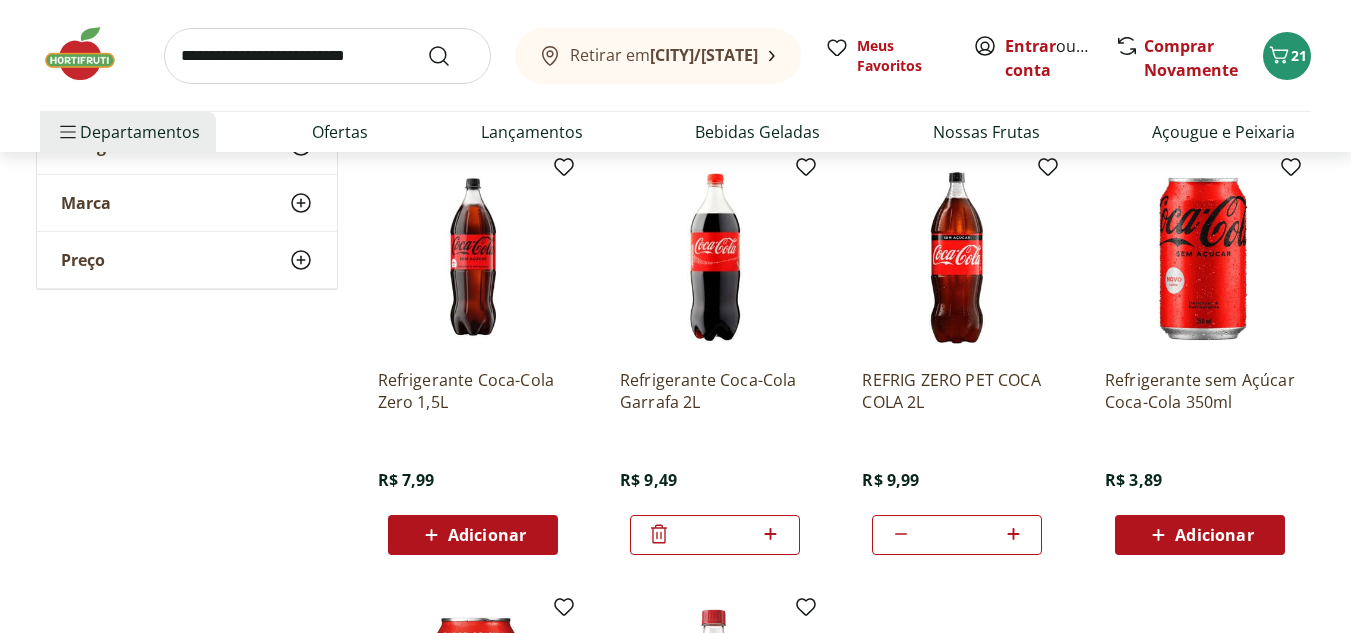 click 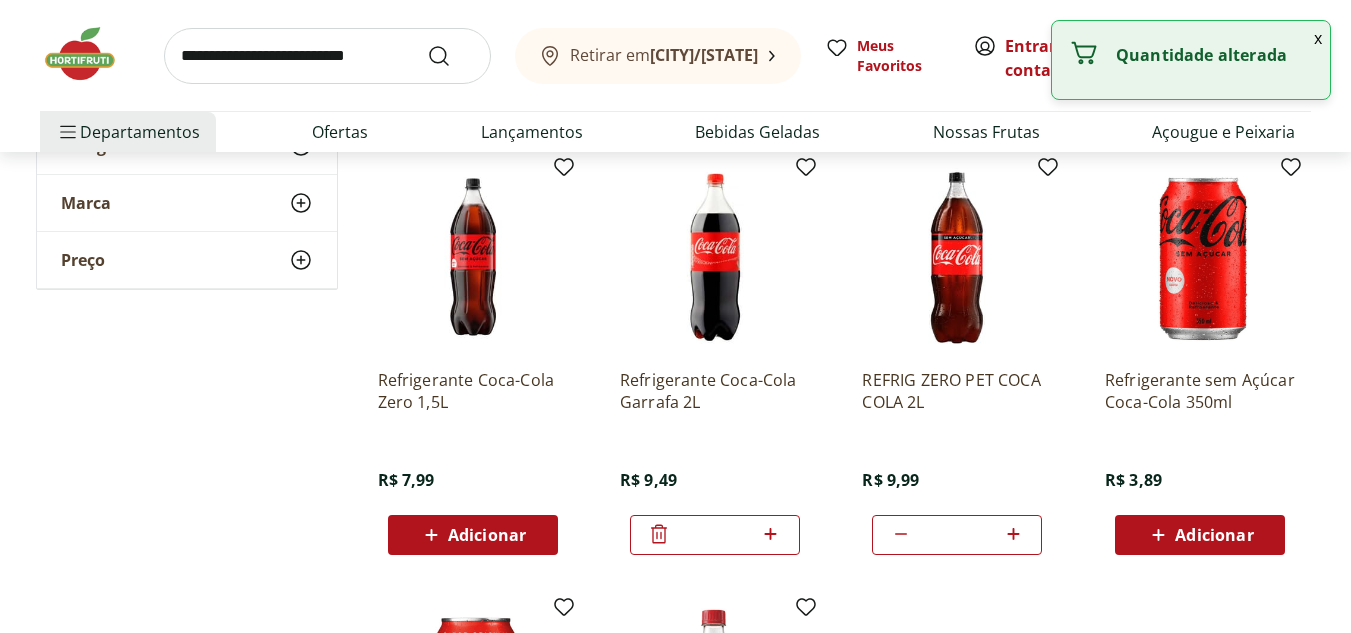 click on "x" at bounding box center [1318, 38] 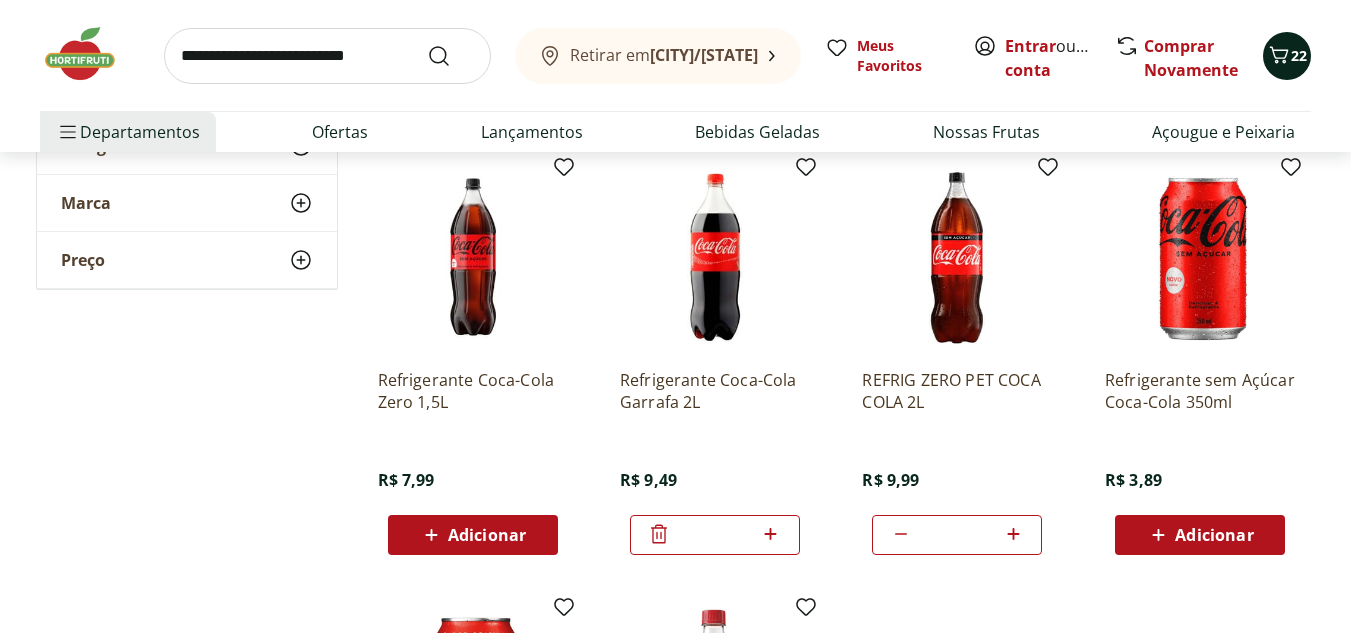click on "22" at bounding box center (1299, 55) 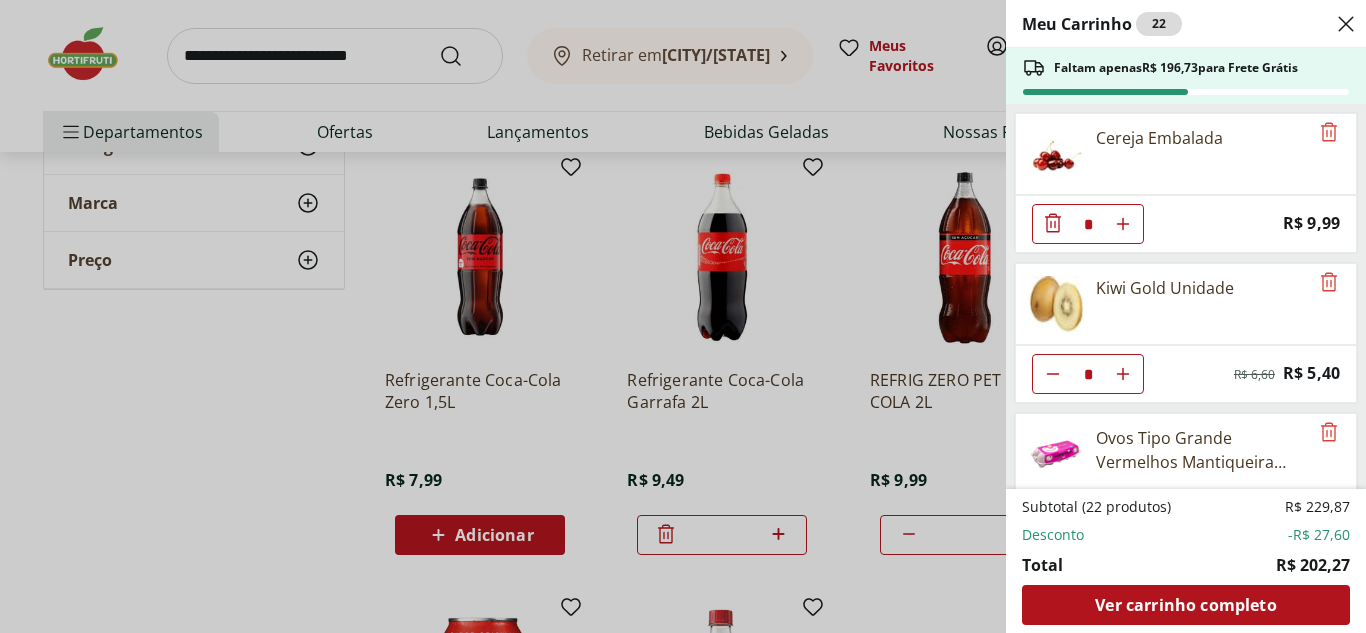click on "Meu Carrinho 22 Faltam apenas  R$ 196,73  para Frete Grátis Cereja Embalada * Price: R$ 9,99 Kiwi Gold Unidade * Original price: R$ 6,60 Price: R$ 5,40 Ovos Tipo Grande Vermelhos Mantiqueira Happy Eggs 10 Unidades * Price: R$ 7,99 Óleo de Soja Tipo 1 Liza 900ml * Price: R$ 7,79 Tomate Grape Fiorello 300g * Price: R$ 7,99 Brócolis Ninja Unidade * Original price: R$ 11,99 Price: R$ 4,99 Abobrinha Verde Unidade * Price: R$ 1,75 Queijo Mussarela Fatiado Tirolez * Price: R$ 6,99 Presunto sem Capa Cozido Fatiado Sadia * Price: R$ 4,19 Camarão Cinza Descascado 85/100 Congelado Natural Da Terra 400g * Original price: R$ 64,99 Price: R$ 54,99 REFRIG ZERO PET COCA COLA 2L * Price: R$ 9,99 Refrigerante Coca-Cola Garrafa 2L * Price: R$ 9,49 Subtotal (22 produtos) R$ 229,87 Desconto -R$ 27,60 Total R$ 202,27 Ver carrinho completo" at bounding box center [683, 316] 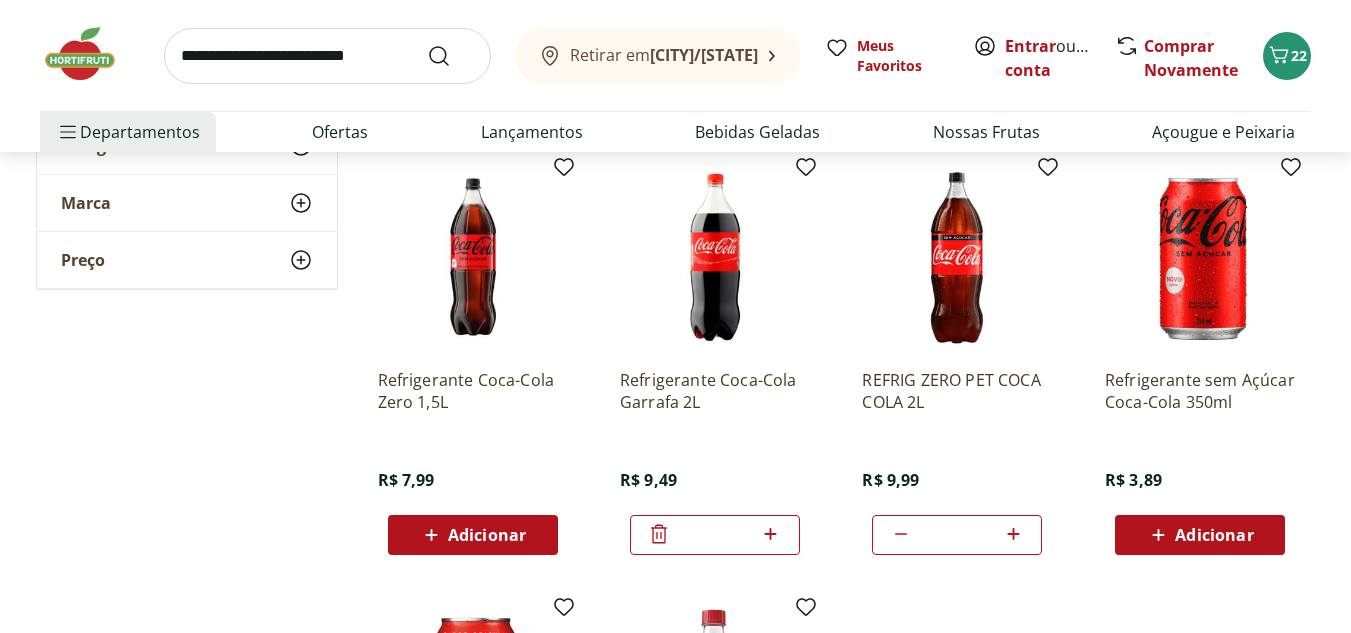 click at bounding box center [327, 56] 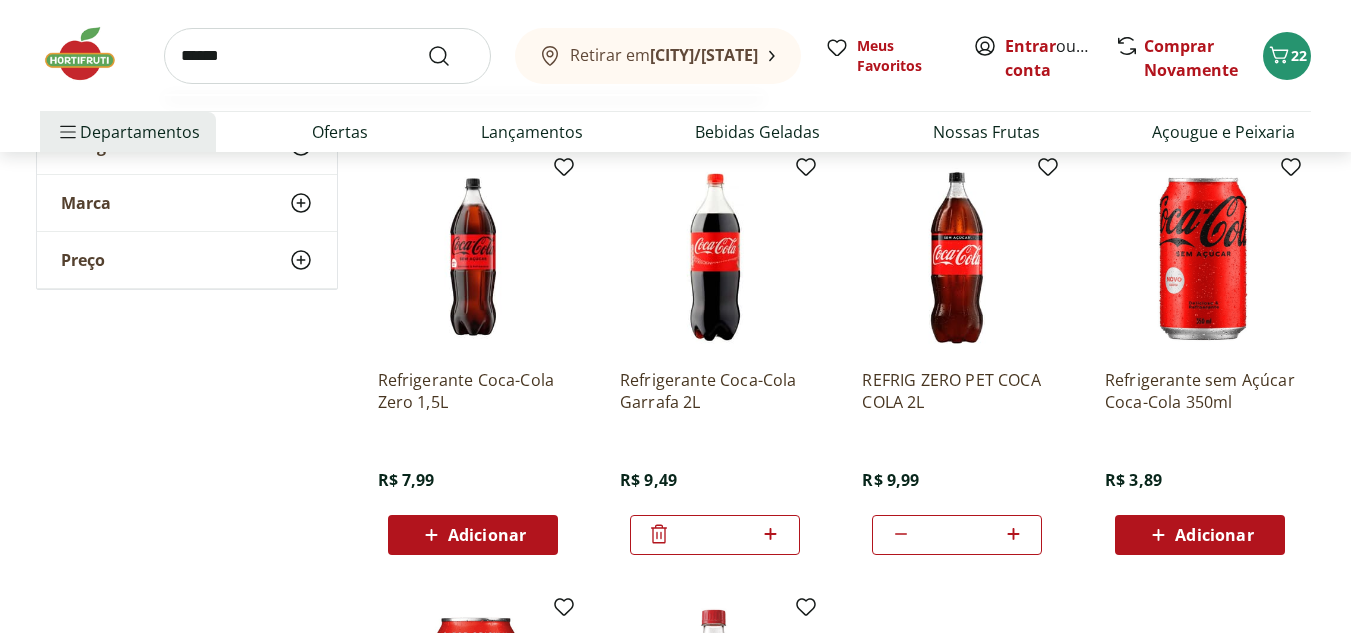 type on "******" 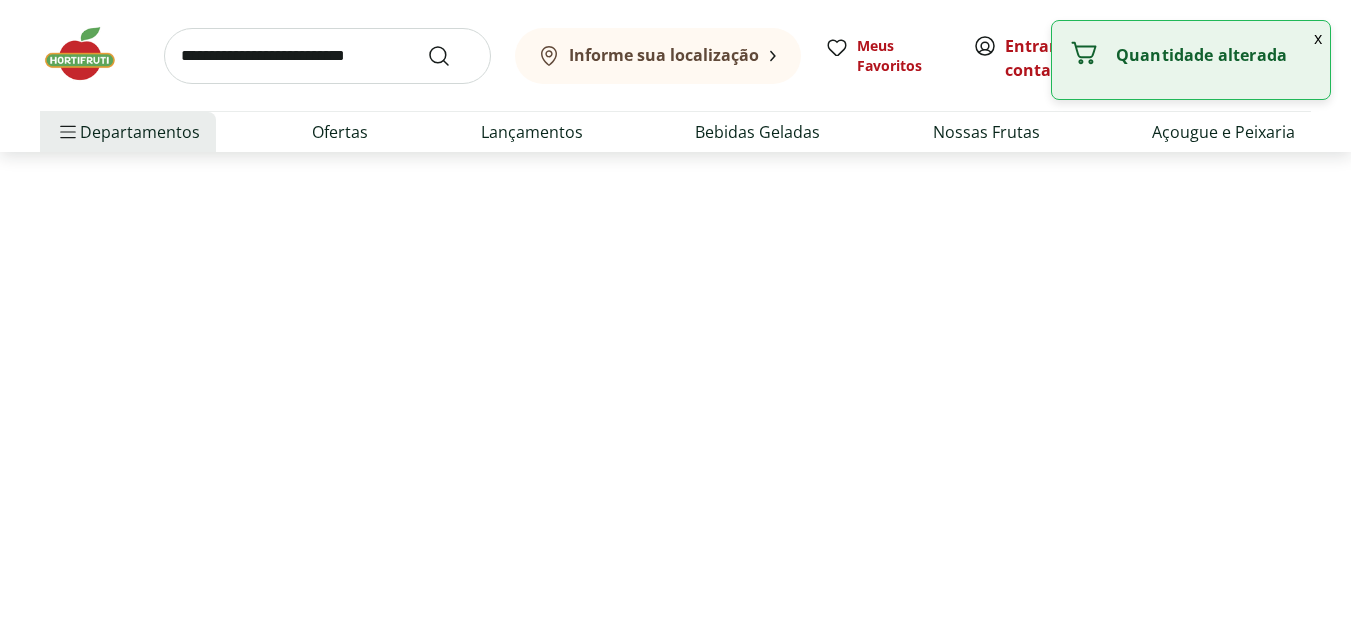 scroll, scrollTop: 0, scrollLeft: 0, axis: both 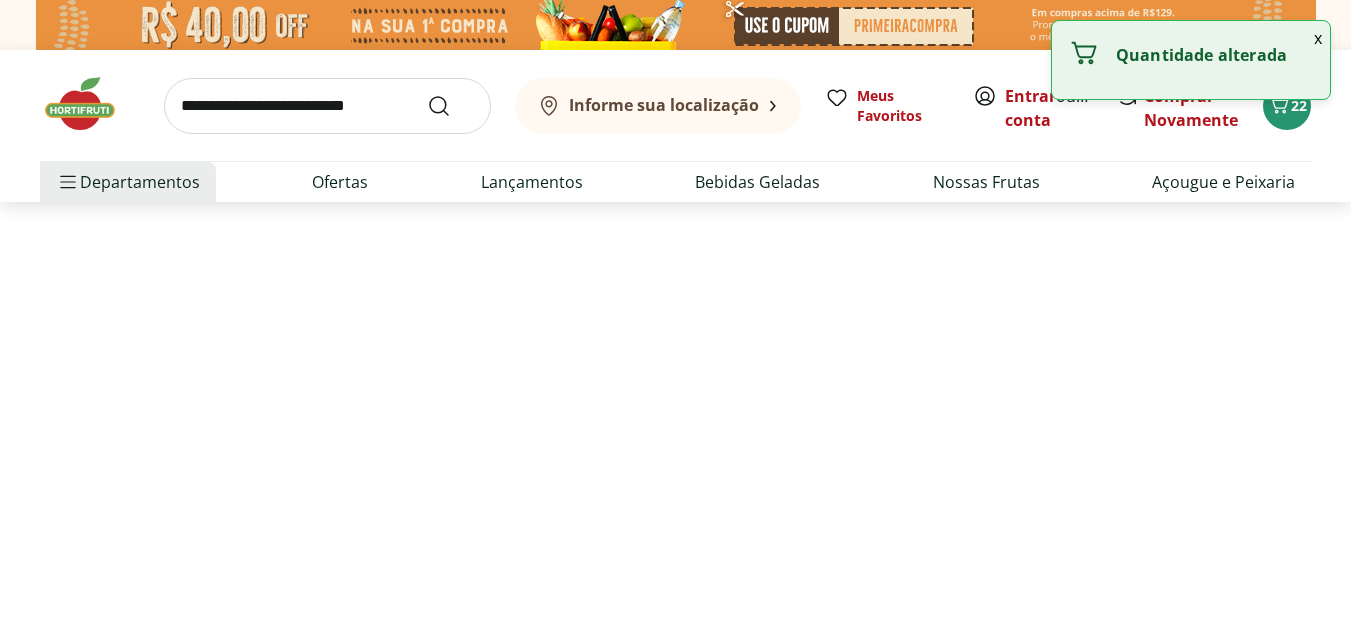 select on "**********" 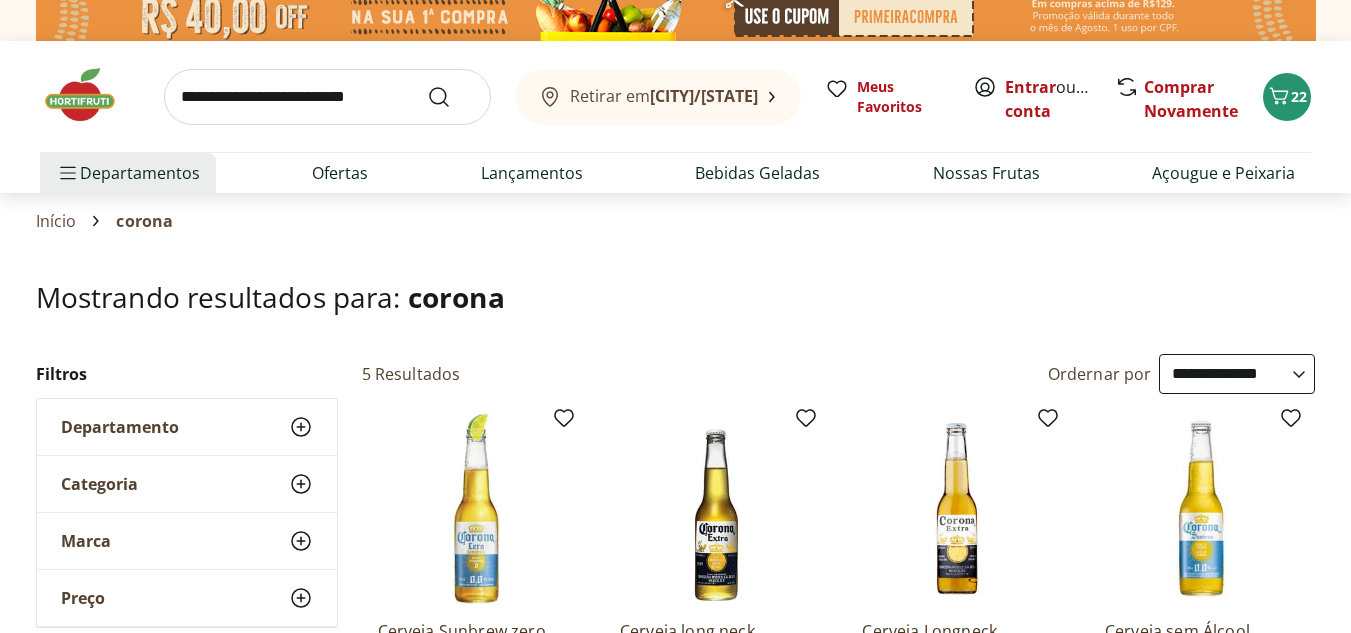 scroll, scrollTop: 0, scrollLeft: 0, axis: both 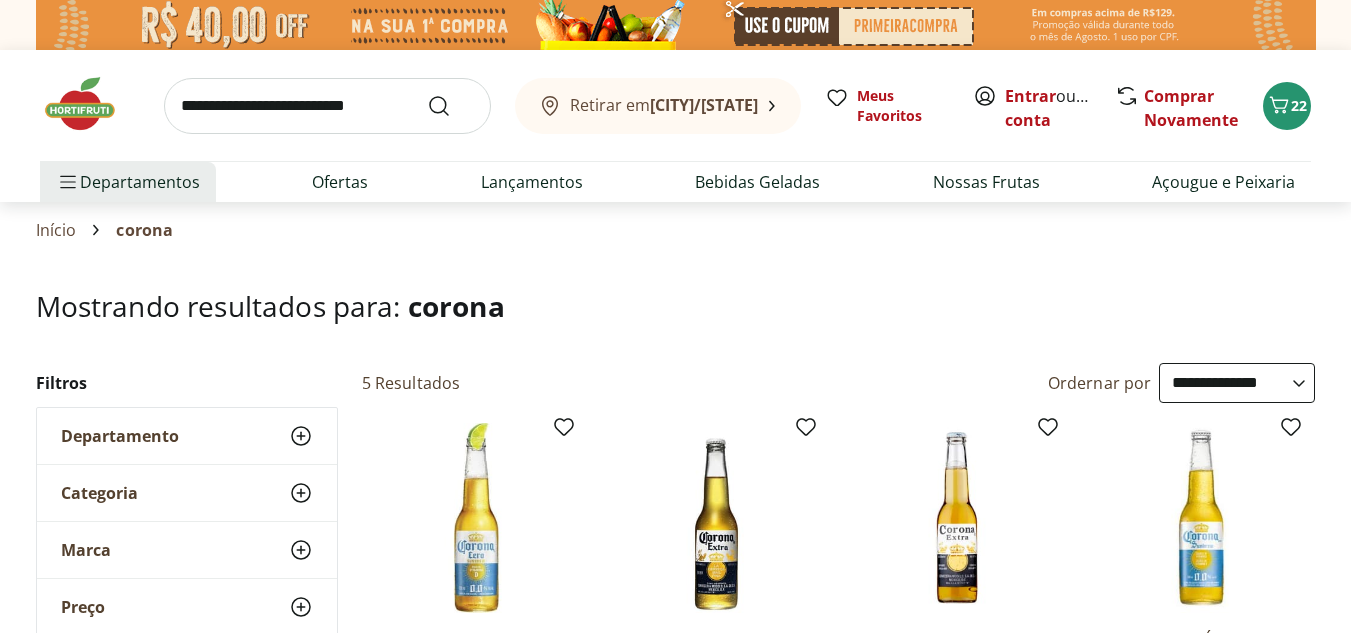 click at bounding box center (327, 106) 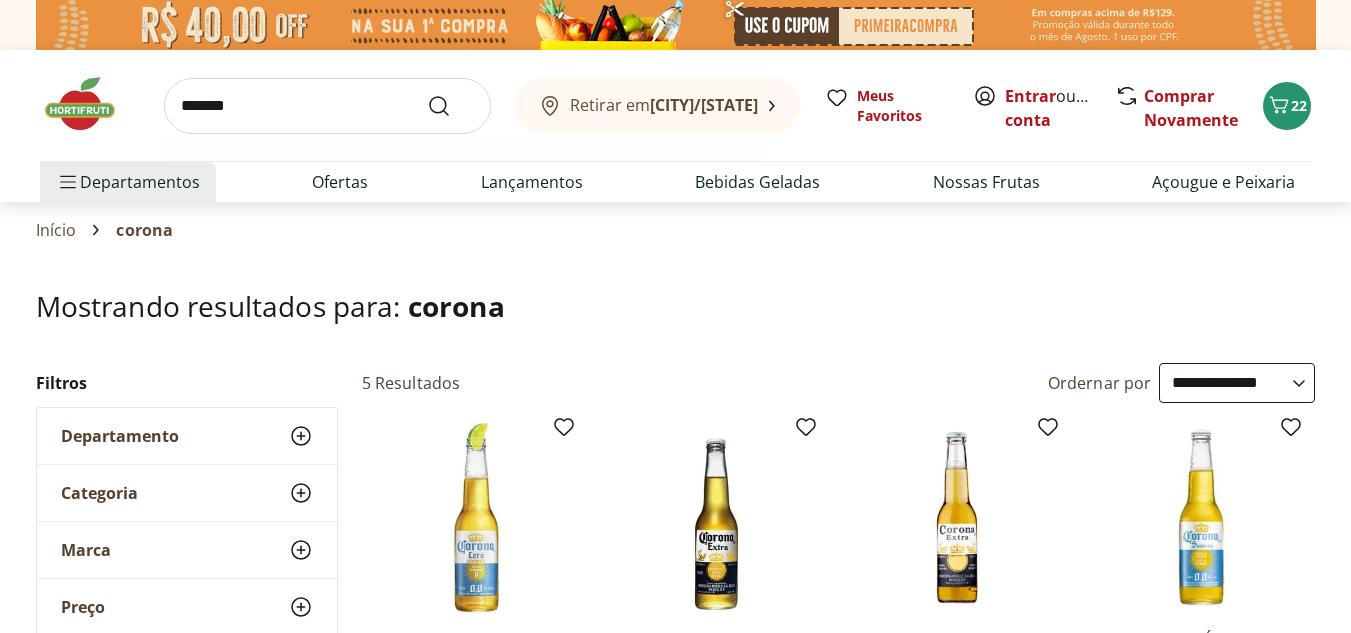 type on "*******" 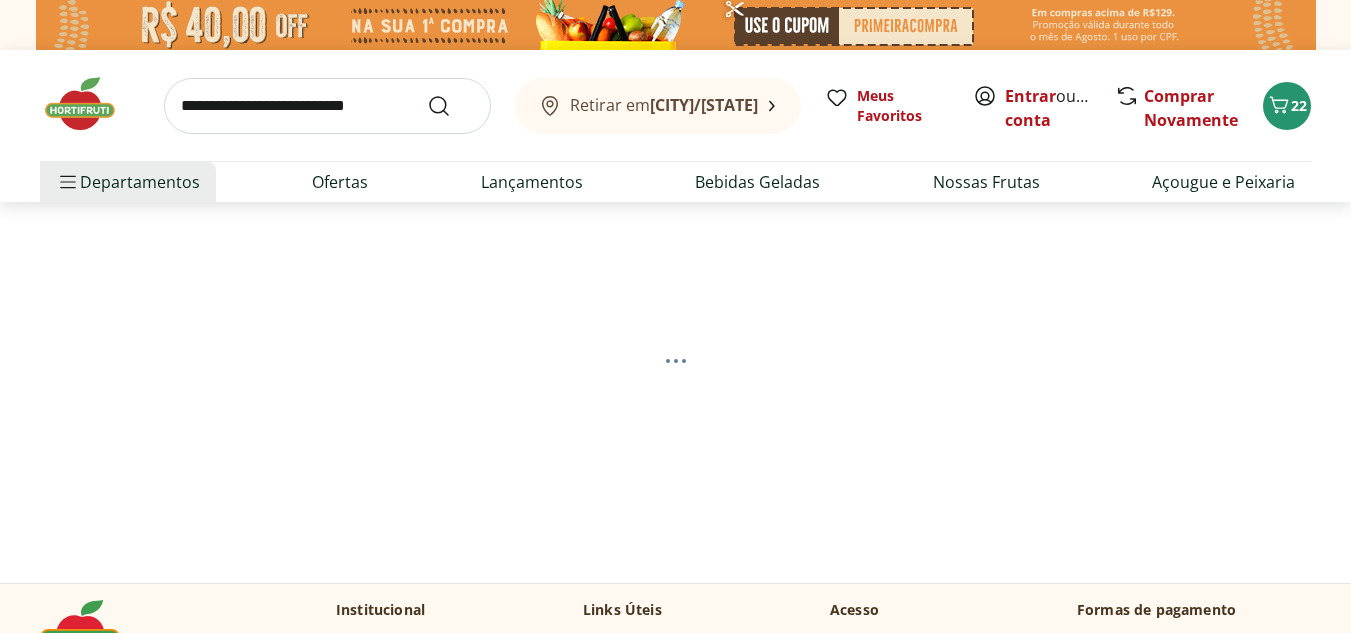 select on "**********" 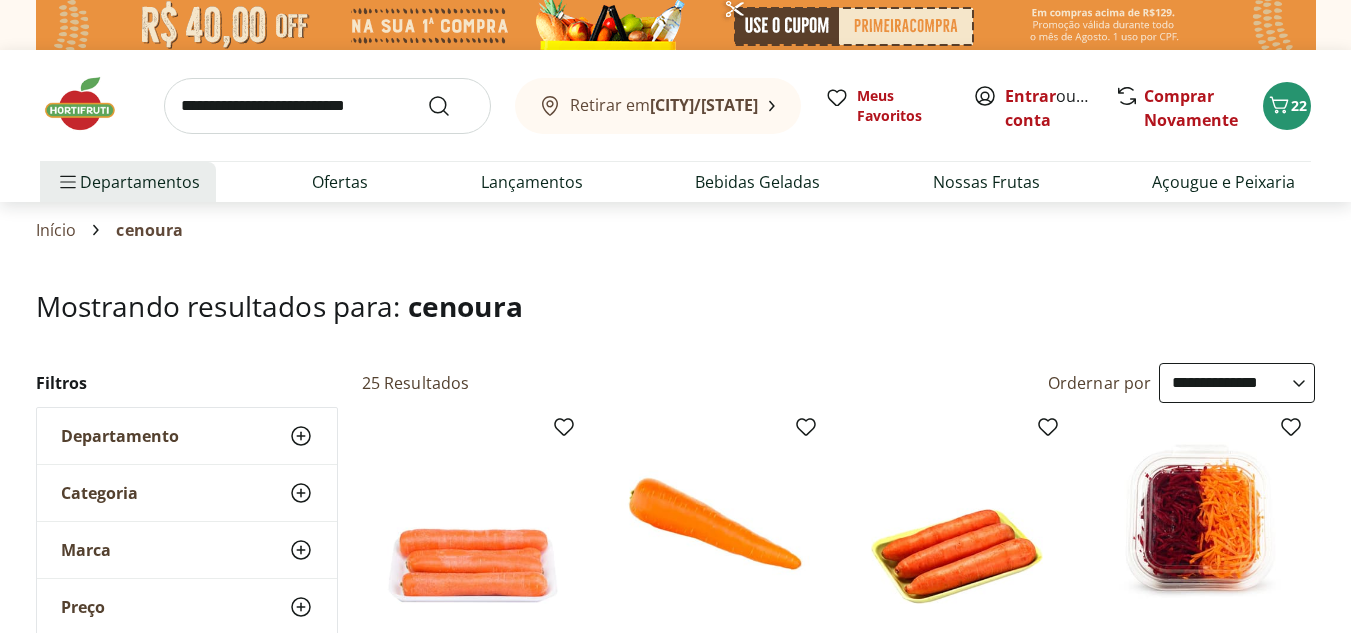 scroll, scrollTop: 300, scrollLeft: 0, axis: vertical 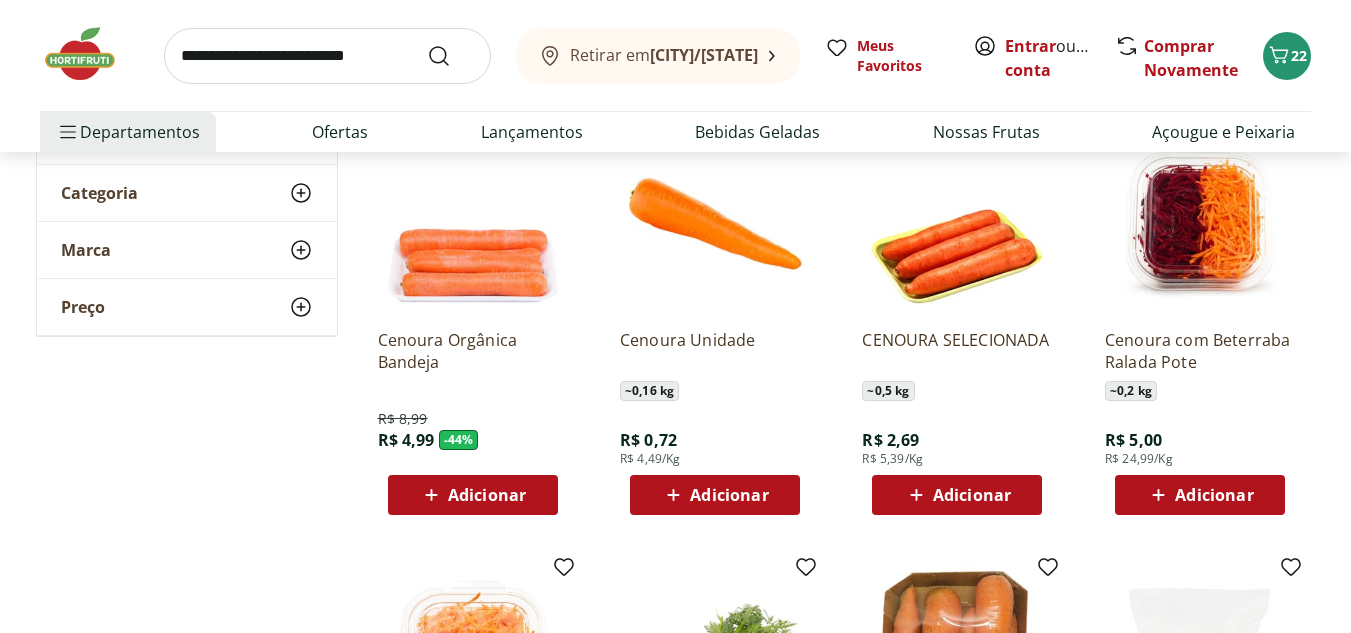 click on "Adicionar" at bounding box center (729, 495) 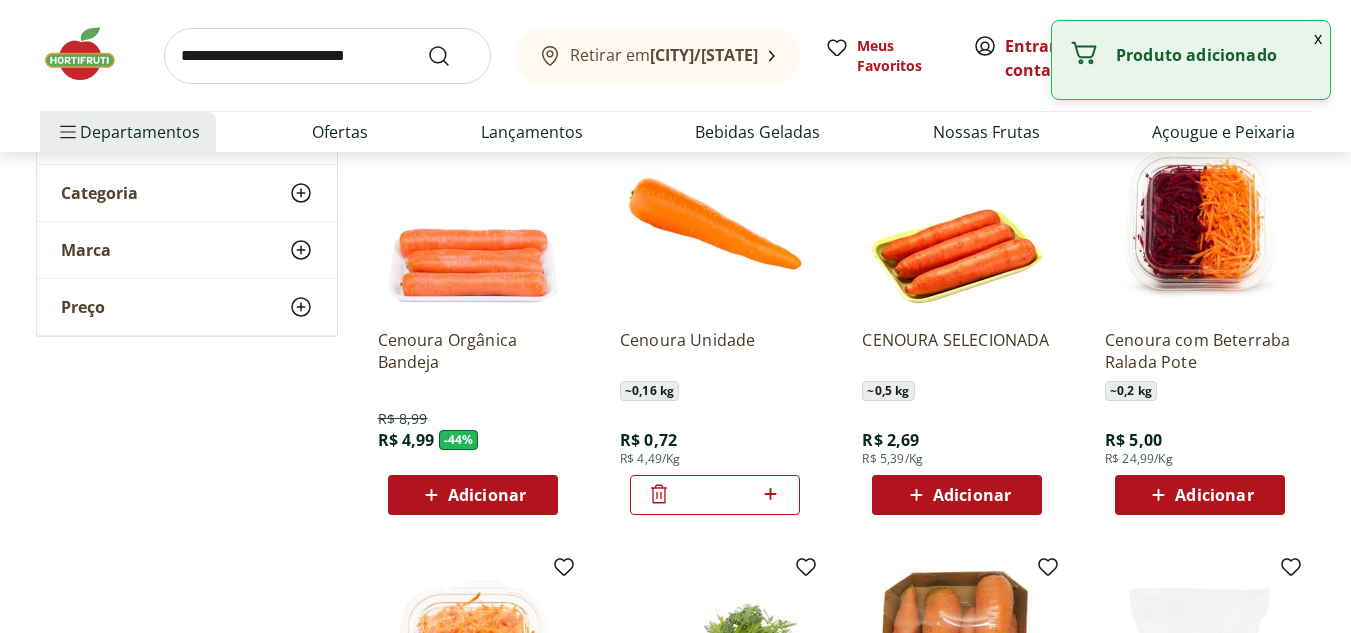 click 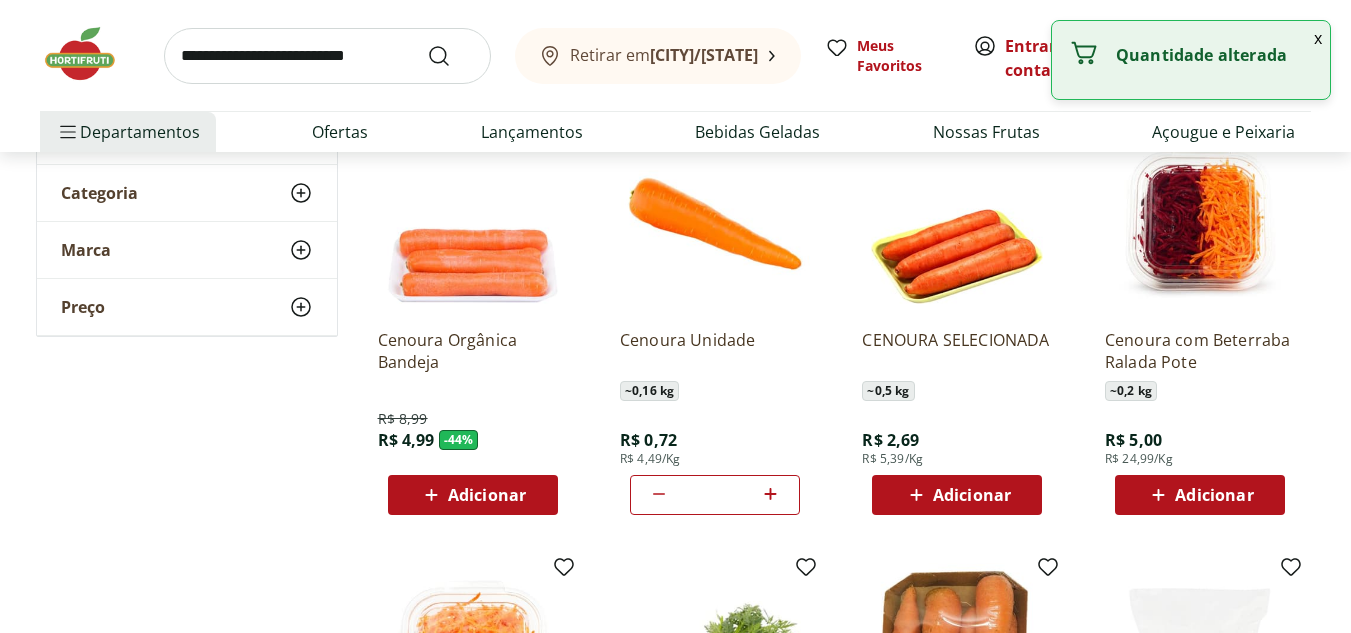 click 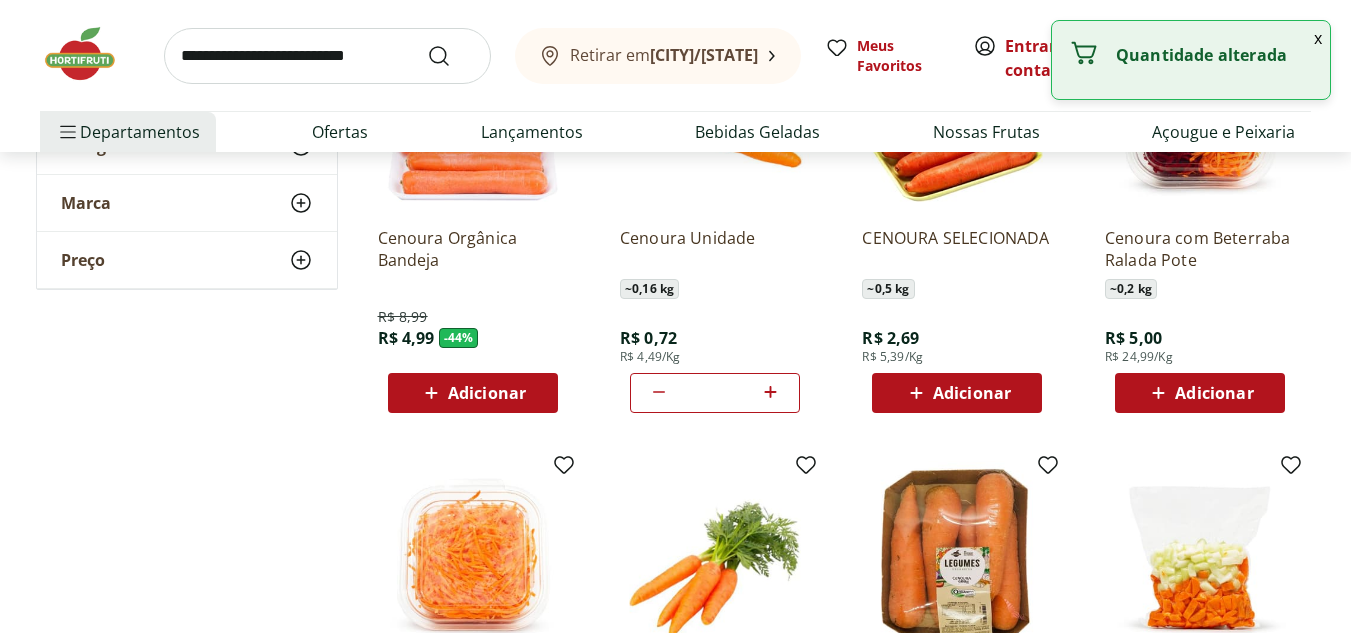 scroll, scrollTop: 400, scrollLeft: 0, axis: vertical 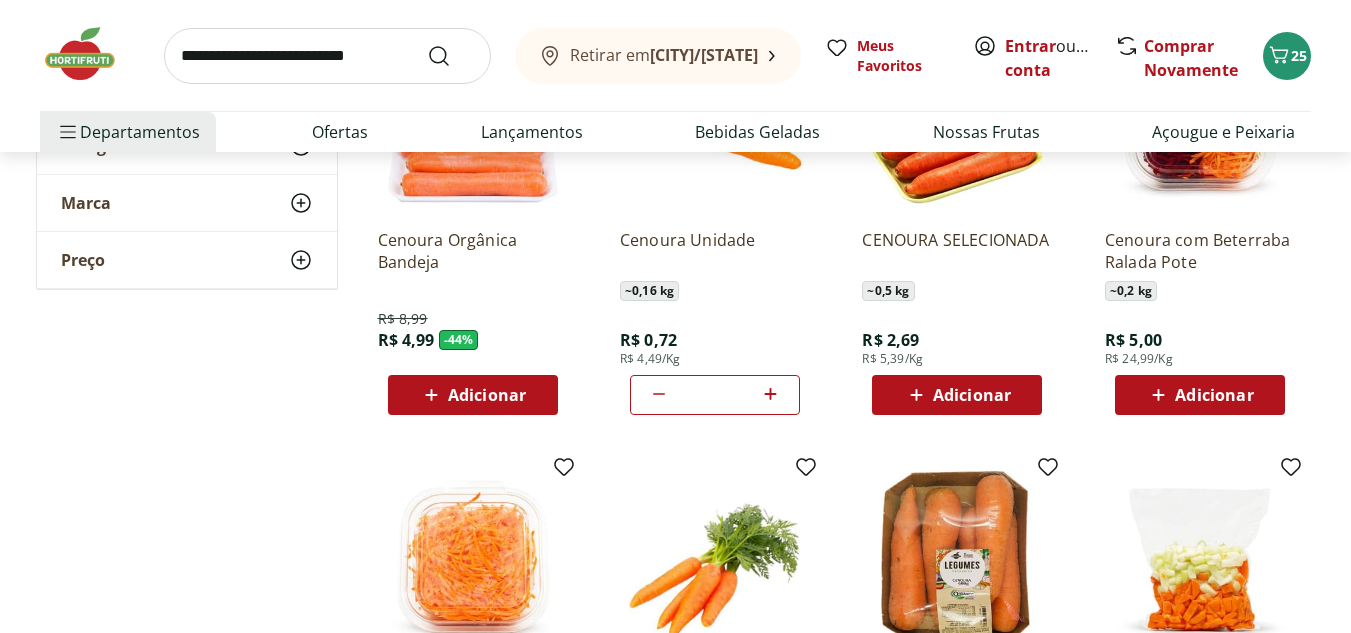 click 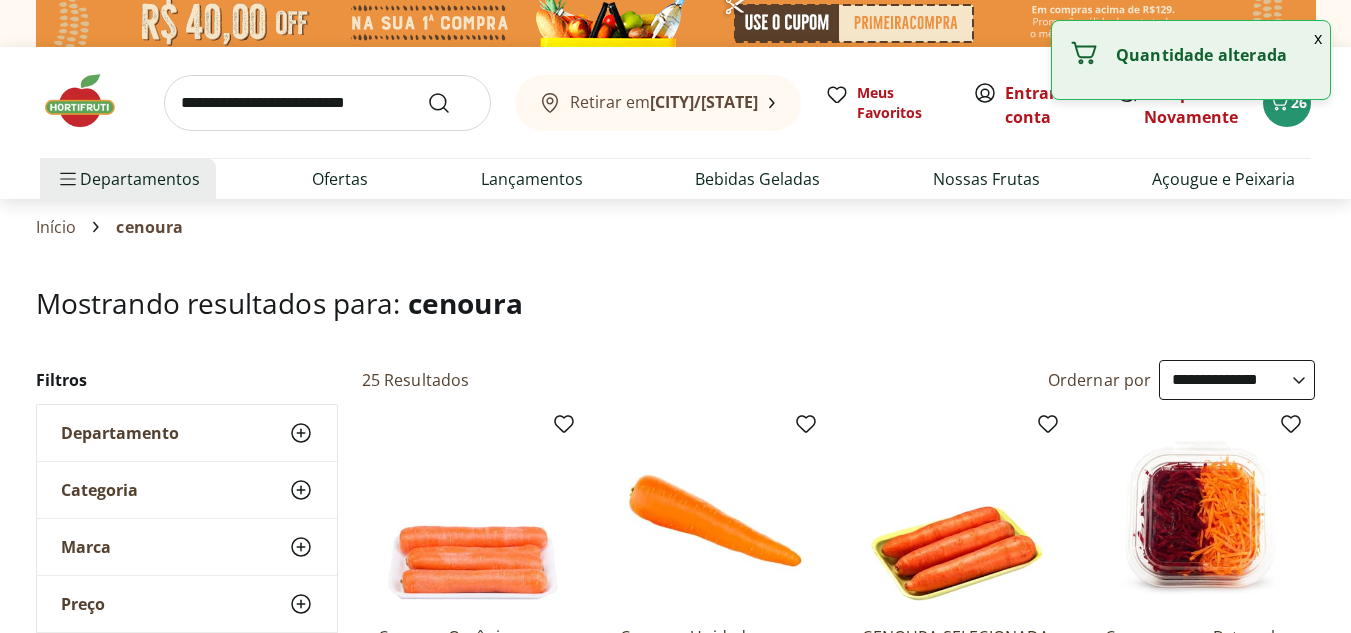scroll, scrollTop: 0, scrollLeft: 0, axis: both 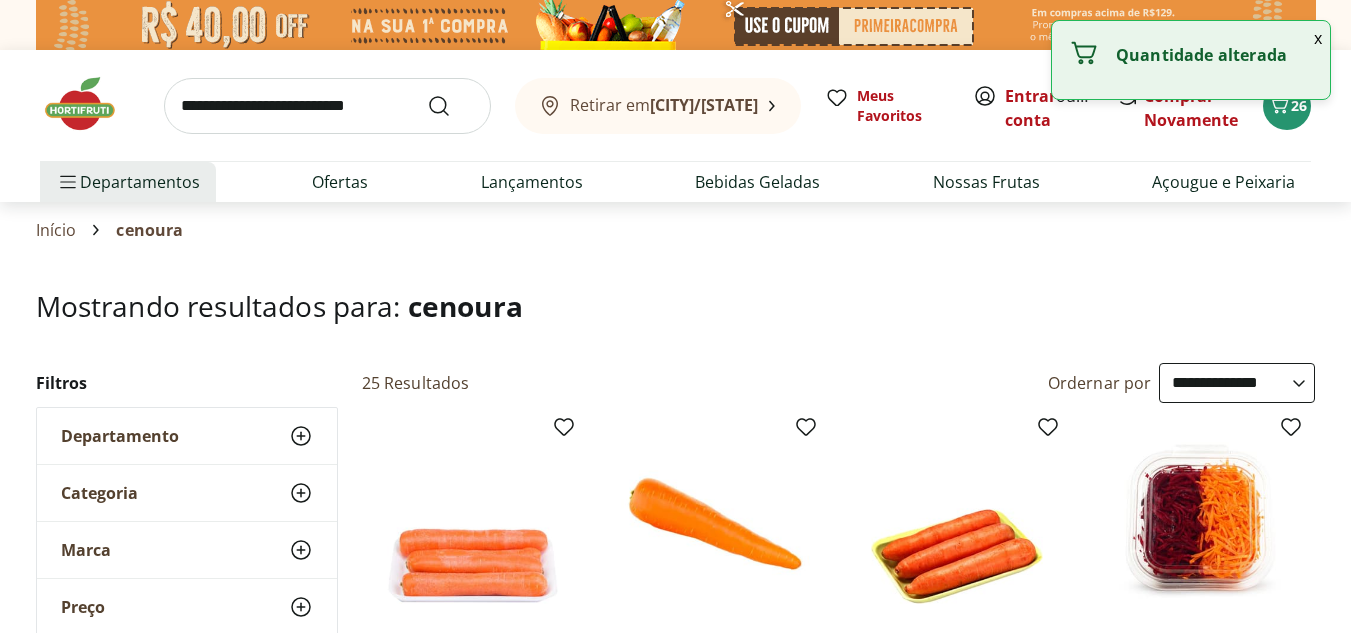 click at bounding box center [327, 106] 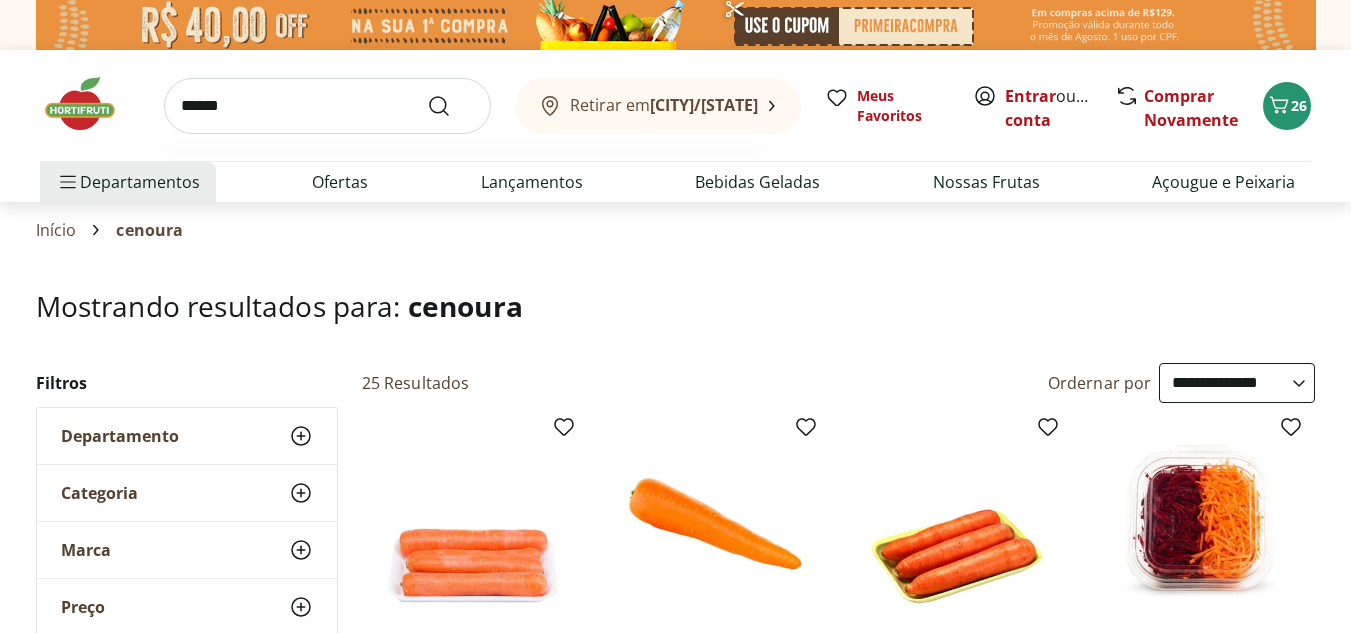 type on "******" 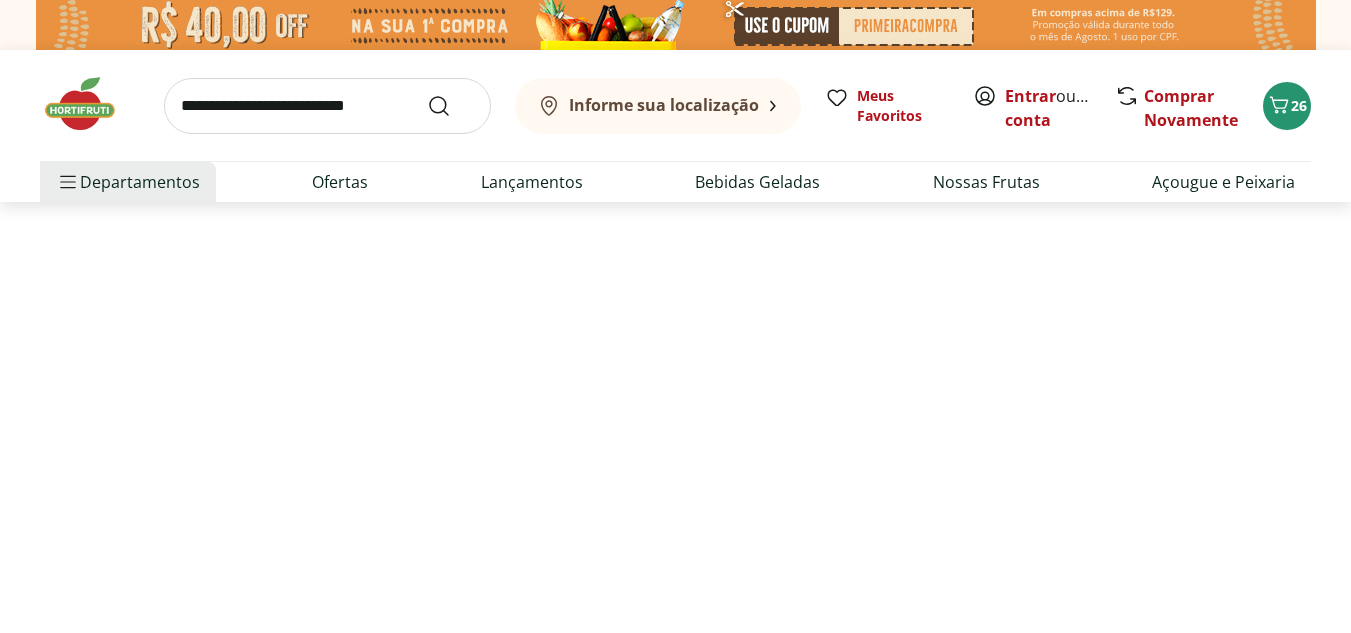 select on "**********" 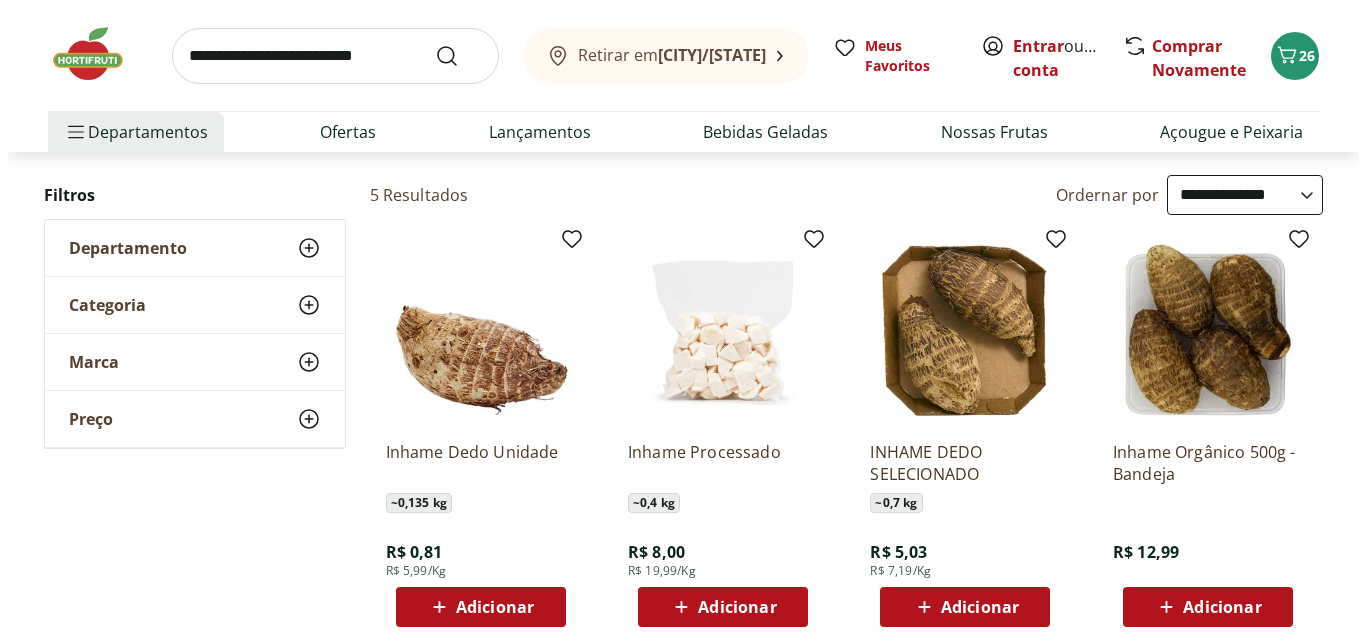 scroll, scrollTop: 300, scrollLeft: 0, axis: vertical 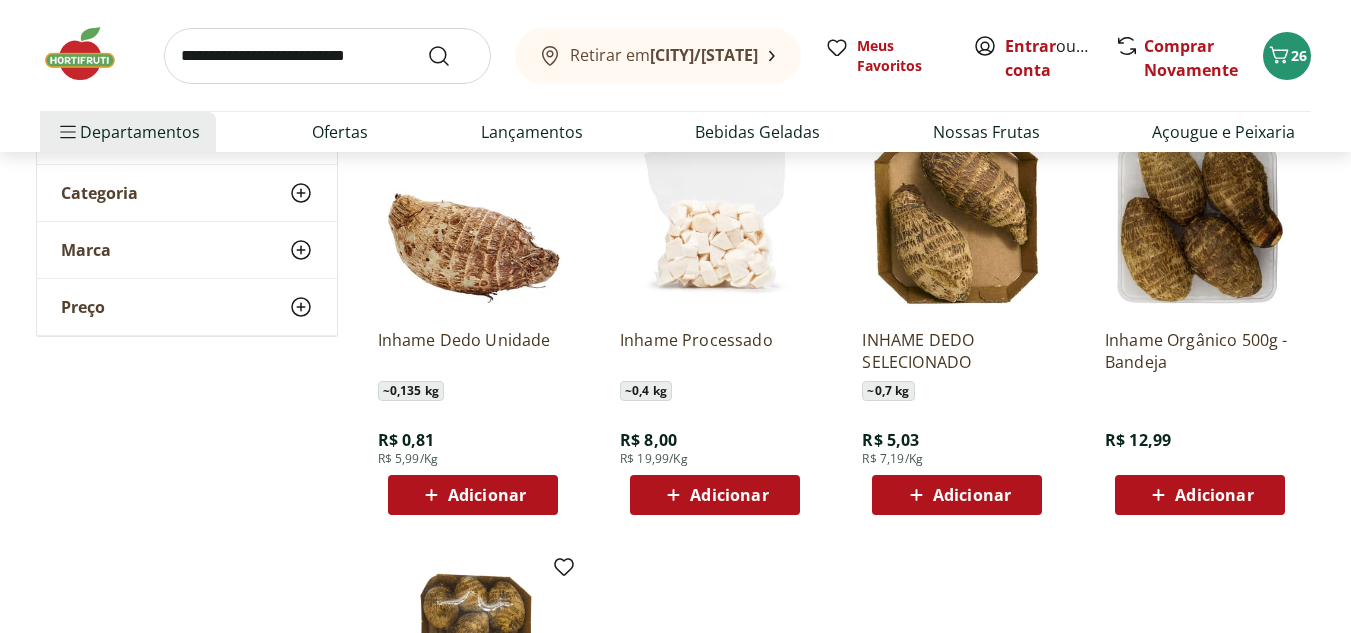 click on "Adicionar" at bounding box center [487, 495] 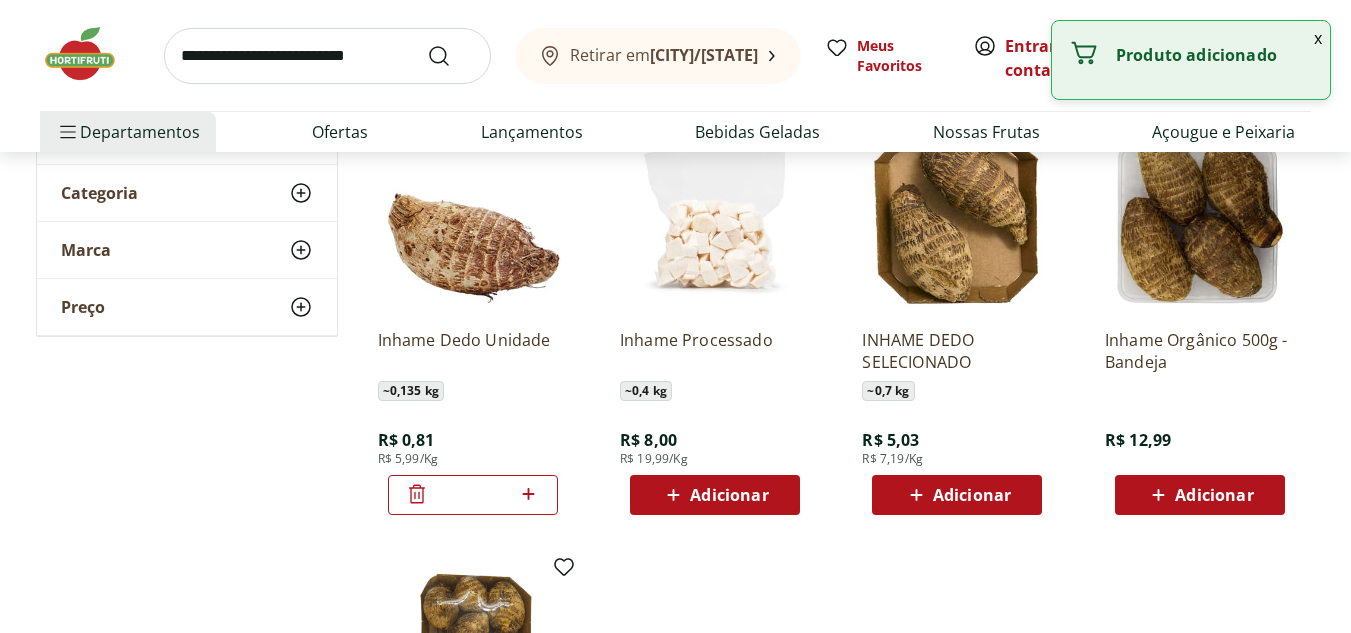 click 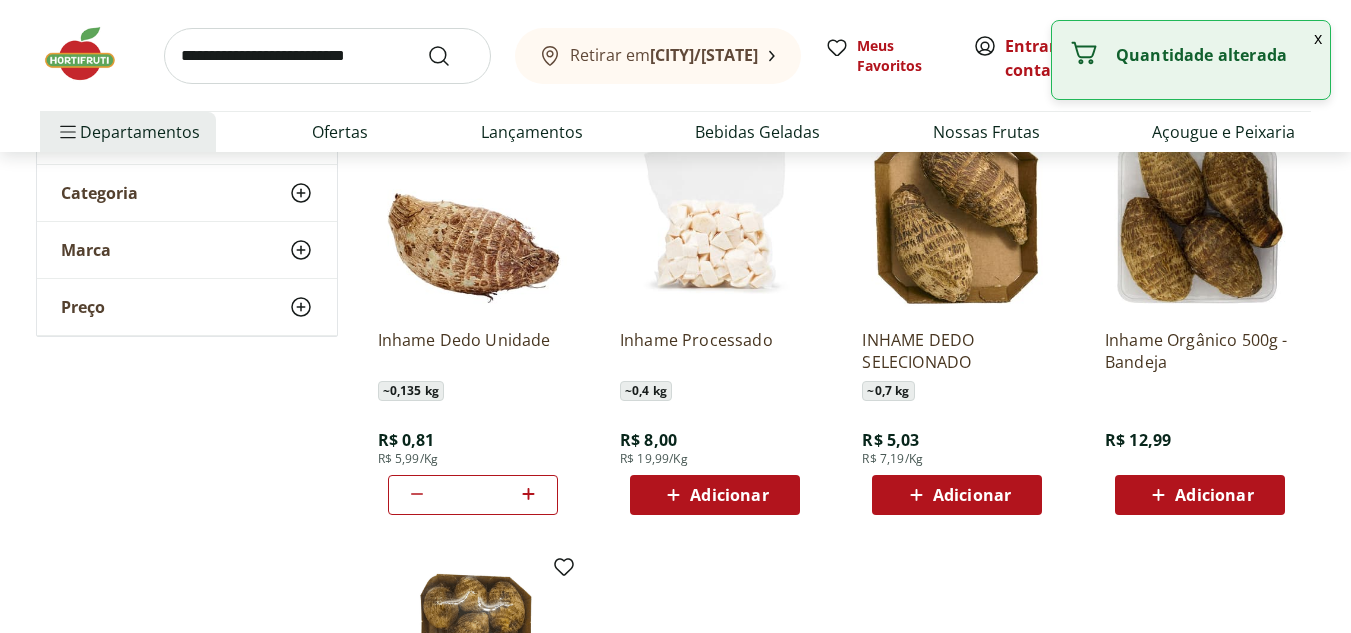 click 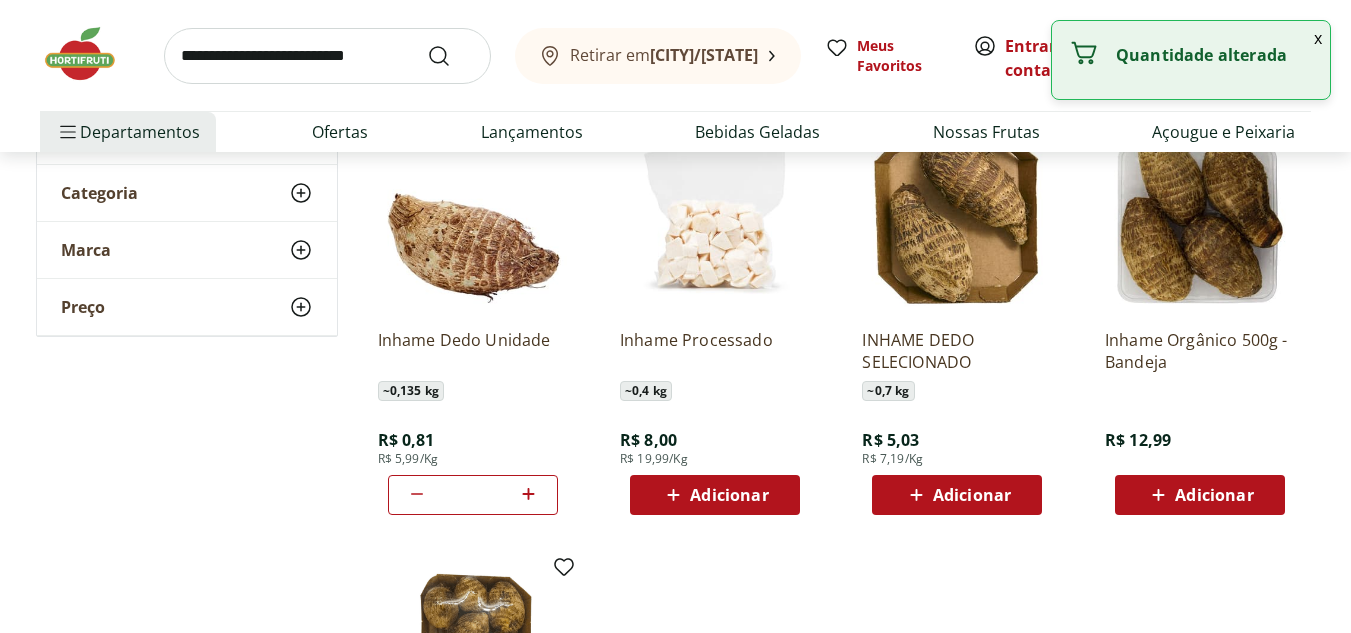 click on "**********" at bounding box center (676, 517) 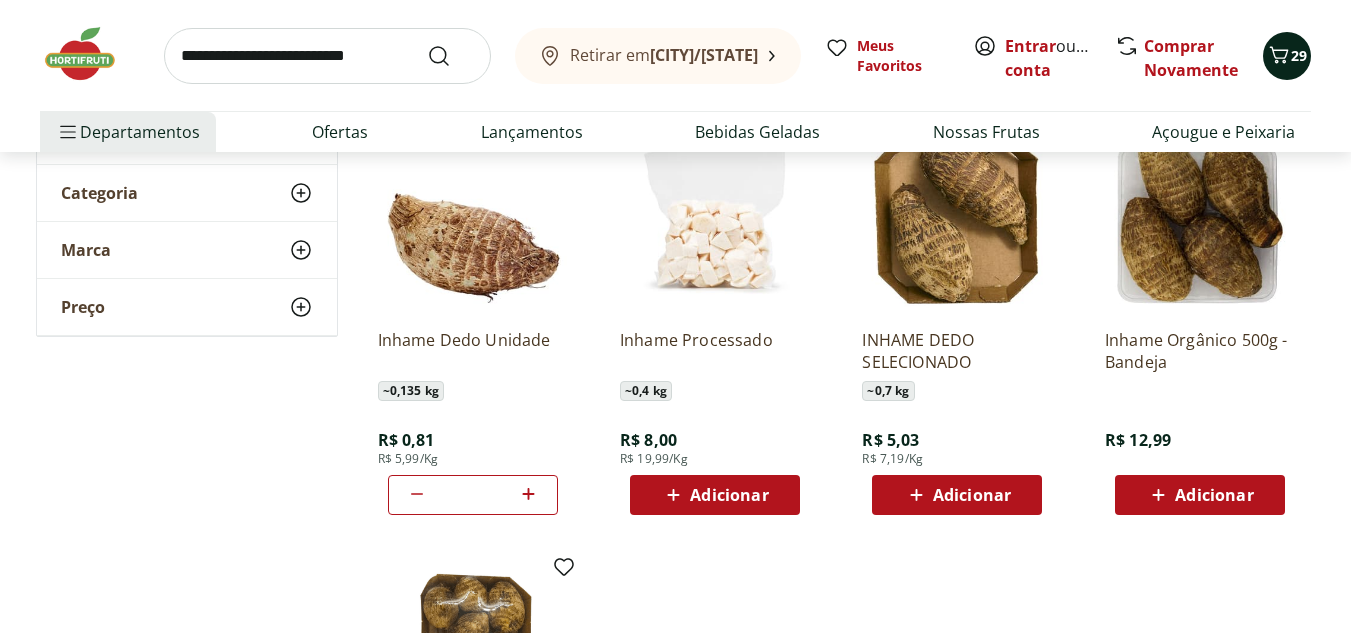 click at bounding box center (1279, 56) 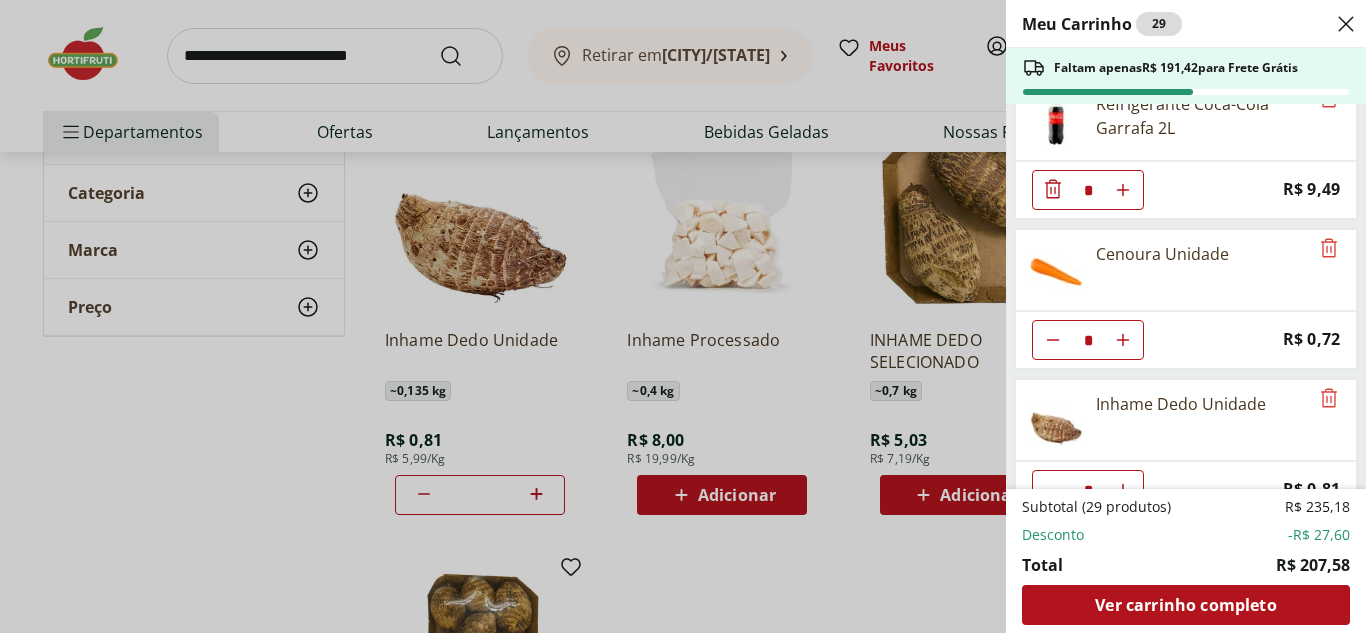scroll, scrollTop: 1723, scrollLeft: 0, axis: vertical 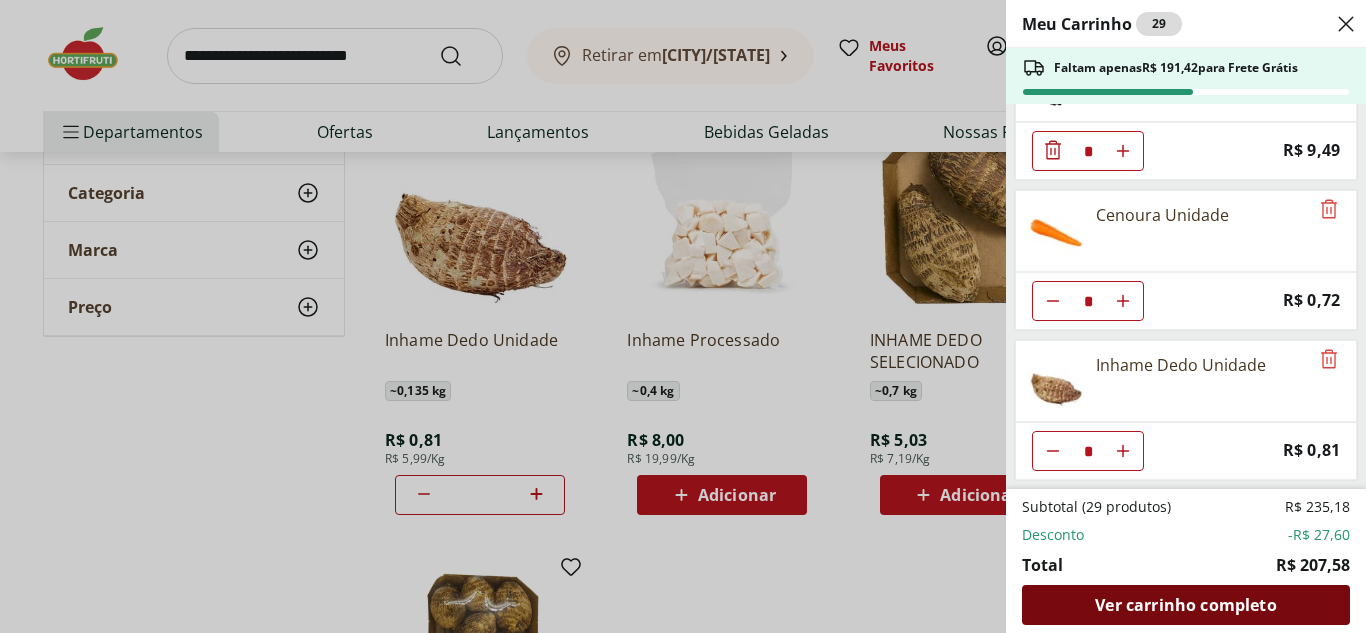 click on "Ver carrinho completo" at bounding box center (1186, 605) 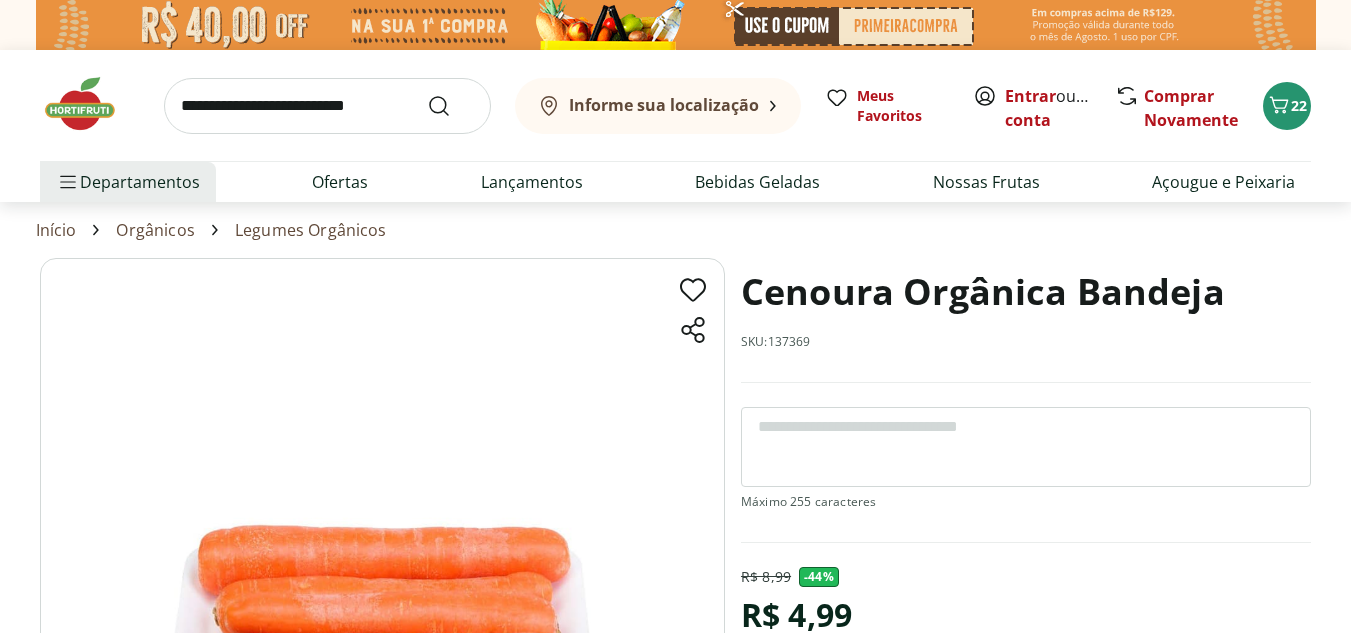 scroll, scrollTop: 0, scrollLeft: 0, axis: both 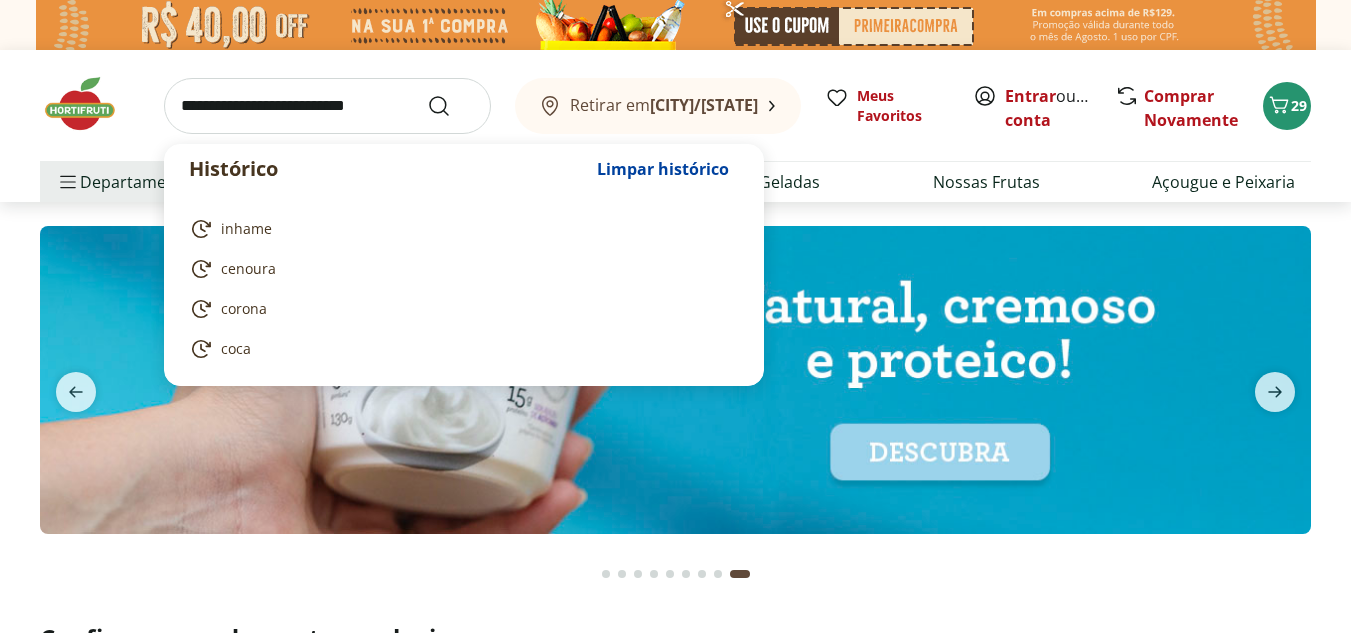 click at bounding box center [327, 106] 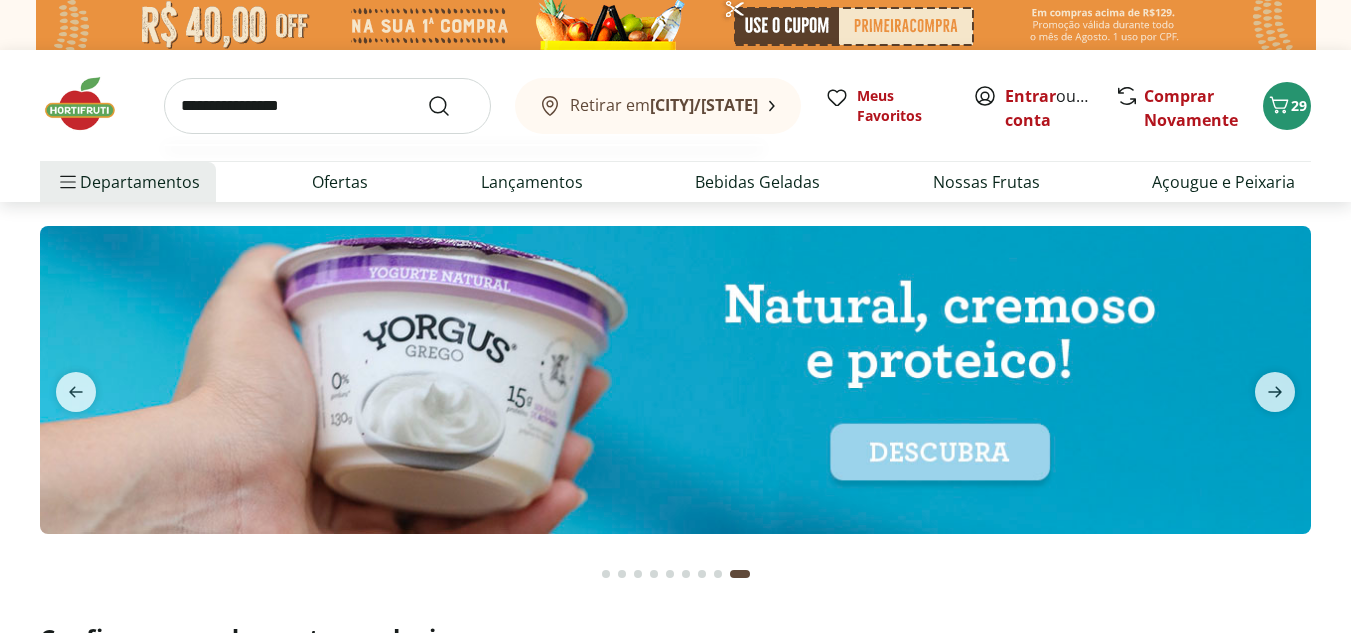 type on "**********" 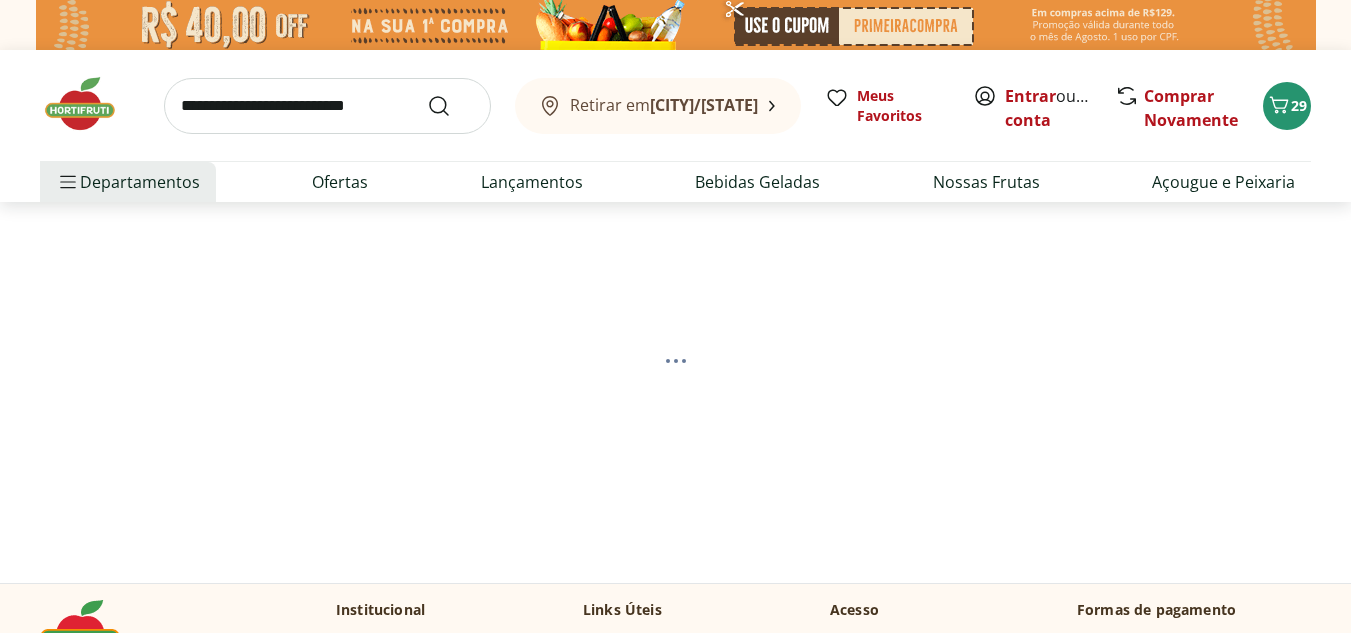 select on "**********" 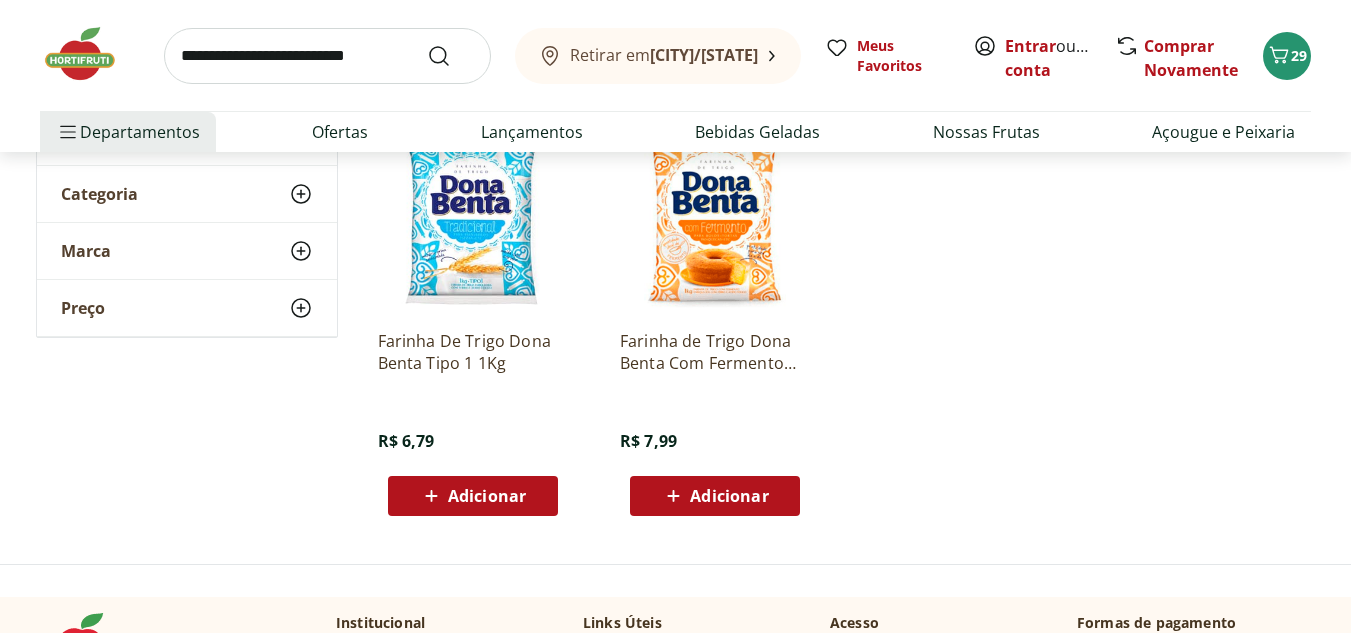 scroll, scrollTop: 300, scrollLeft: 0, axis: vertical 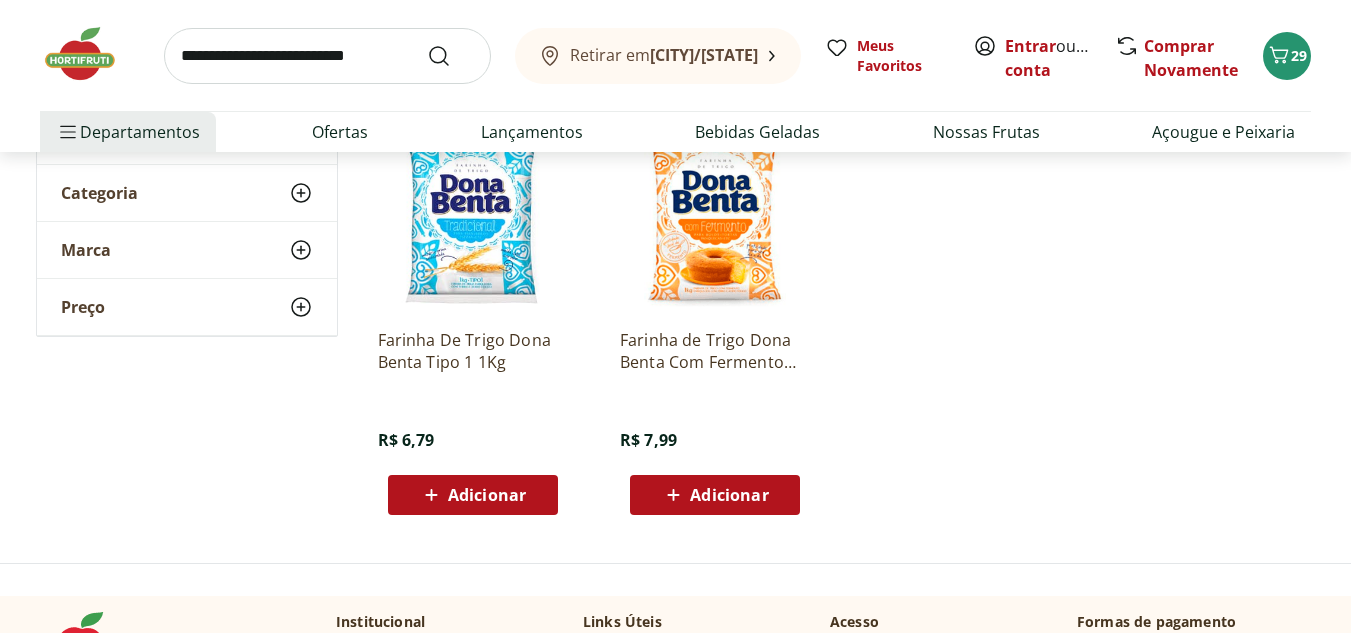click on "Adicionar" at bounding box center [487, 495] 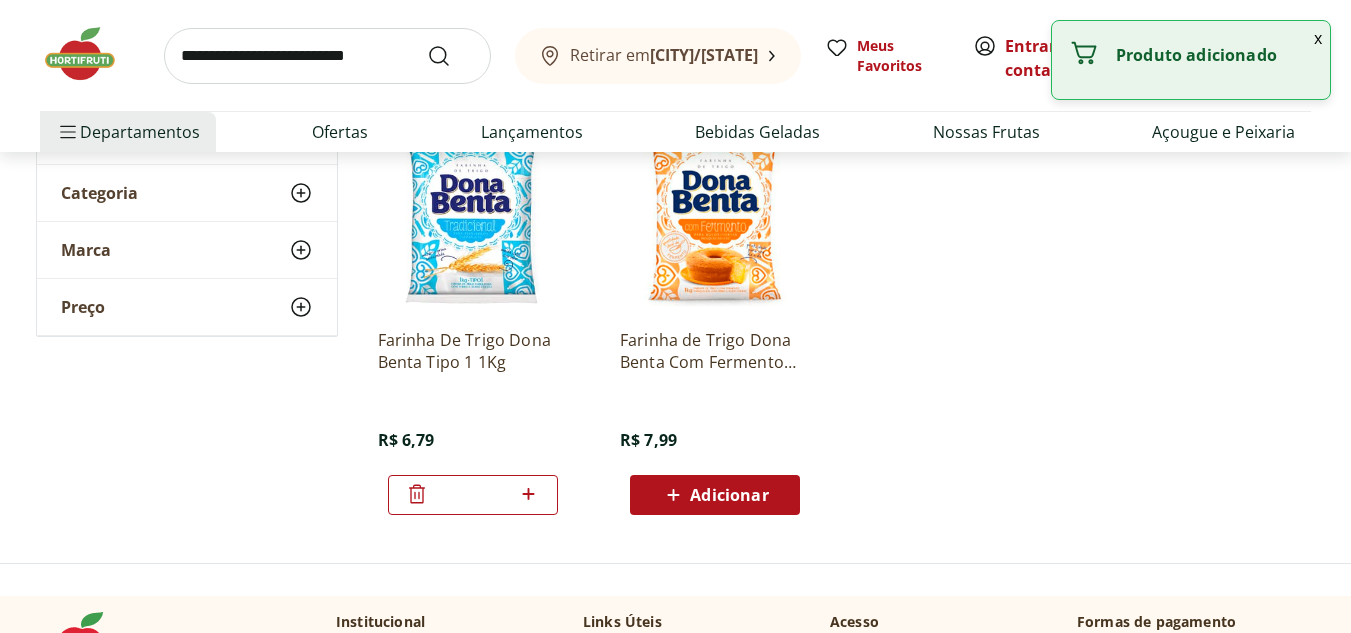 click at bounding box center (327, 56) 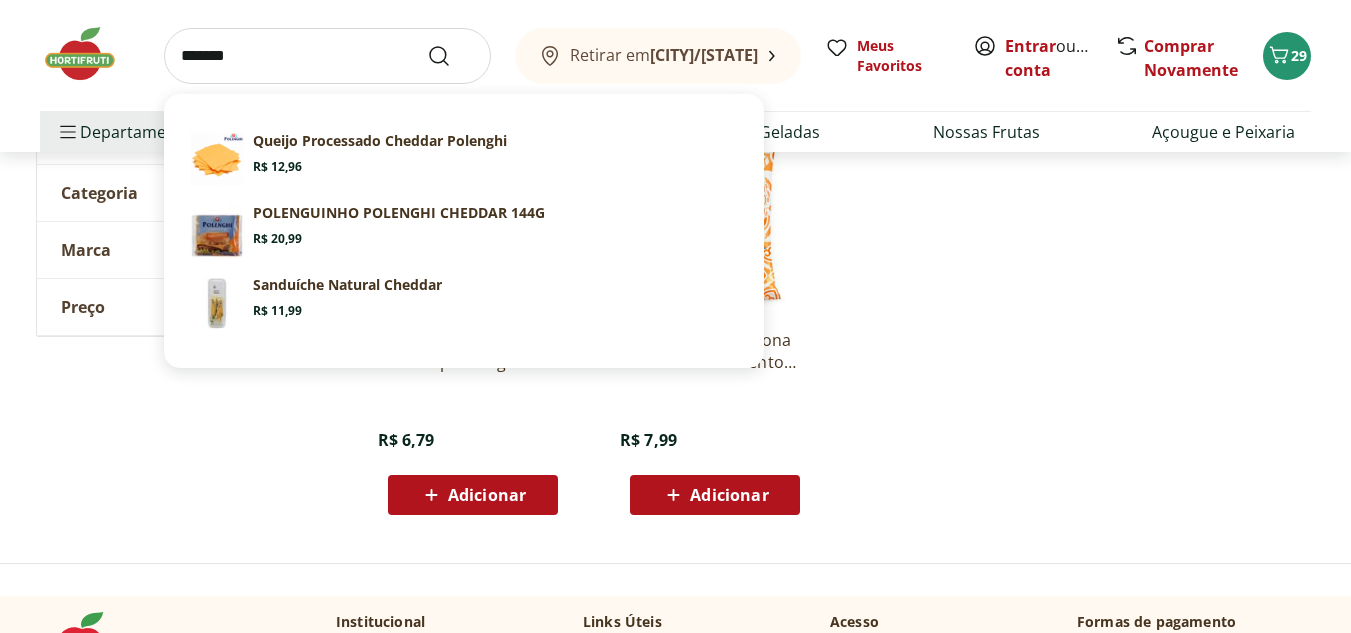 type on "*******" 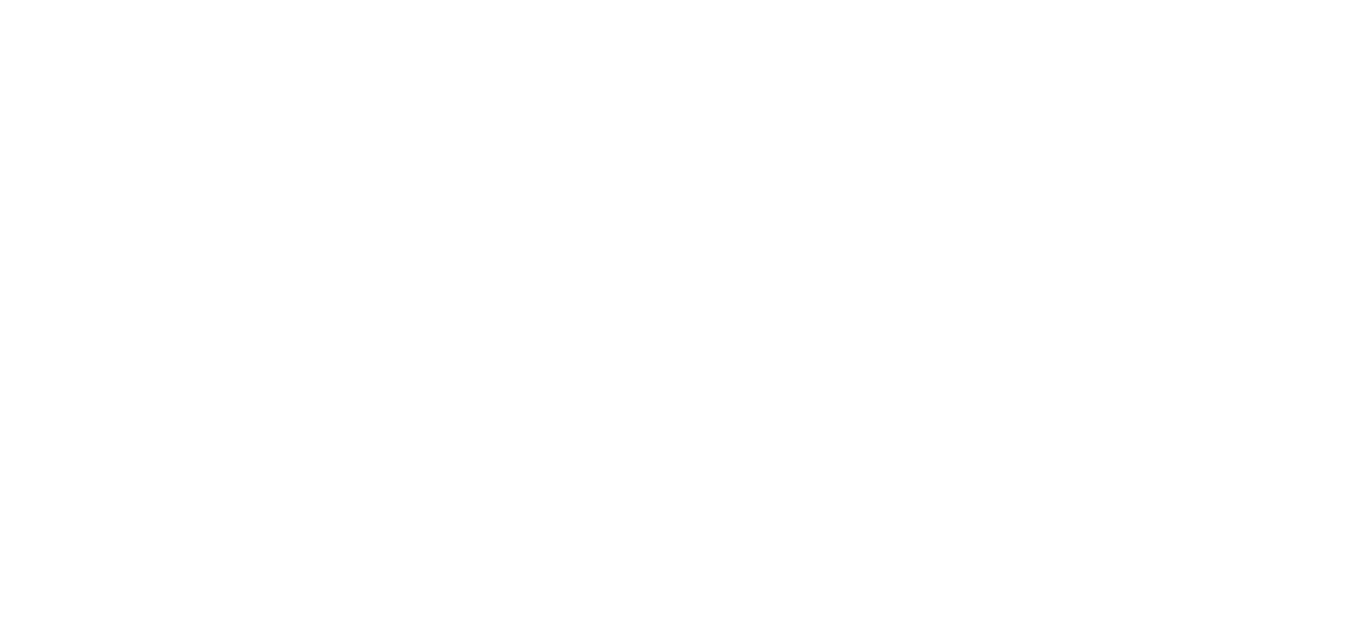 scroll, scrollTop: 0, scrollLeft: 0, axis: both 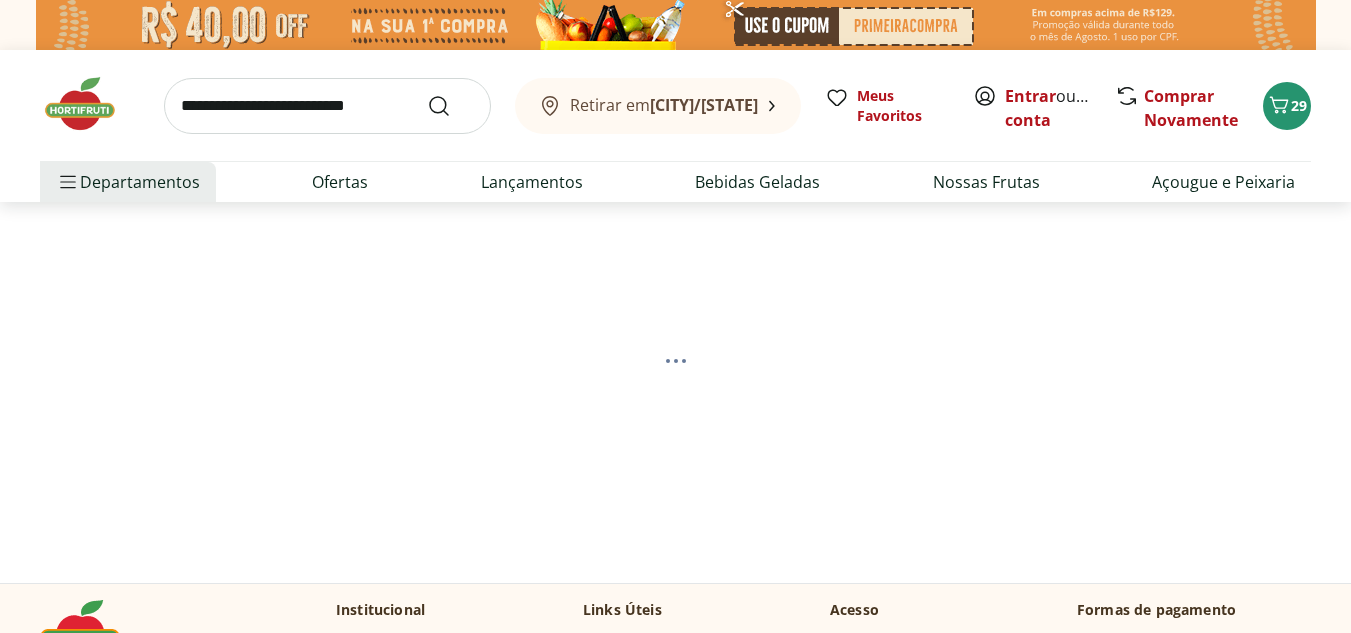 select on "**********" 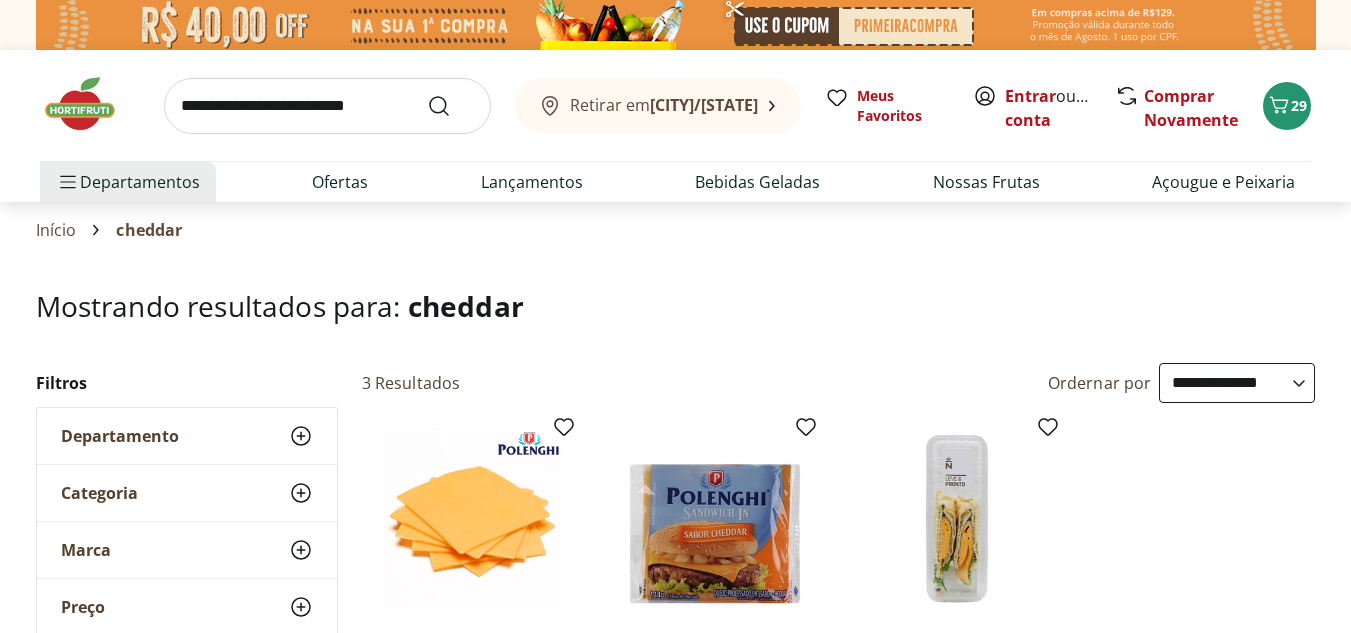 scroll, scrollTop: 200, scrollLeft: 0, axis: vertical 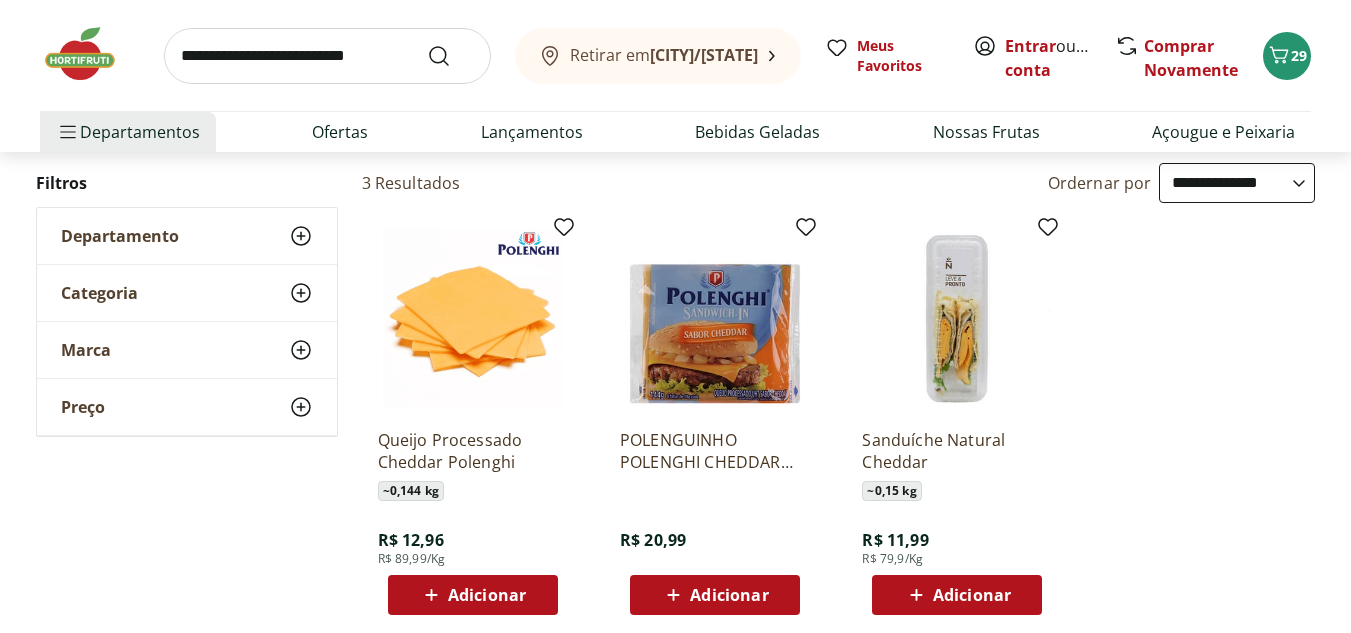 click on "Adicionar" at bounding box center (487, 595) 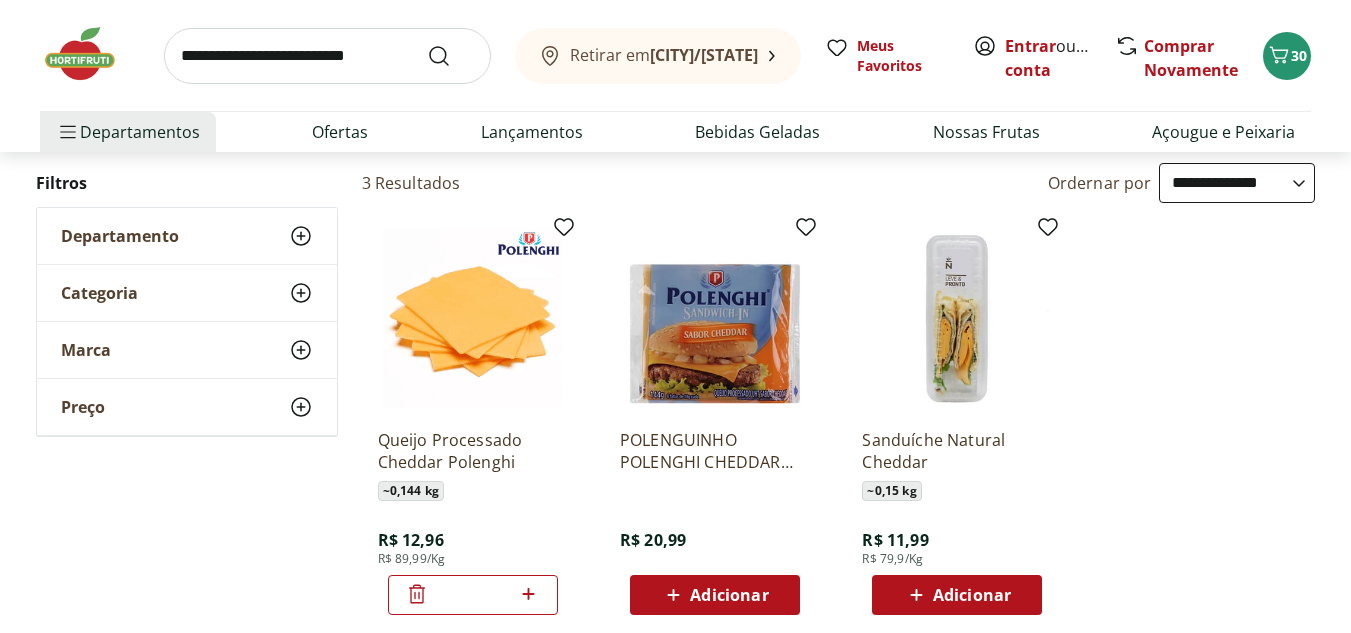 click at bounding box center [327, 56] 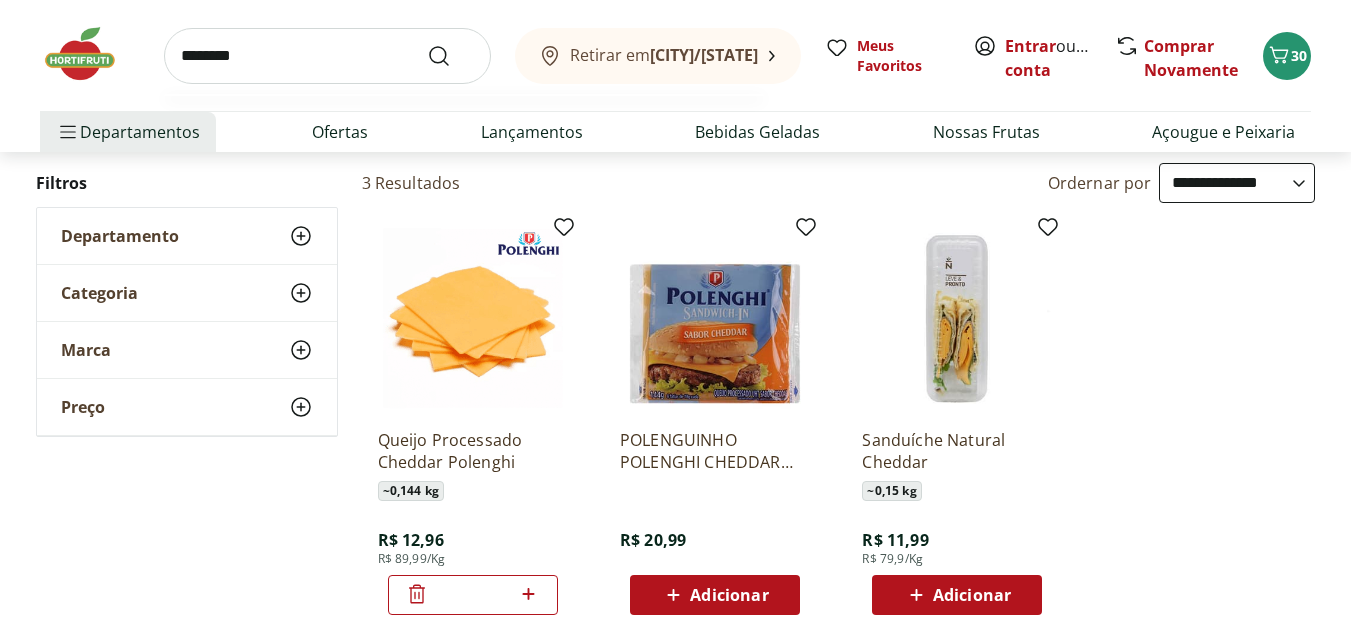 type on "********" 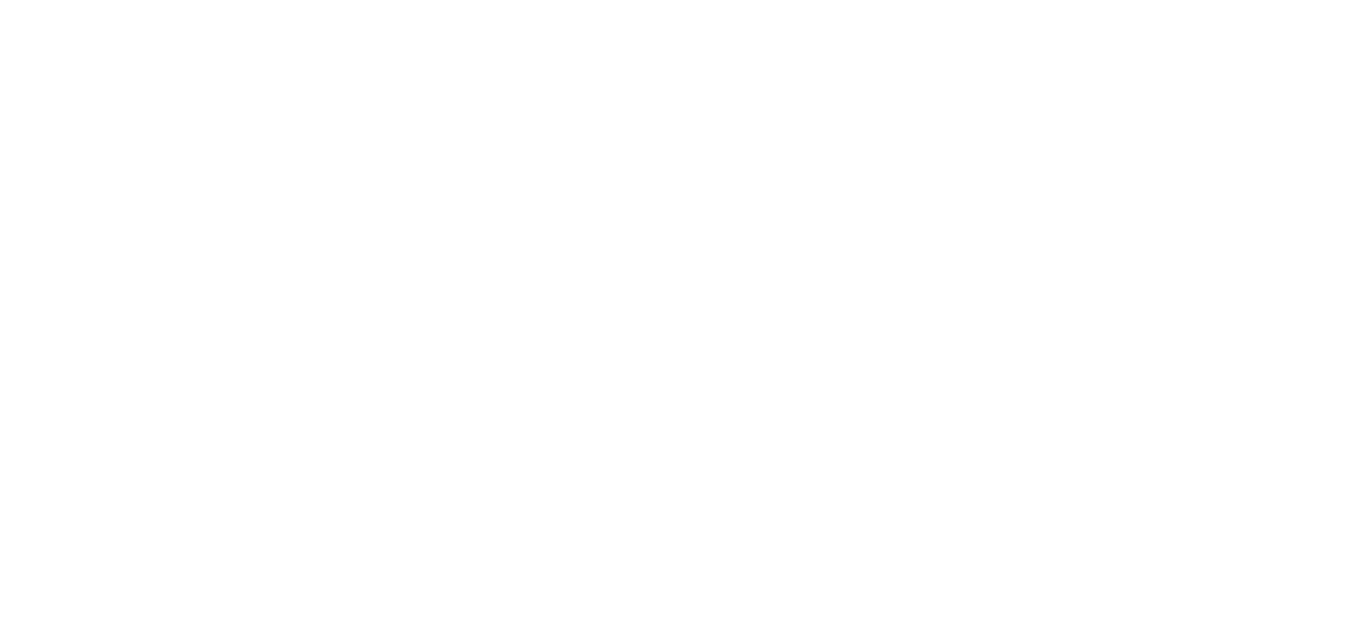 scroll, scrollTop: 0, scrollLeft: 0, axis: both 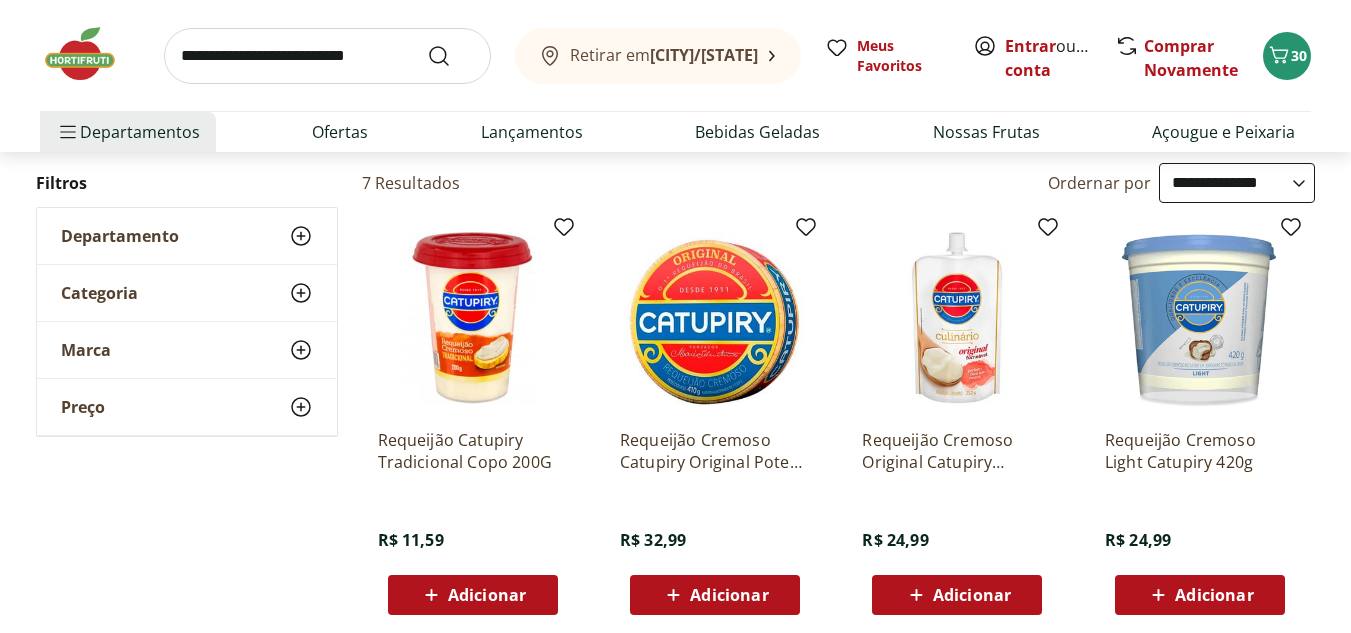 click on "Adicionar" at bounding box center (473, 595) 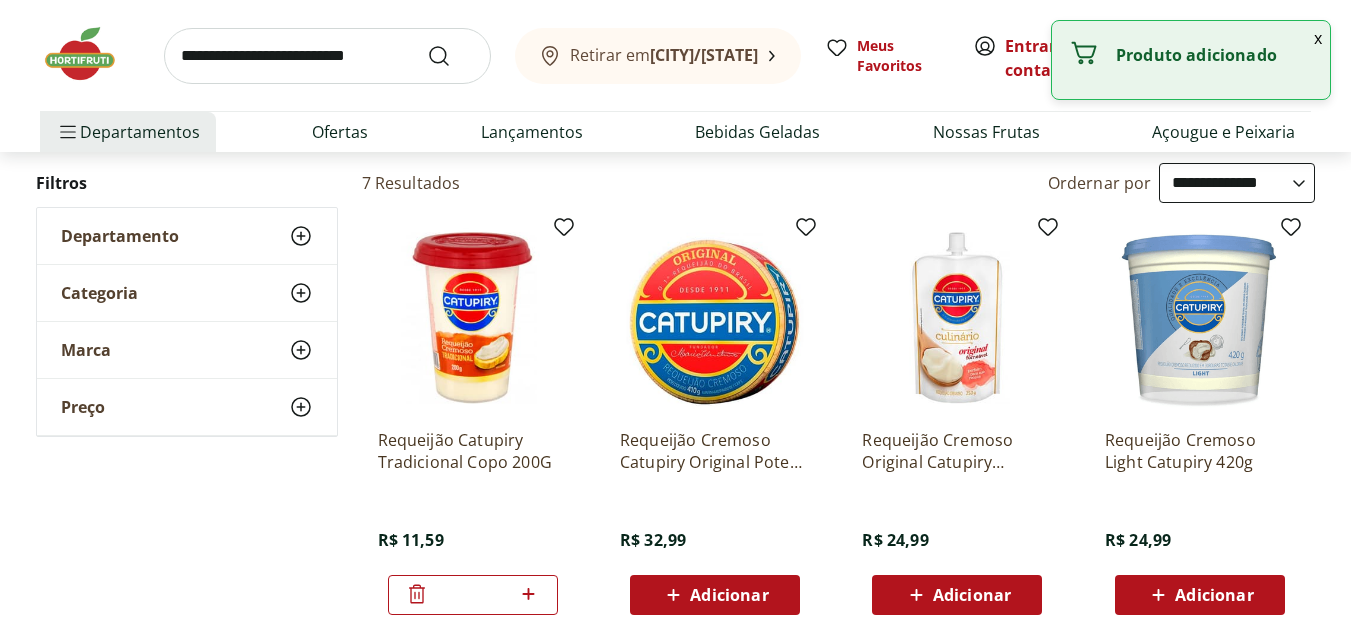 click at bounding box center (327, 56) 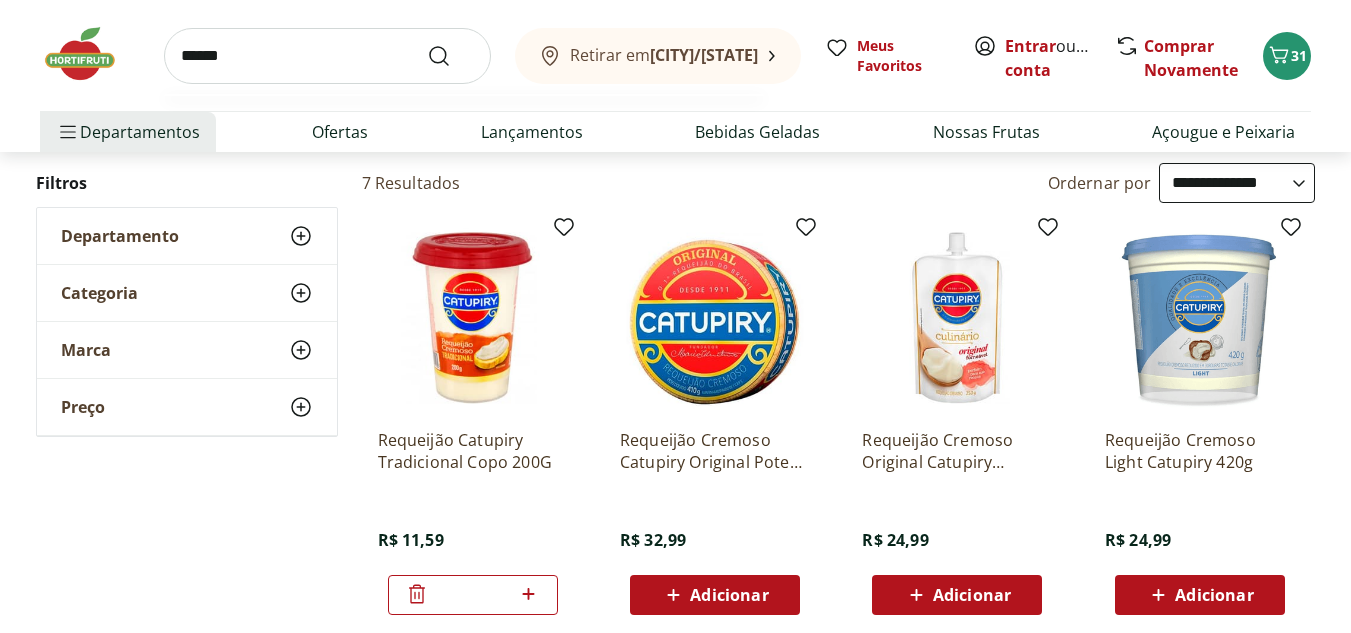 type on "******" 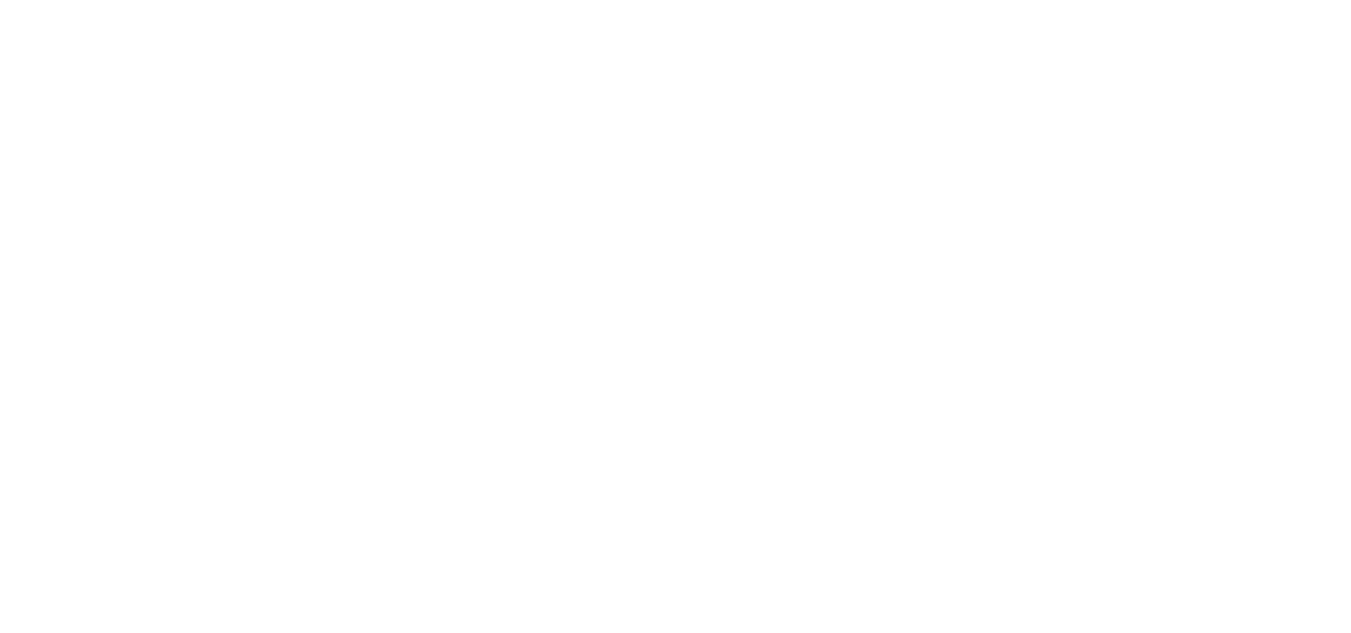 scroll, scrollTop: 0, scrollLeft: 0, axis: both 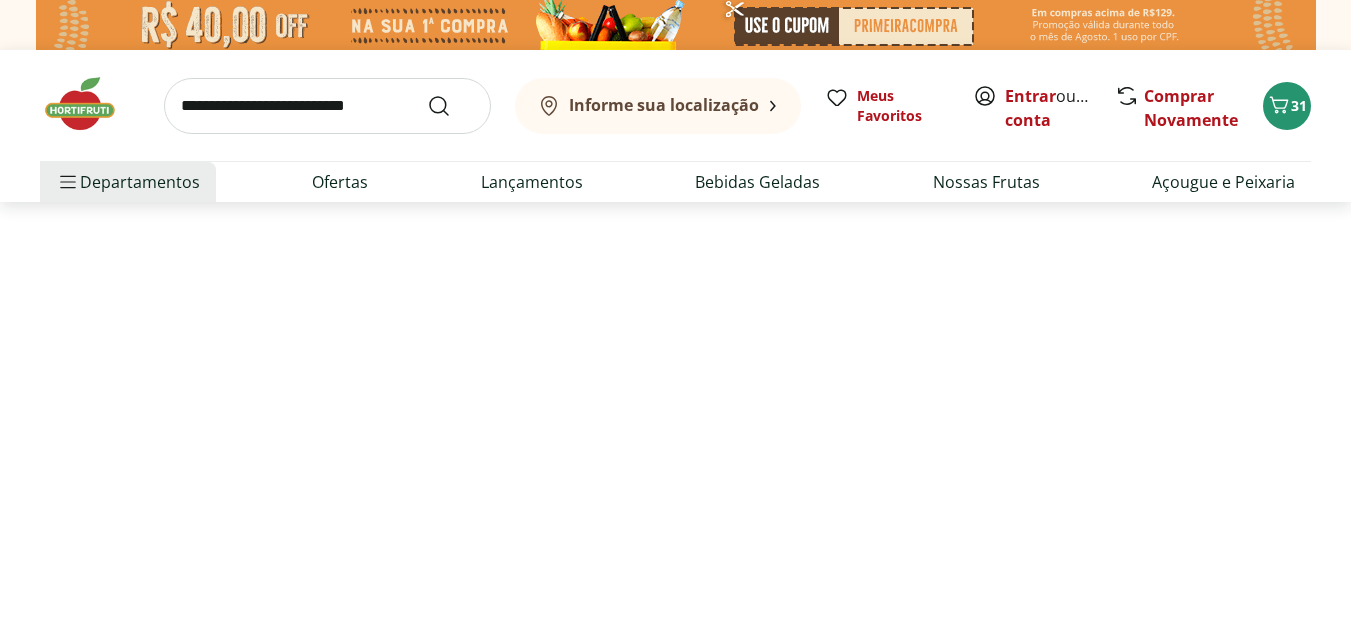 select on "**********" 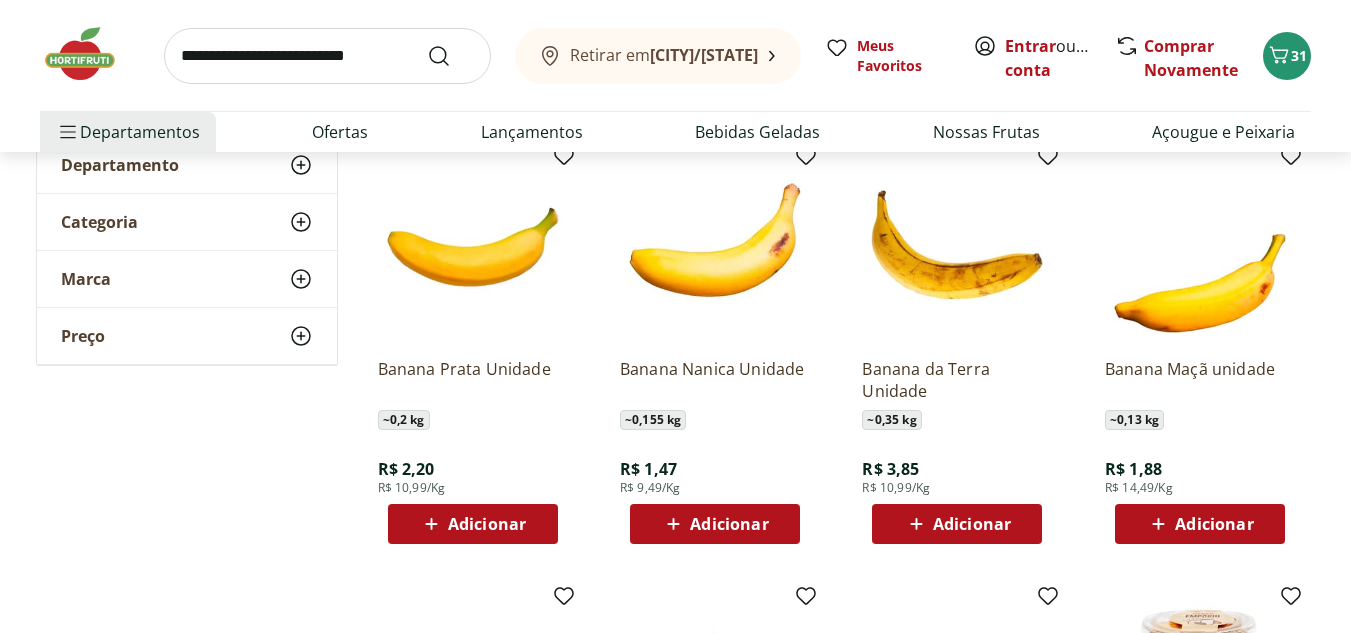 scroll, scrollTop: 300, scrollLeft: 0, axis: vertical 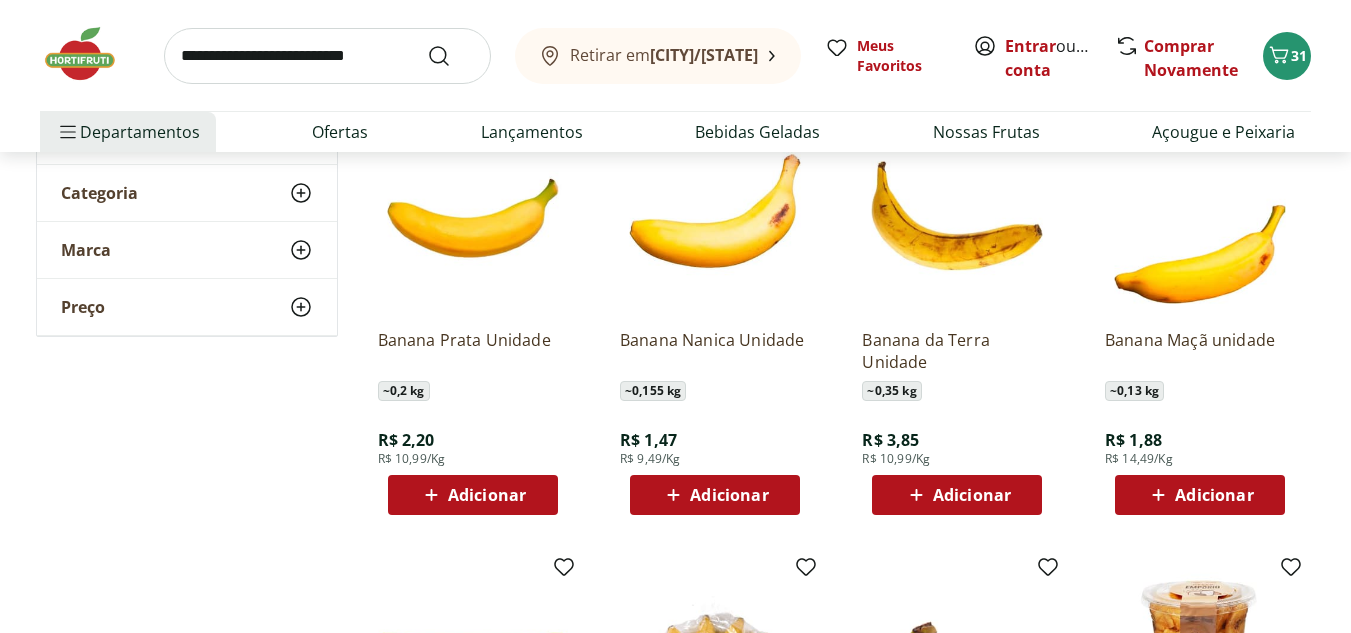 click on "Adicionar" at bounding box center [487, 495] 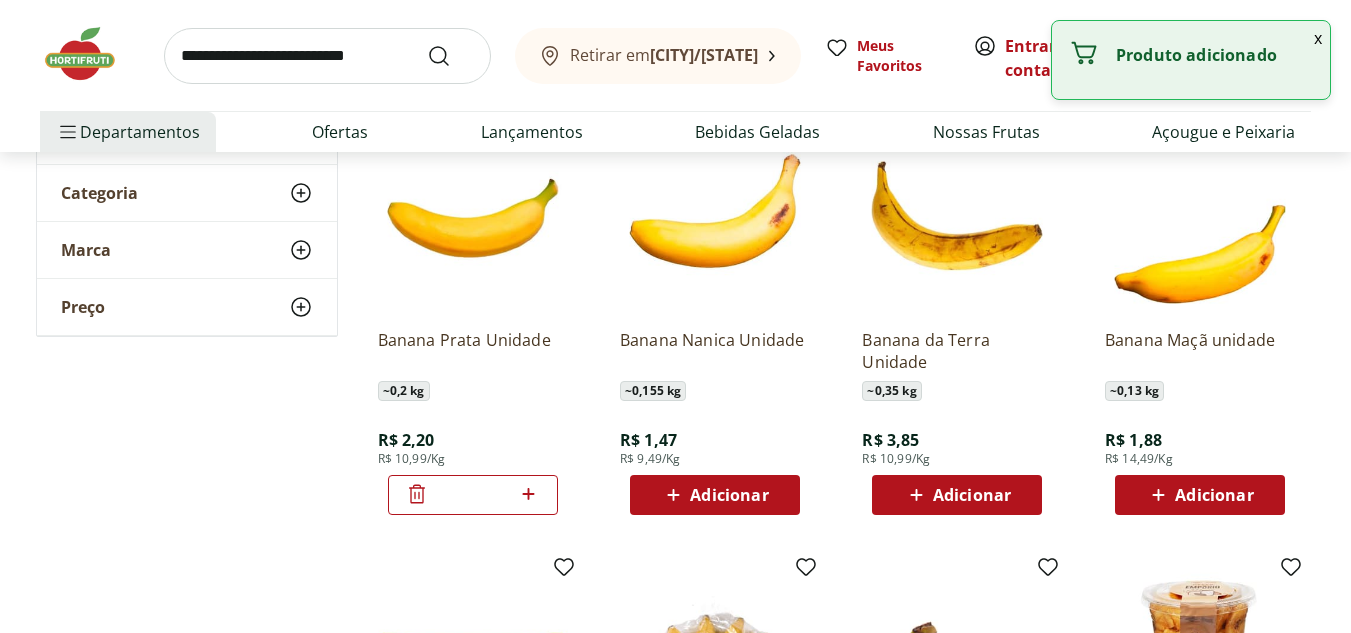 click at bounding box center [327, 56] 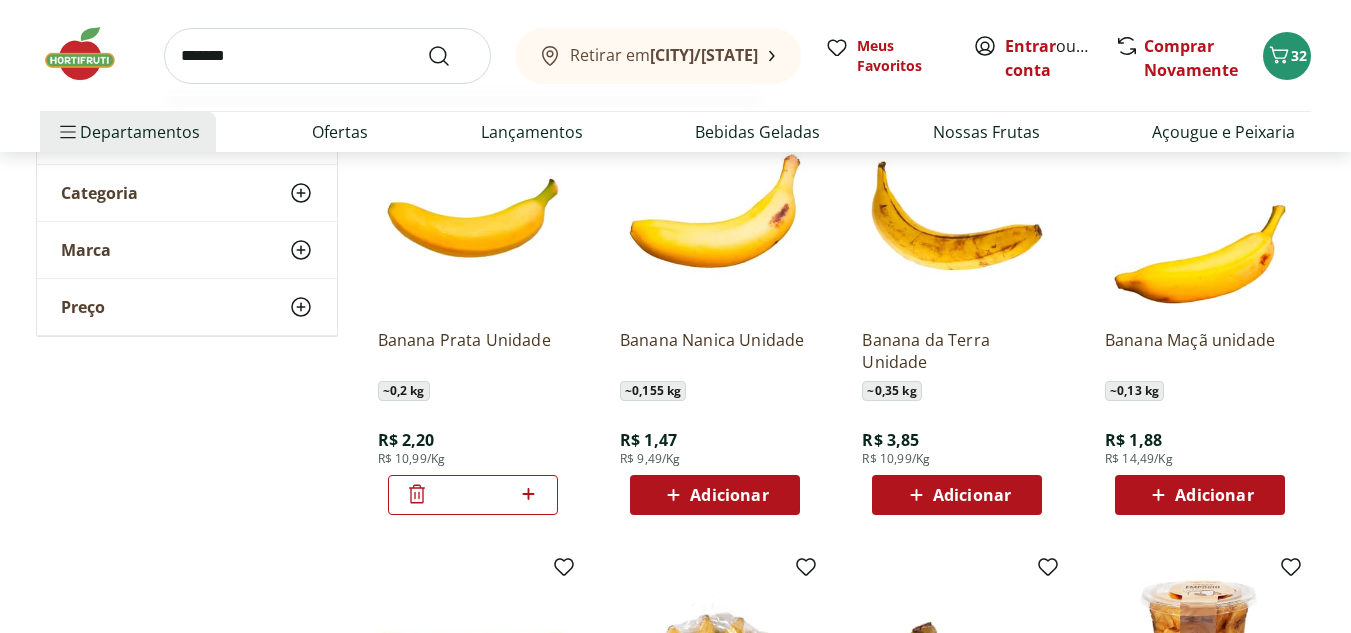 type on "*******" 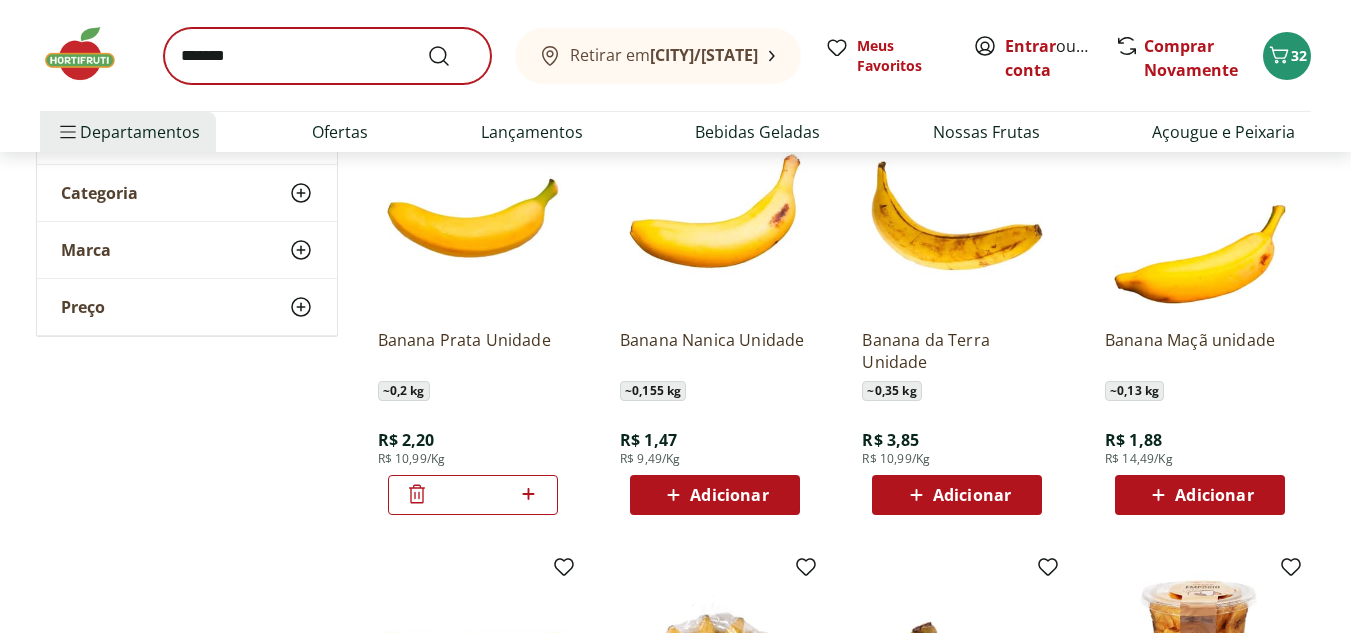 scroll, scrollTop: 0, scrollLeft: 0, axis: both 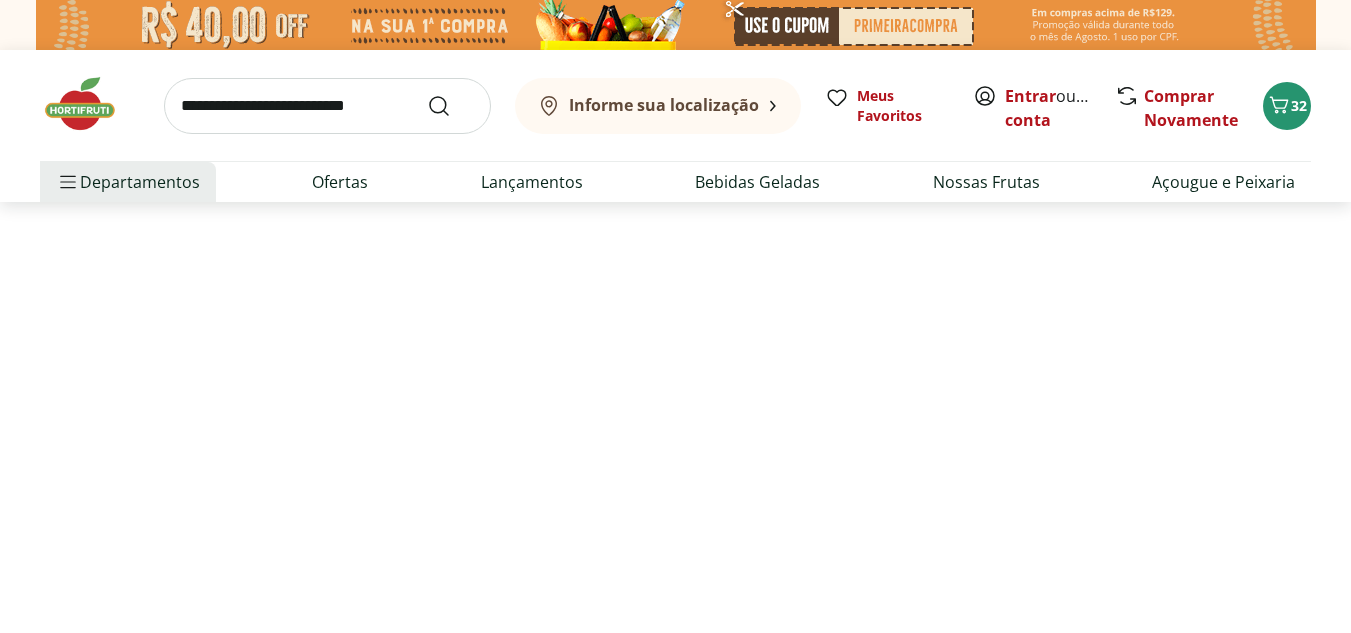 select on "**********" 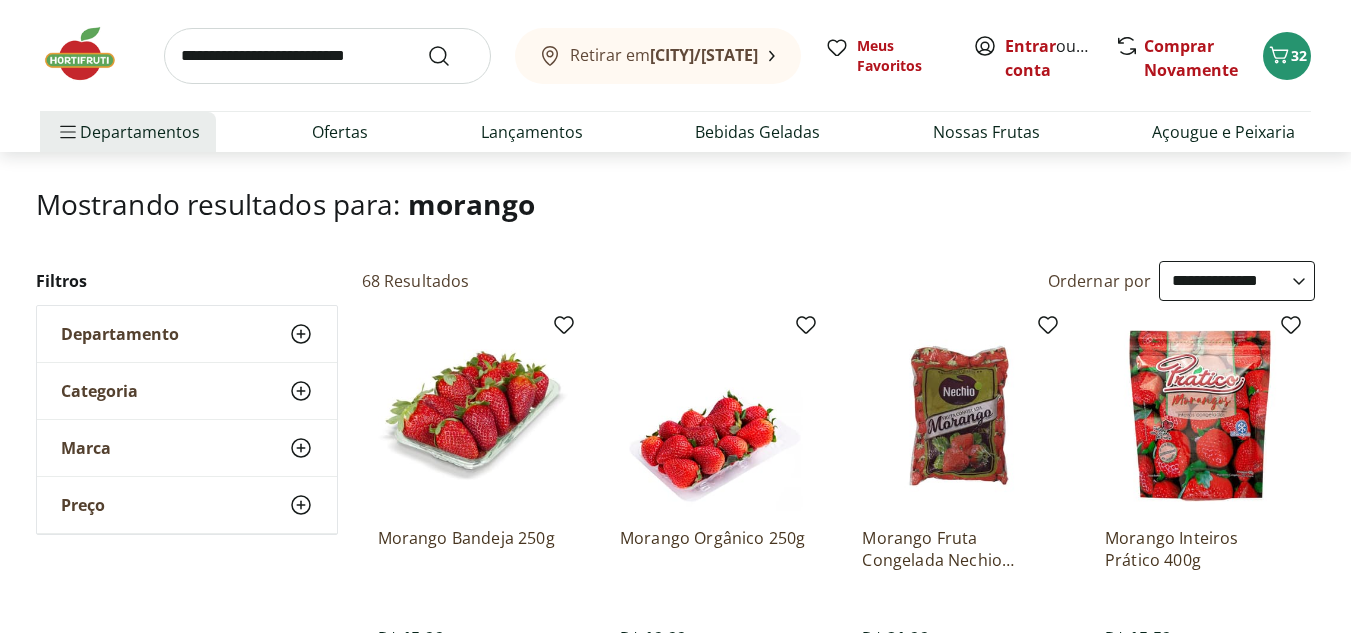 scroll, scrollTop: 200, scrollLeft: 0, axis: vertical 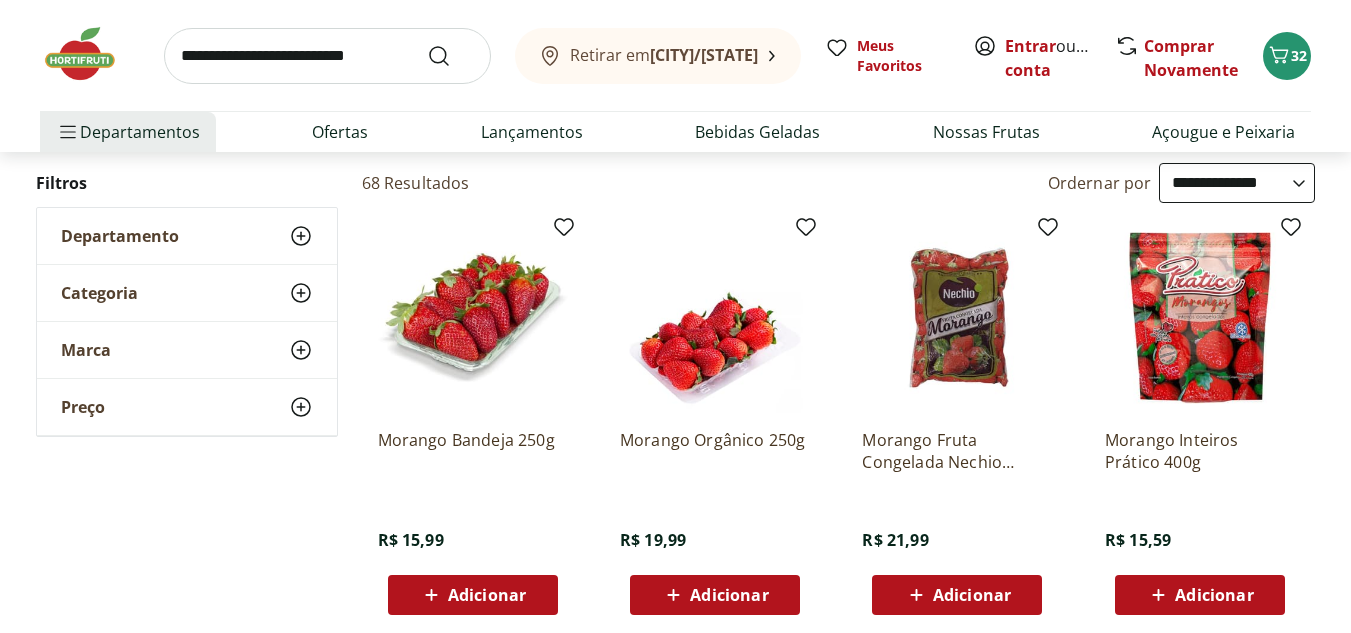 click 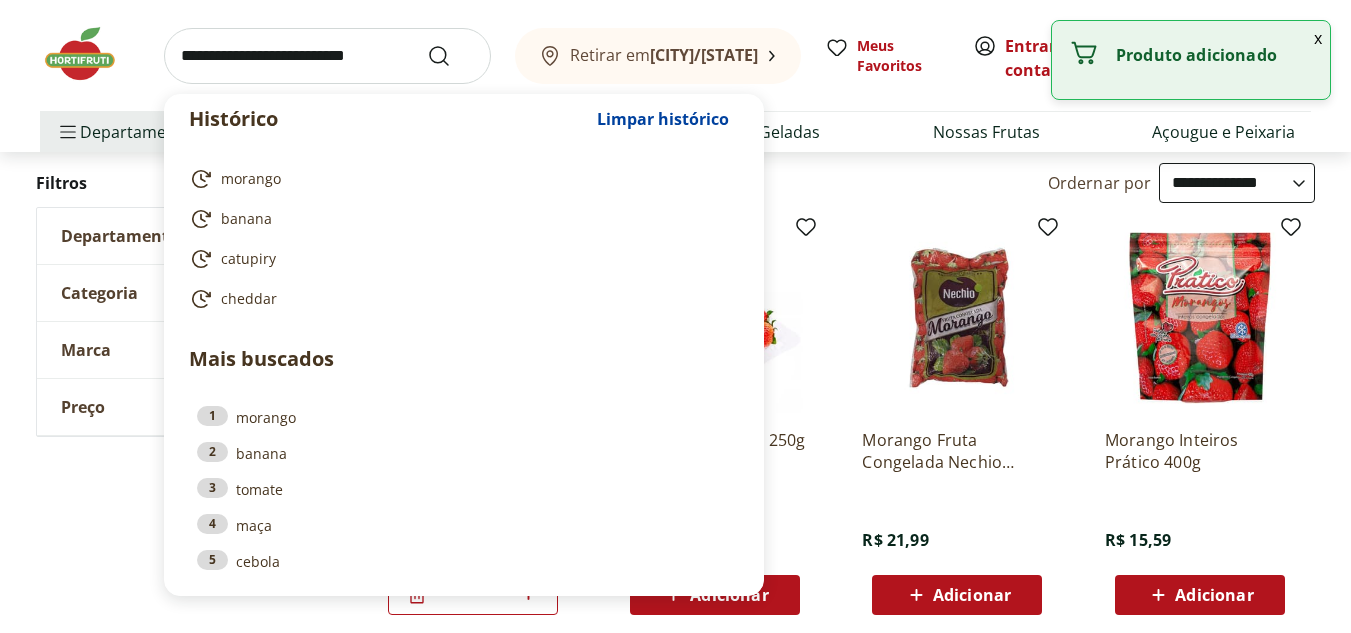 click at bounding box center (327, 56) 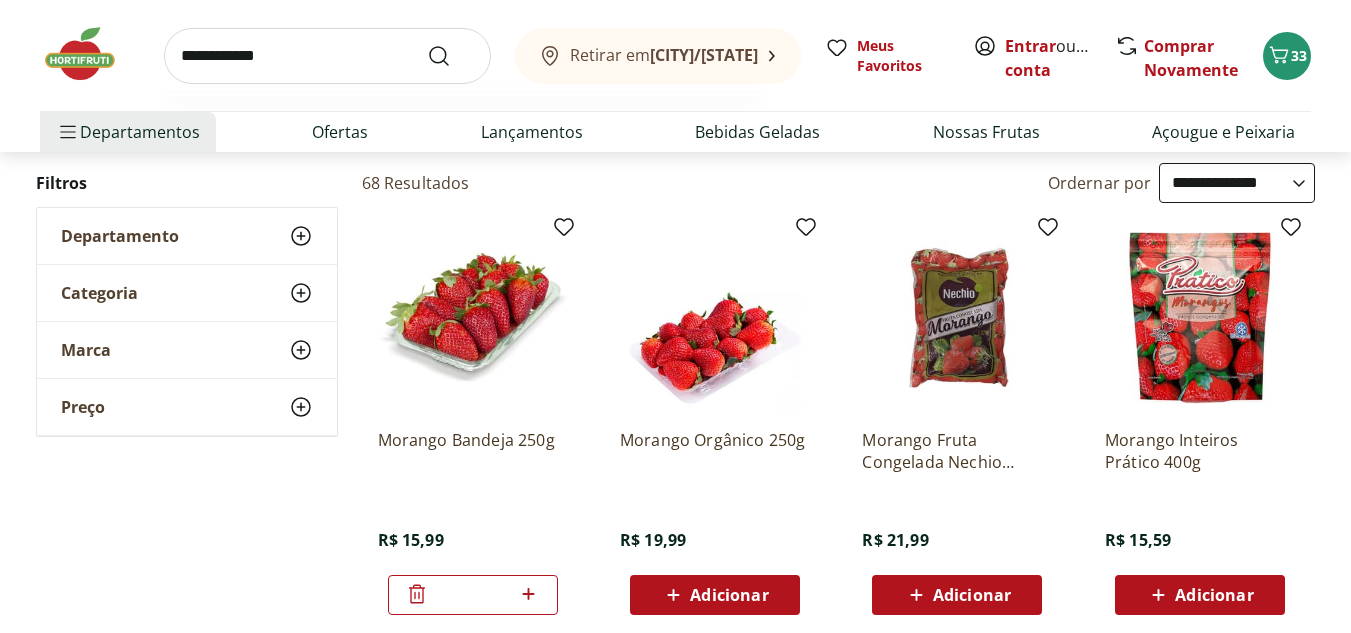 type on "**********" 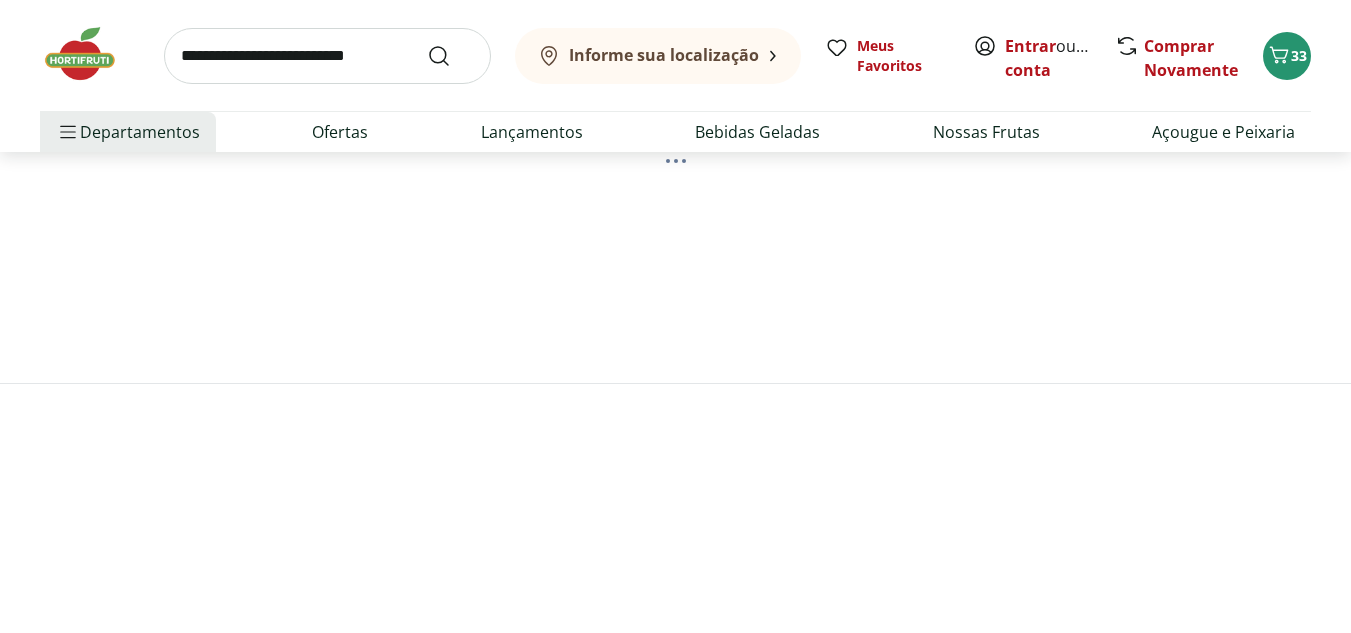 scroll, scrollTop: 0, scrollLeft: 0, axis: both 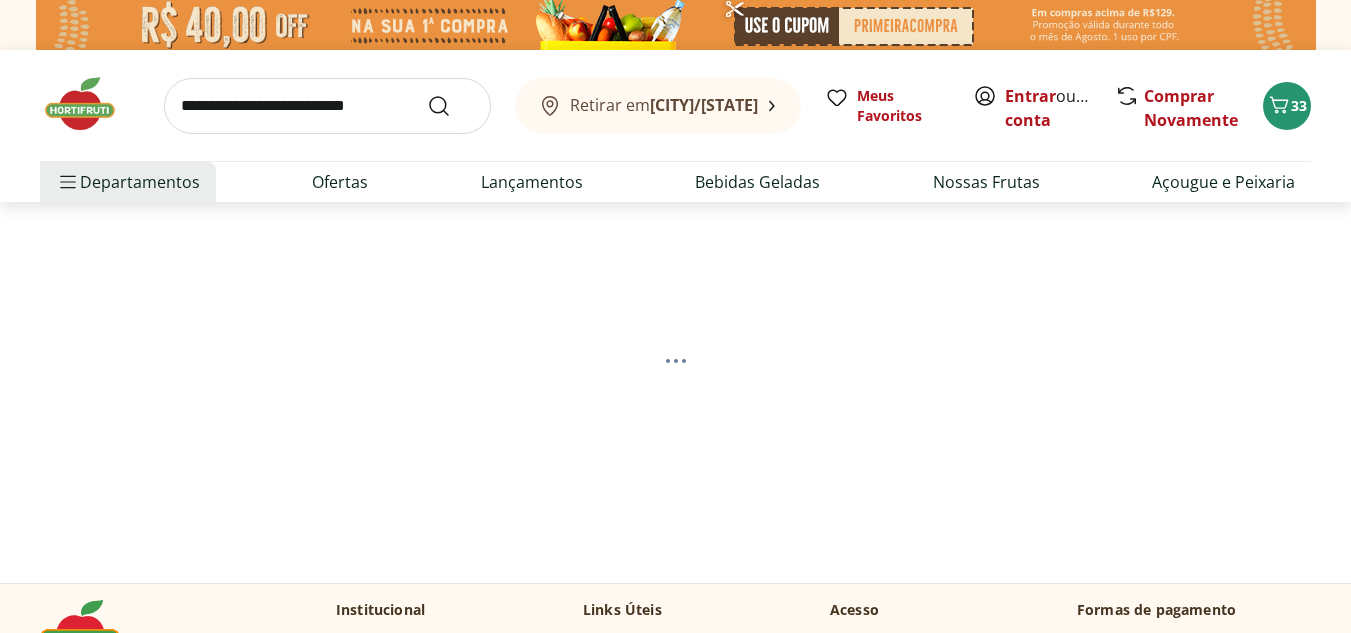 select on "**********" 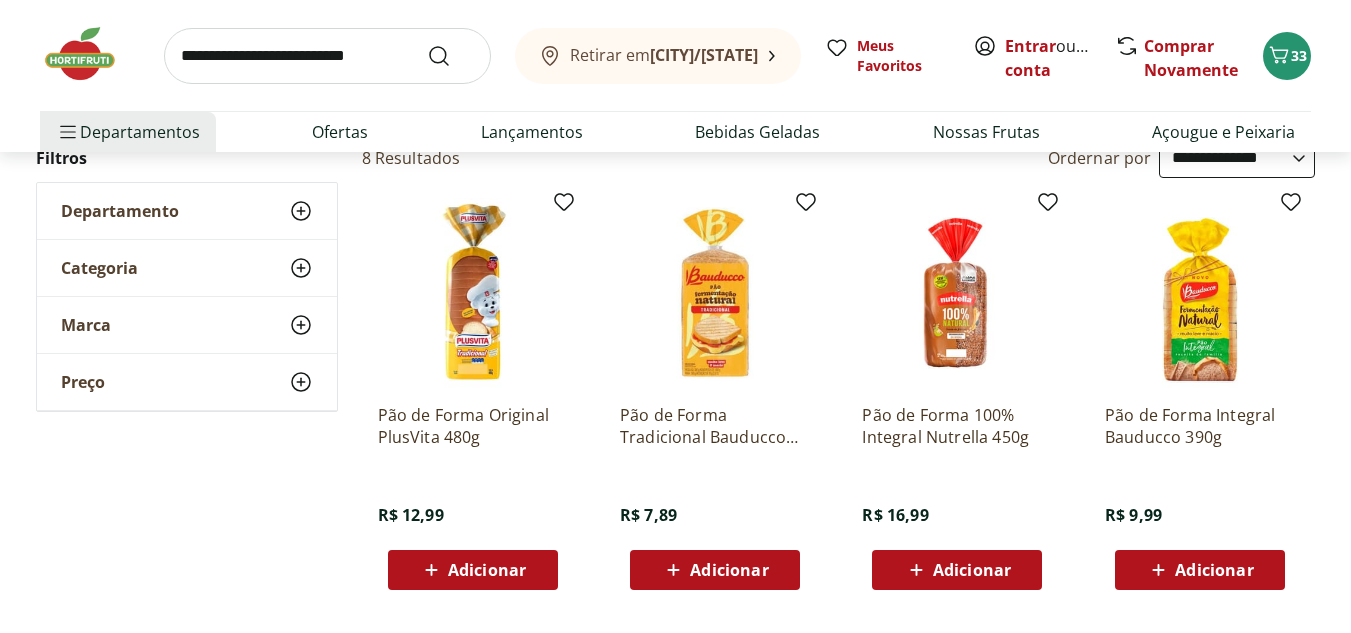 scroll, scrollTop: 300, scrollLeft: 0, axis: vertical 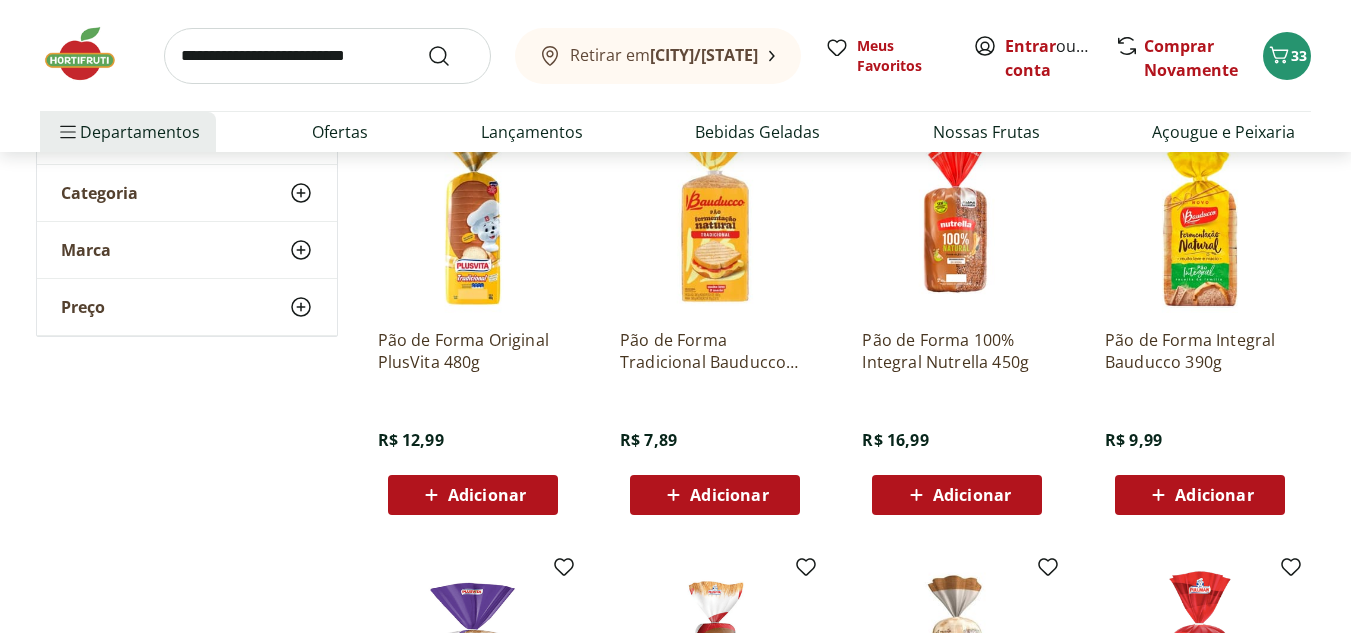 click on "Adicionar" at bounding box center (487, 495) 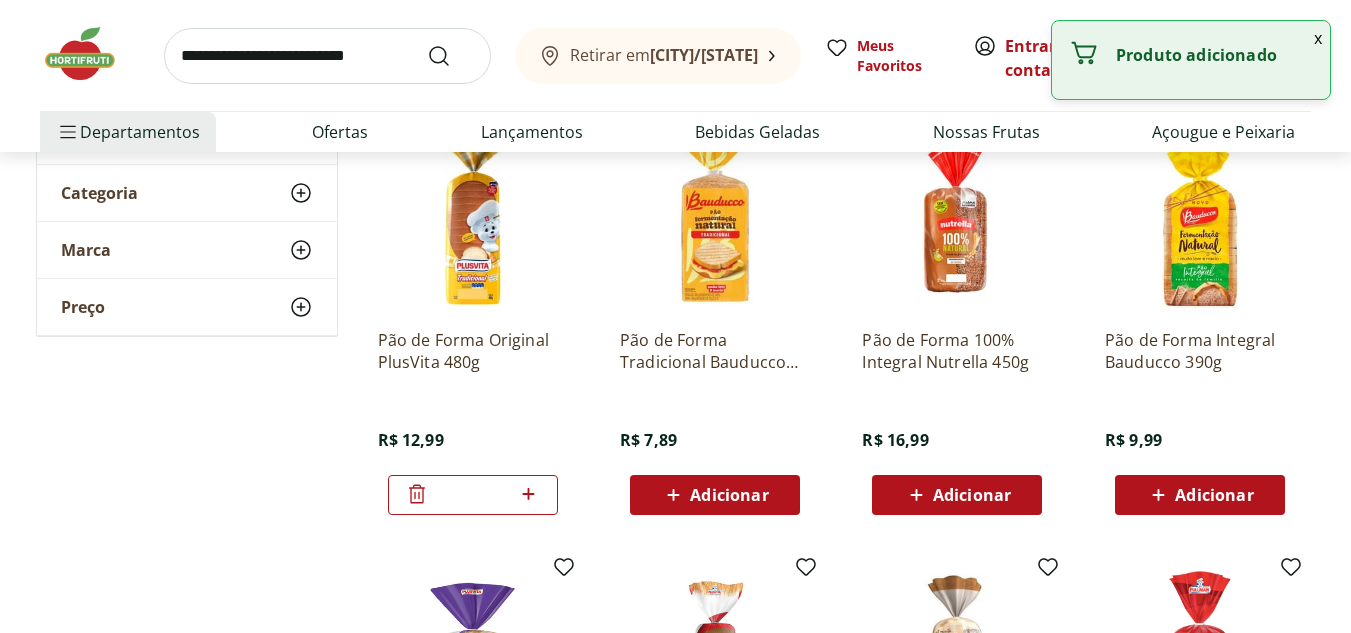 click on "Adicionar" at bounding box center (972, 495) 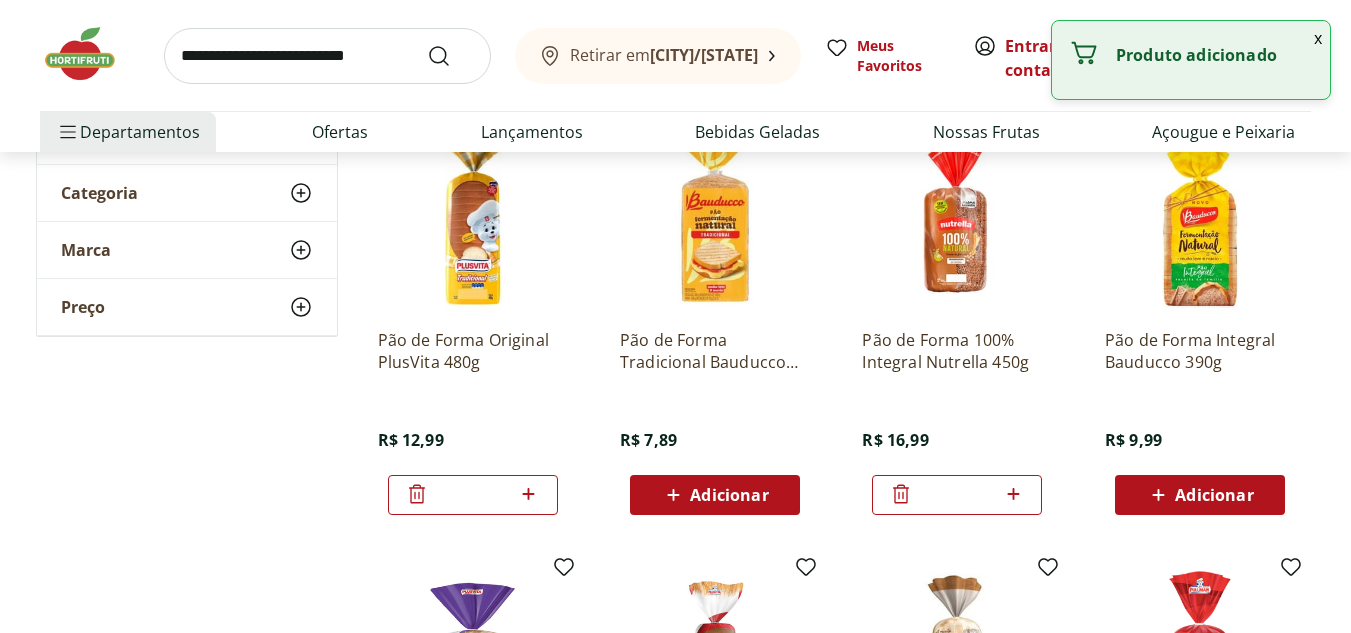 click at bounding box center (327, 56) 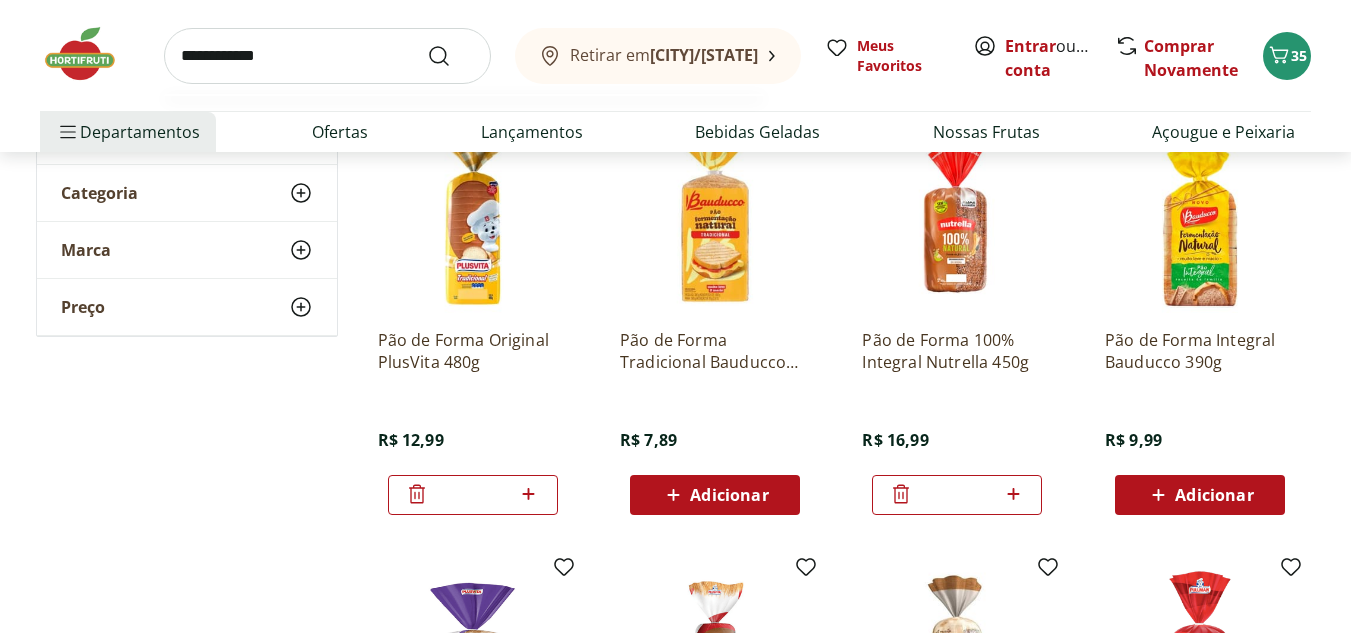 type on "**********" 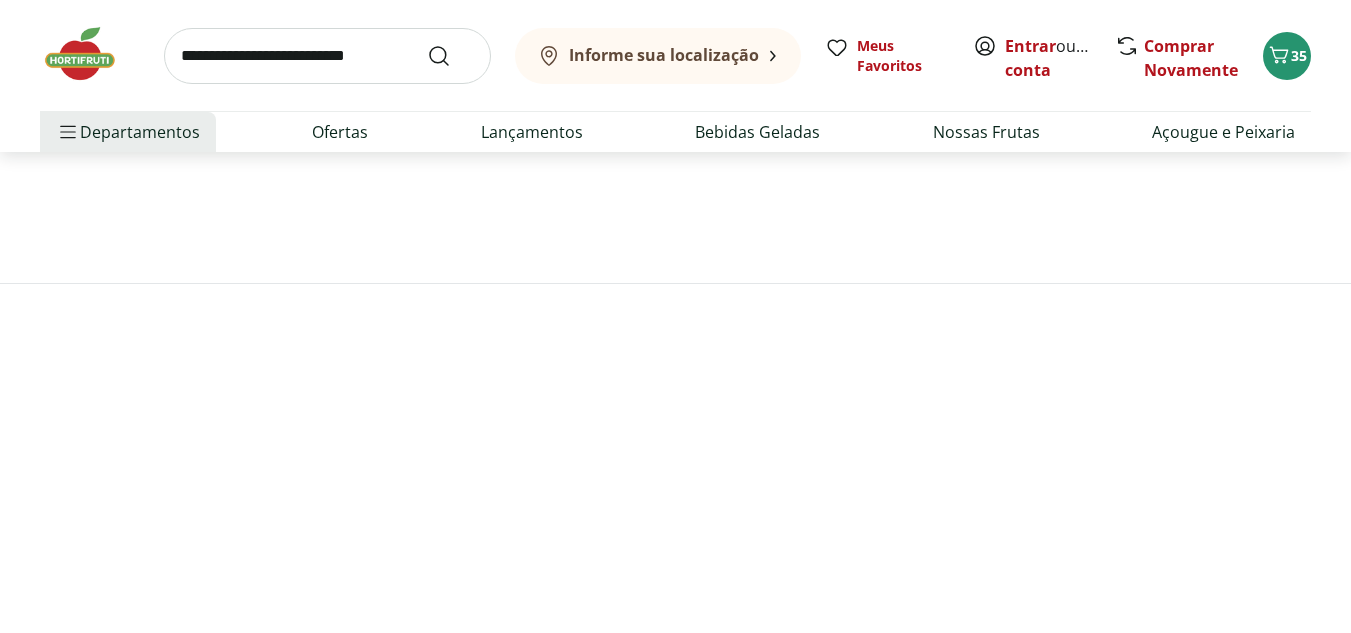 scroll, scrollTop: 0, scrollLeft: 0, axis: both 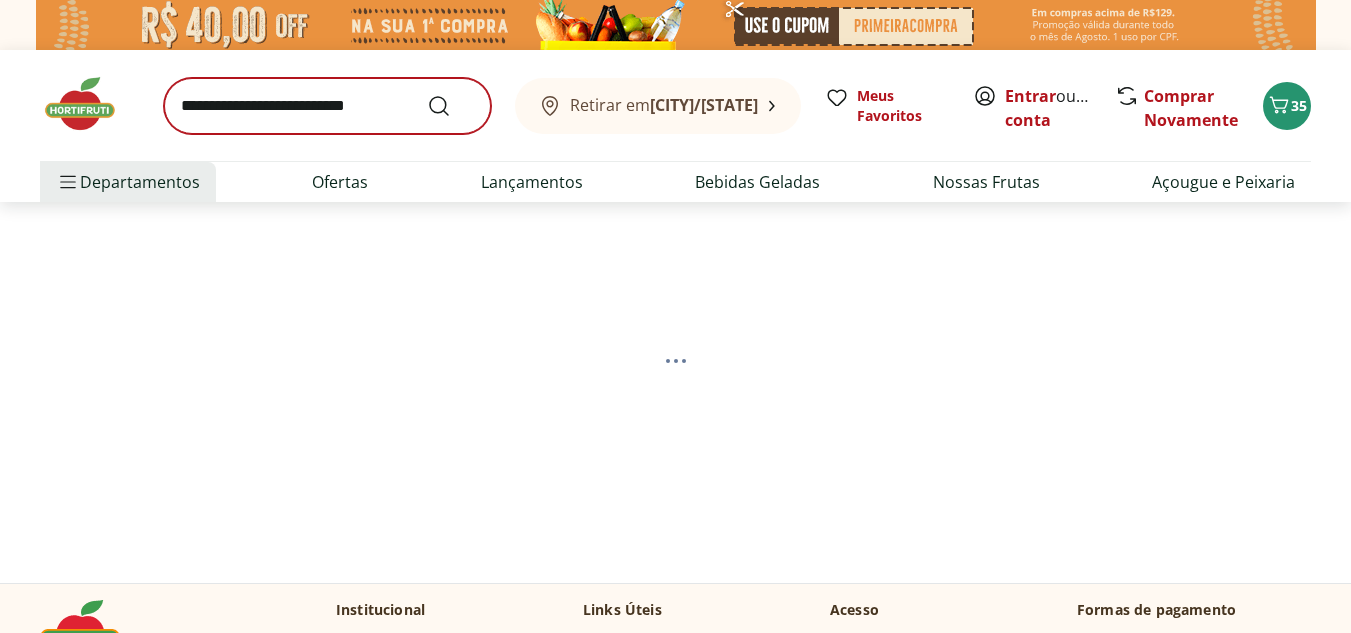 select on "**********" 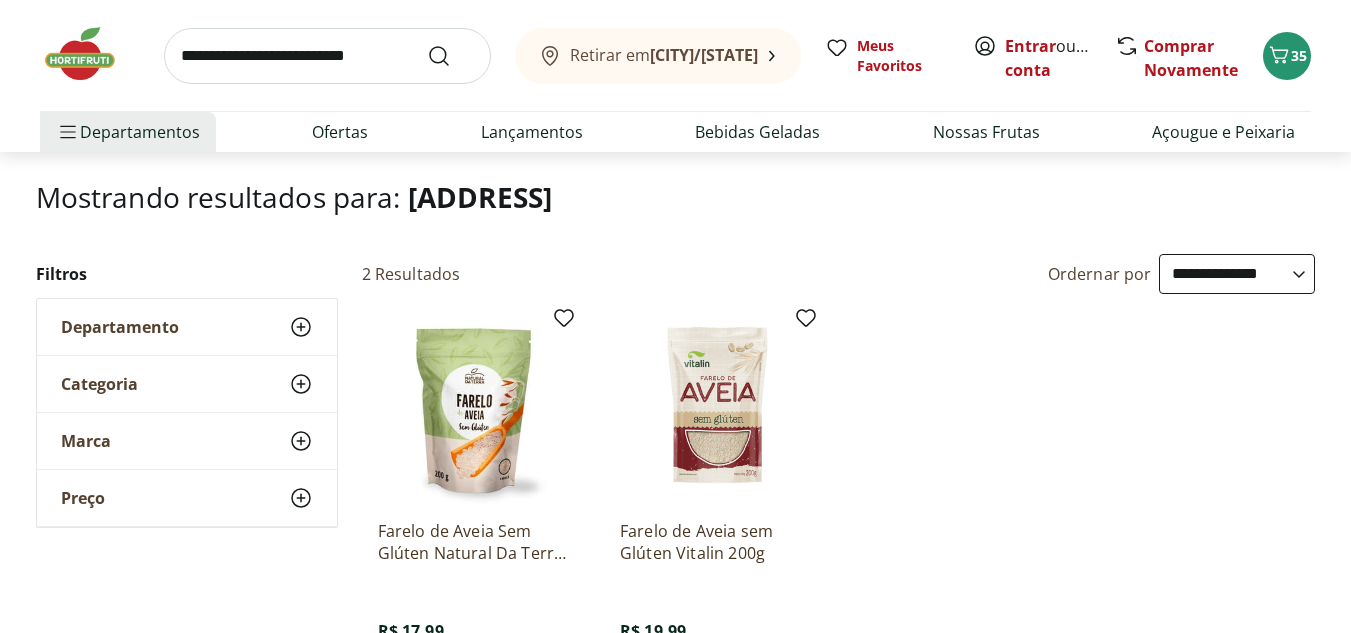 scroll, scrollTop: 200, scrollLeft: 0, axis: vertical 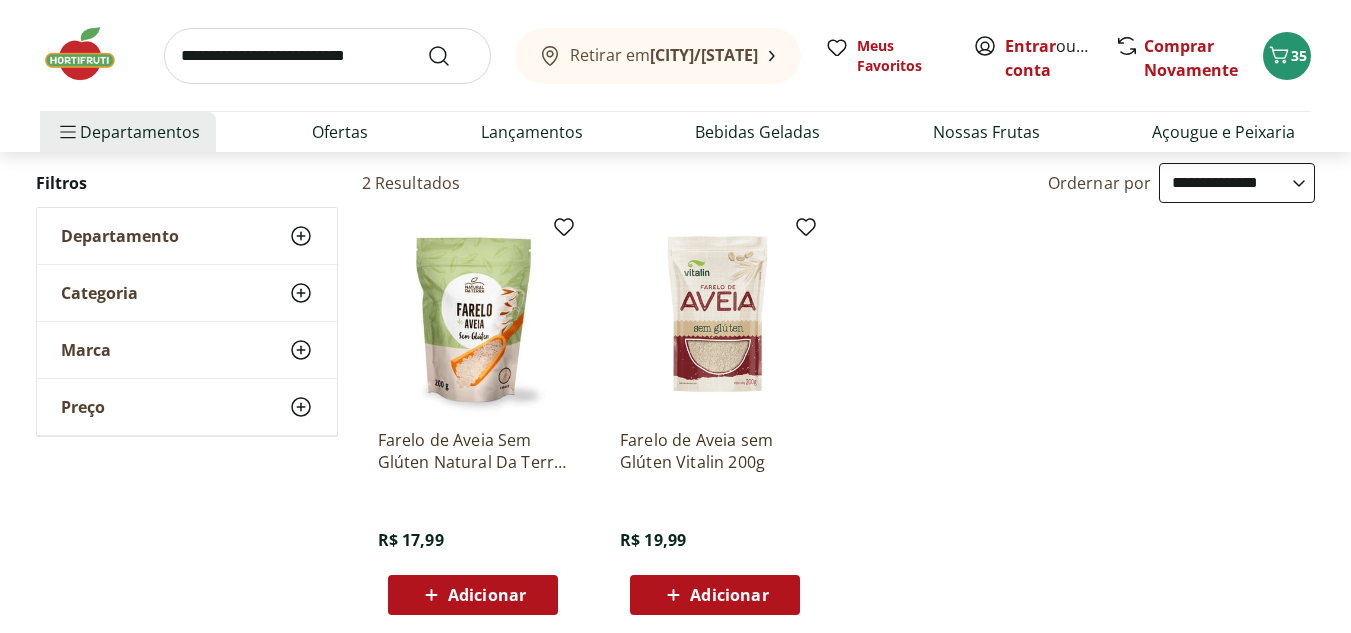 click 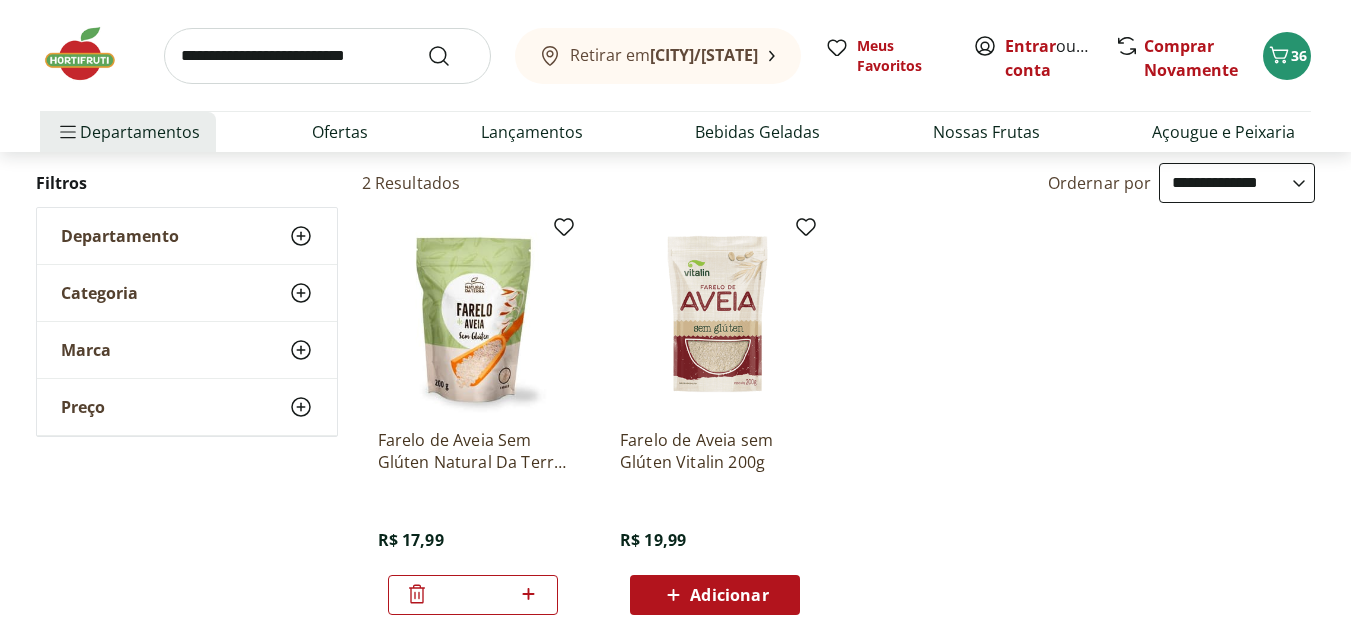 click at bounding box center [327, 56] 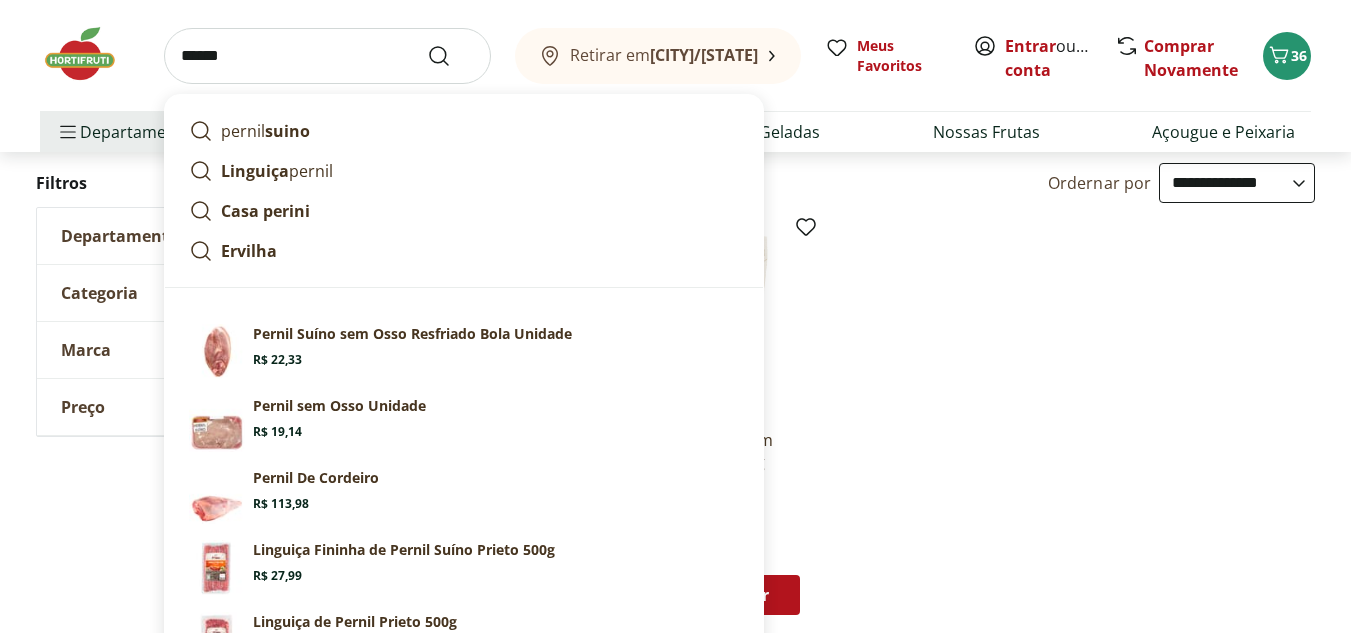 type on "******" 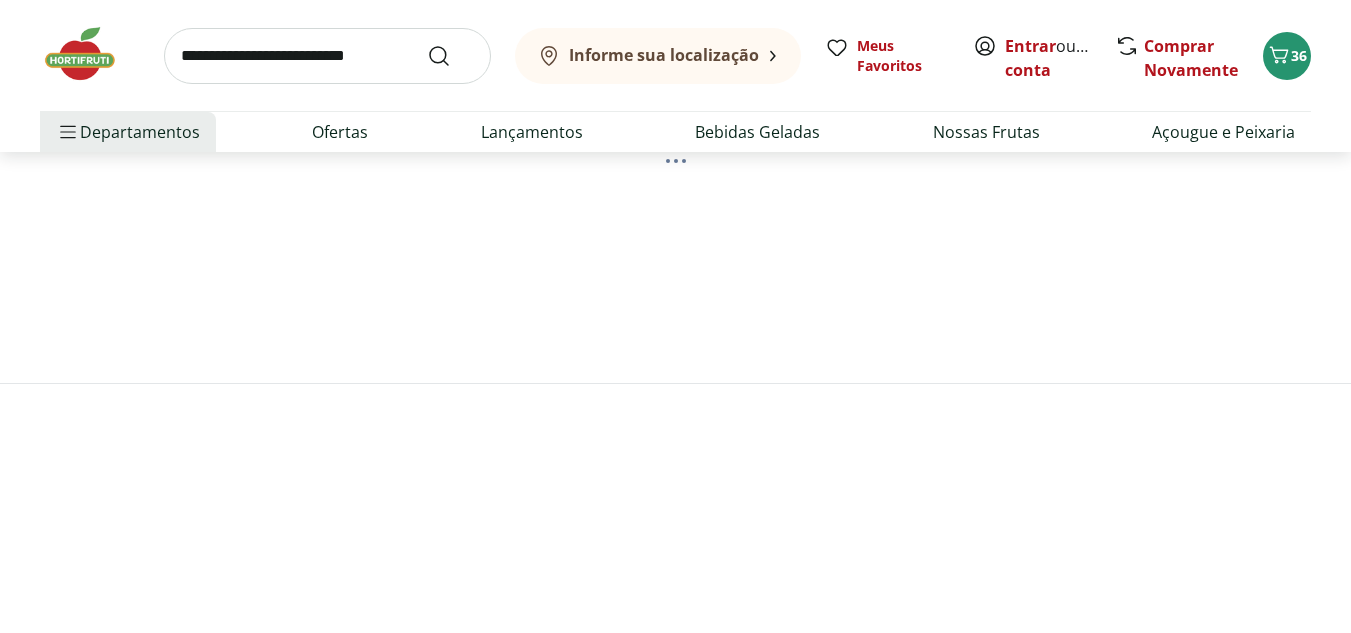 scroll, scrollTop: 0, scrollLeft: 0, axis: both 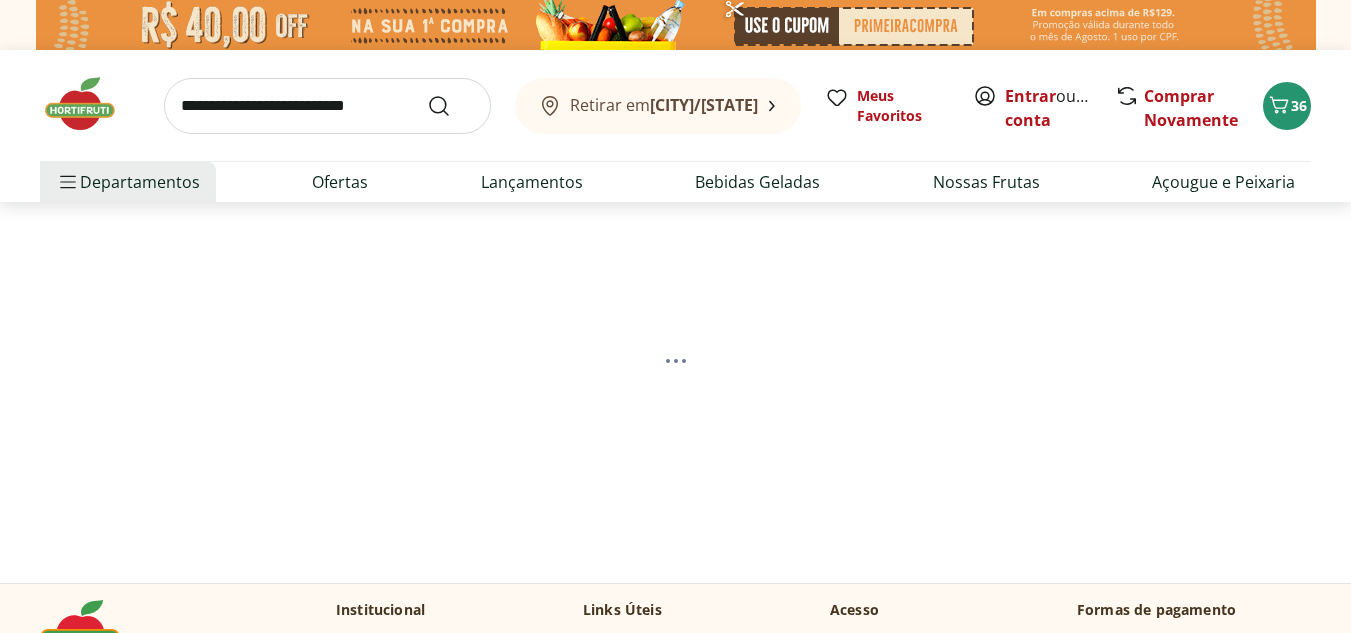 select on "**********" 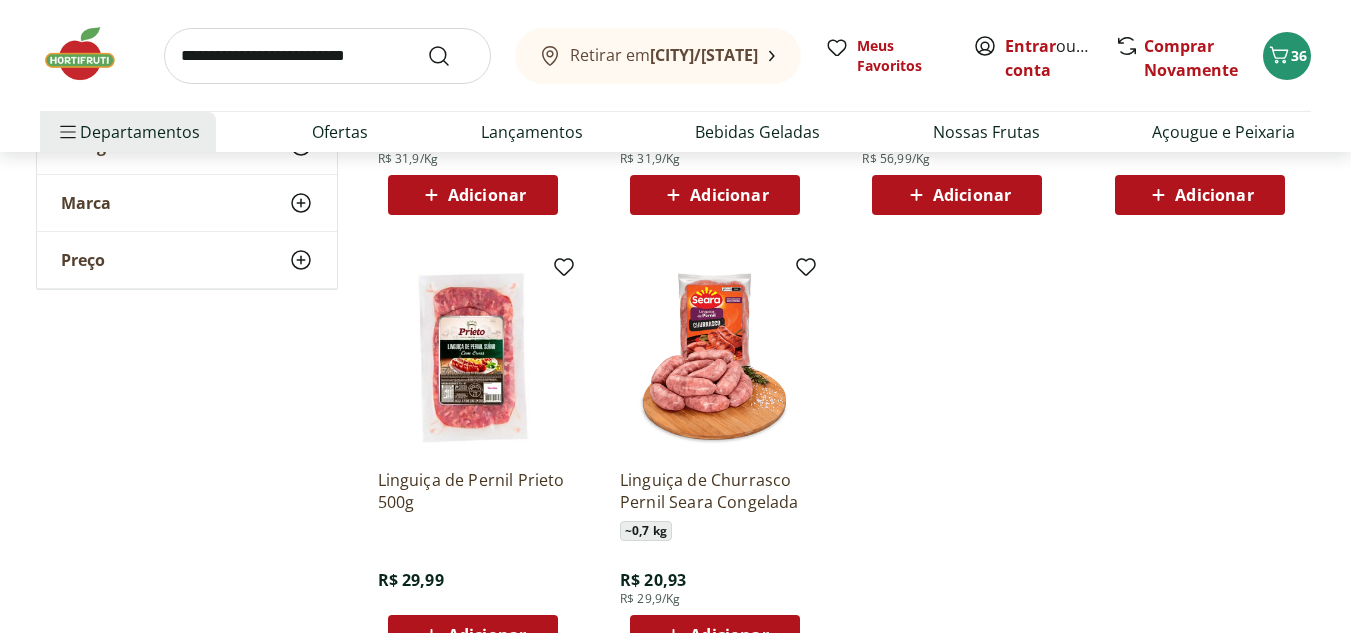 scroll, scrollTop: 700, scrollLeft: 0, axis: vertical 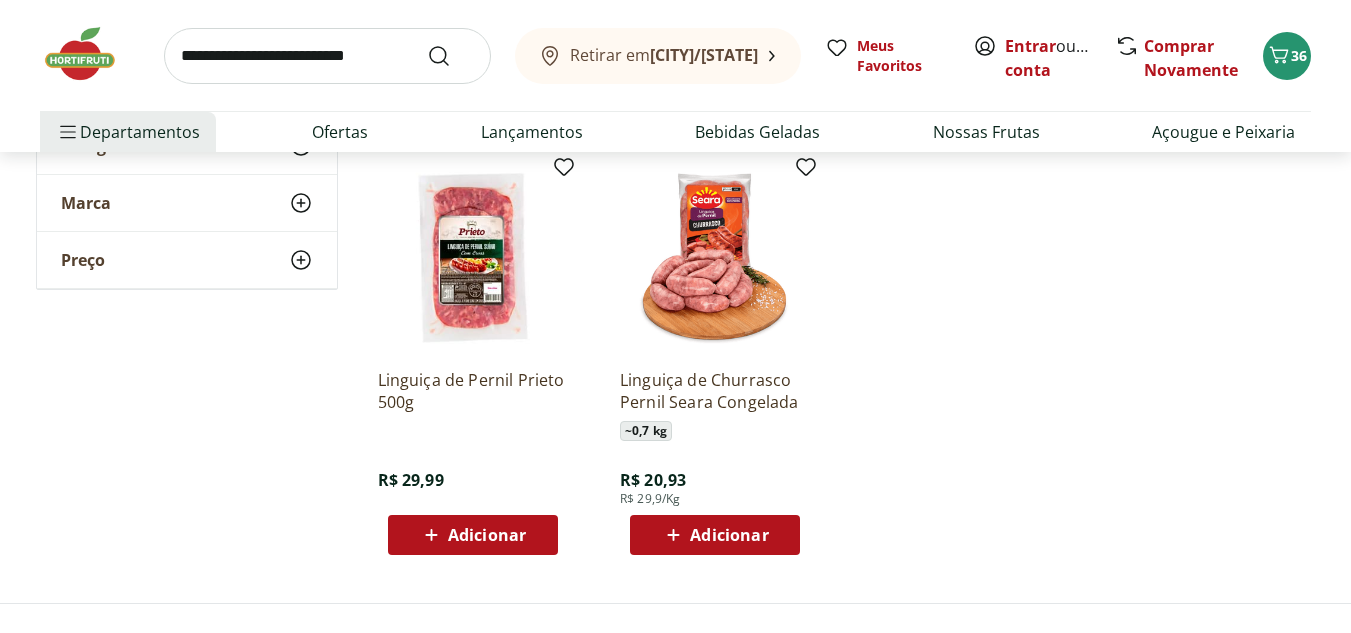click on "Adicionar" at bounding box center [473, 535] 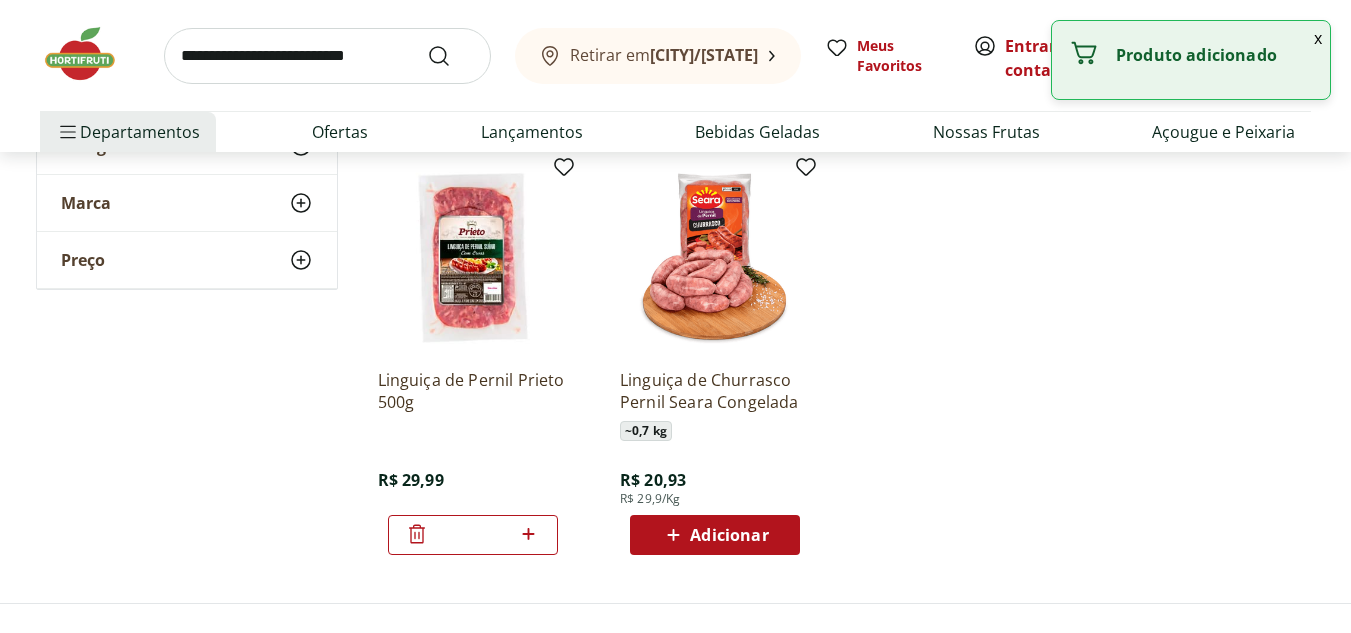 click at bounding box center [327, 56] 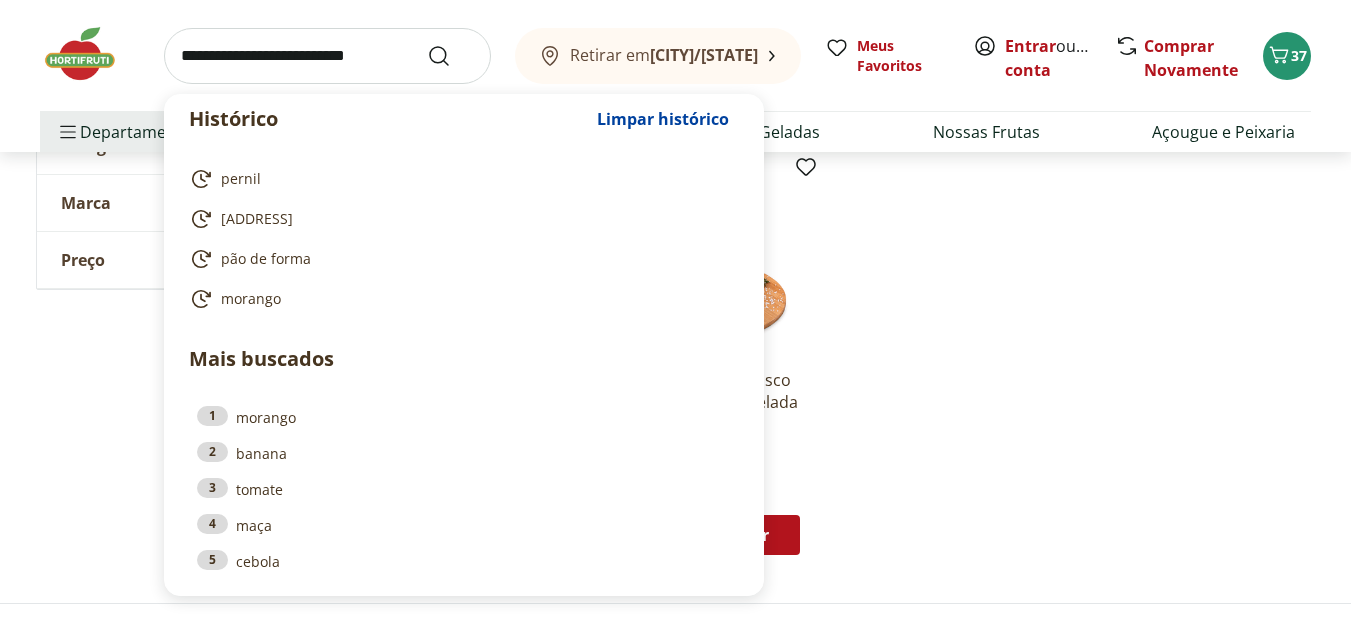 click on "Pernil Suíno sem Osso Resfriado Bola Unidade ~ 0,7 kg R$ 22,33 R$ 31,9/Kg Adicionar Pernil sem Osso Unidade ~ 0,6 kg R$ 19,14 R$ 31,9/Kg Adicionar Pernil De Cordeiro ~ 2 kg R$ 113,98 R$ 56,99/Kg Adicionar Linguiça Fininha de Pernil Suíno Prieto 500g R$ 27,99 Adicionar Linguiça de Pernil Prieto 500g R$ 29,99 * Linguiça de Churrasco Pernil Seara Congelada ~ 0,7 kg R$ 20,93 R$ 29,9/Kg Adicionar" at bounding box center [839, 139] 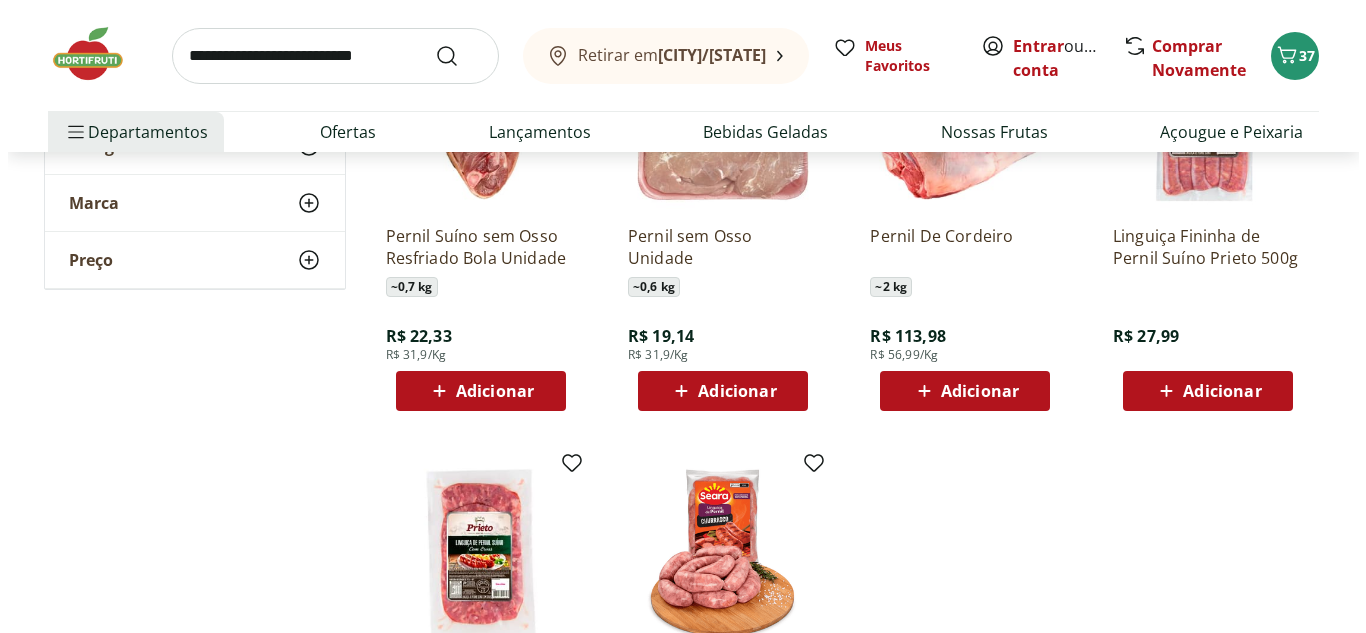 scroll, scrollTop: 300, scrollLeft: 0, axis: vertical 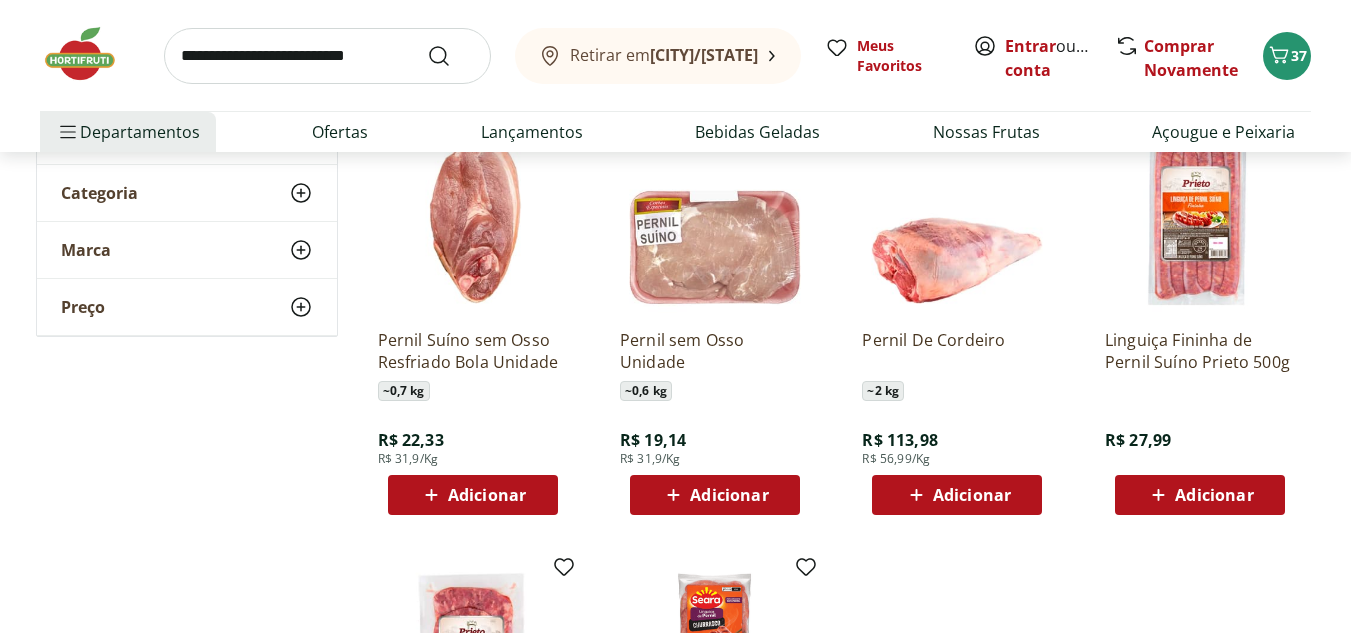 click 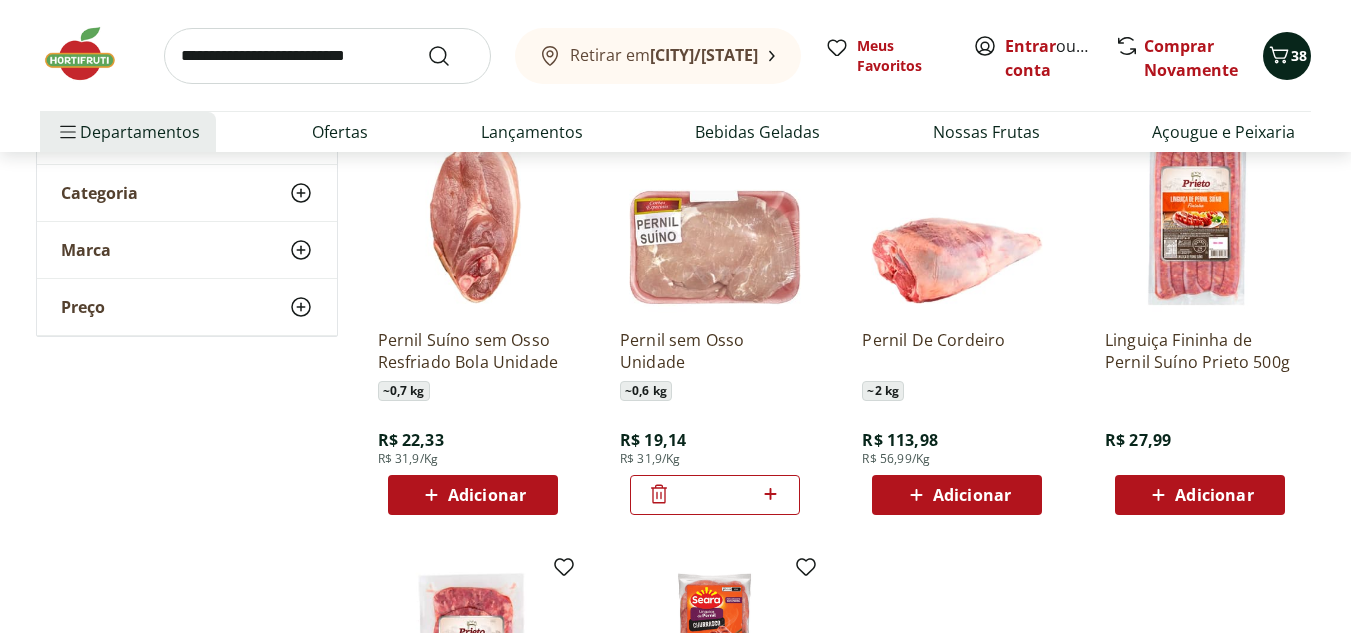 click on "38" at bounding box center [1299, 55] 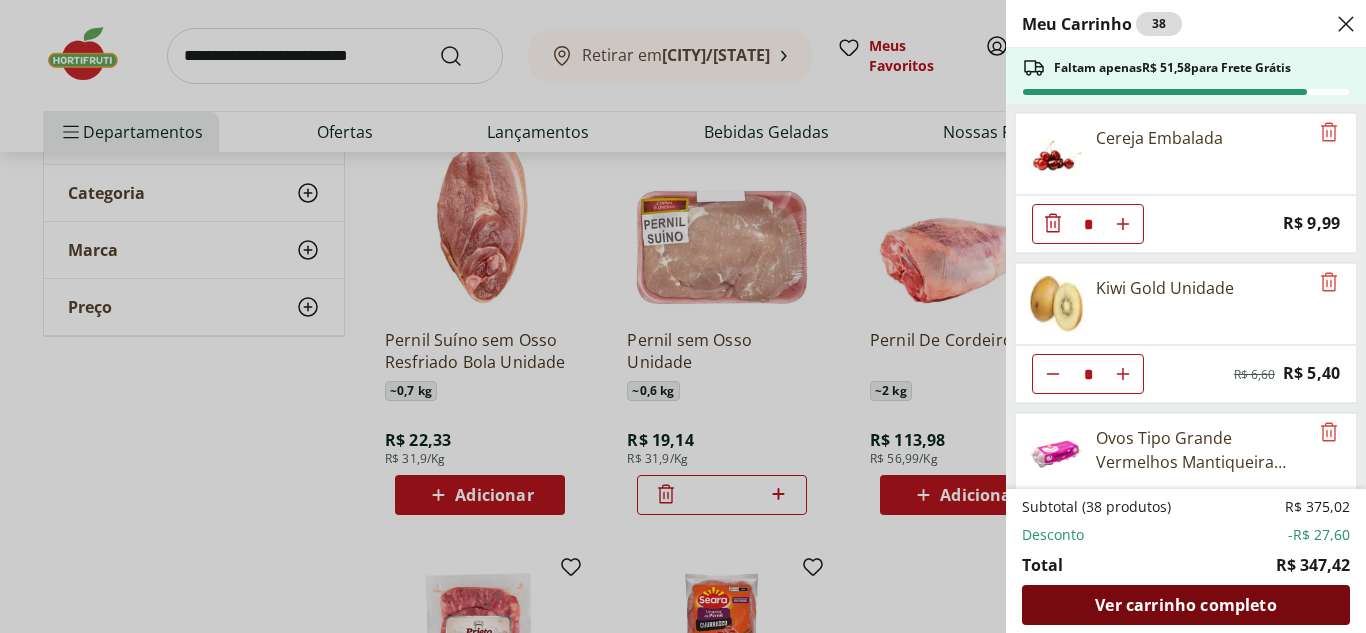 click on "Ver carrinho completo" at bounding box center (1185, 605) 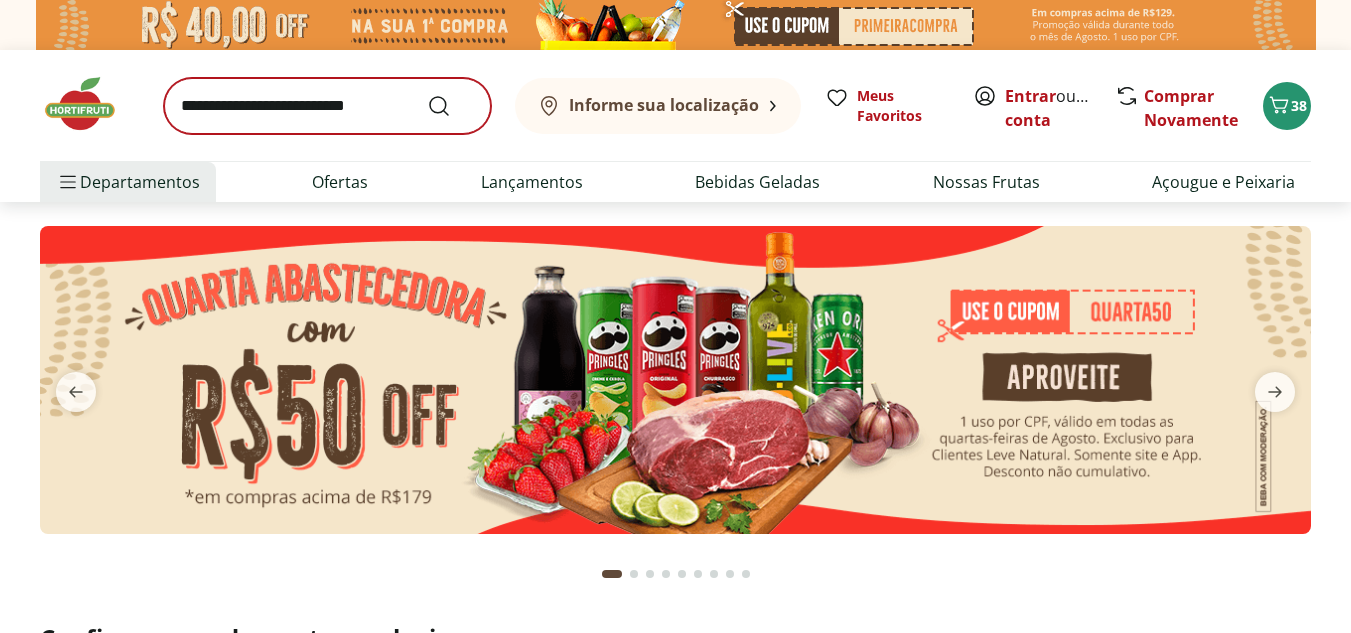 scroll, scrollTop: 0, scrollLeft: 0, axis: both 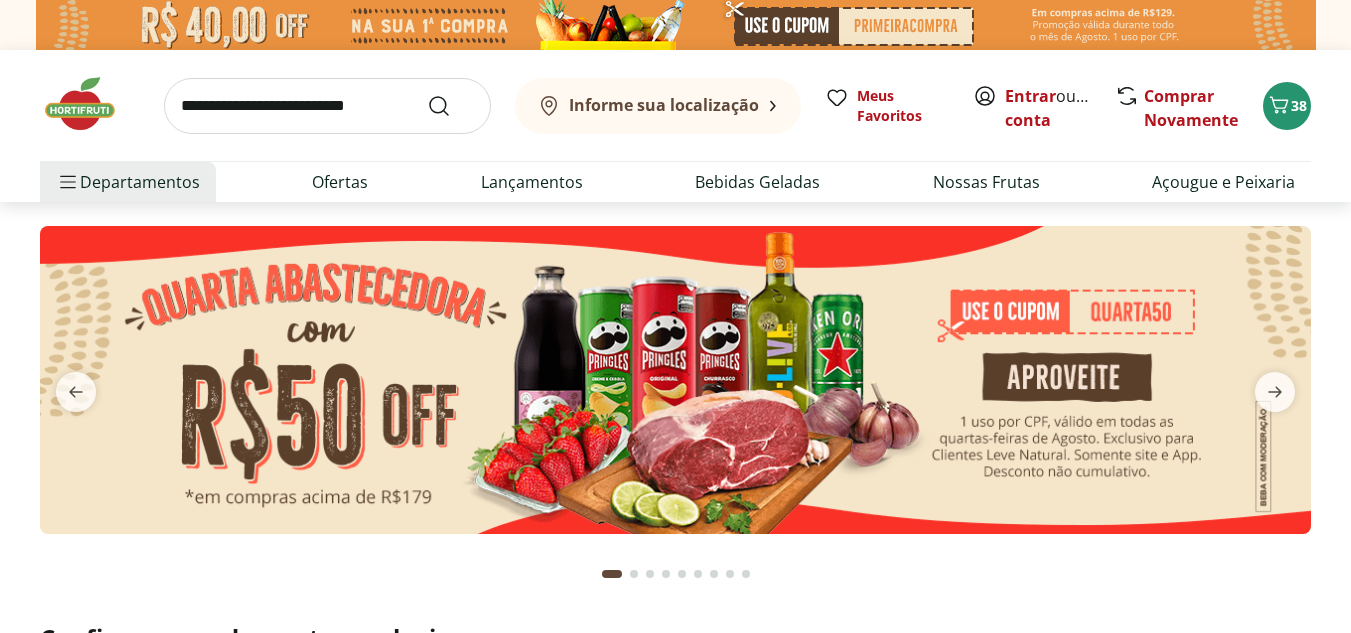 click at bounding box center [327, 106] 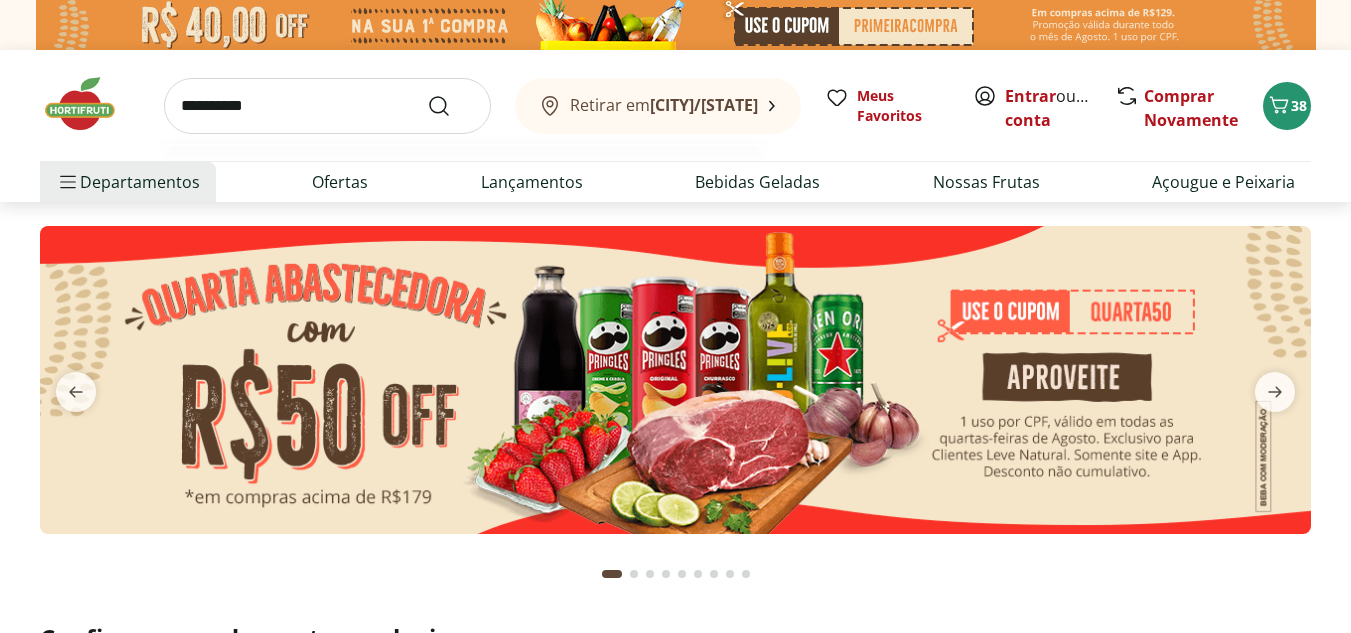 type on "**********" 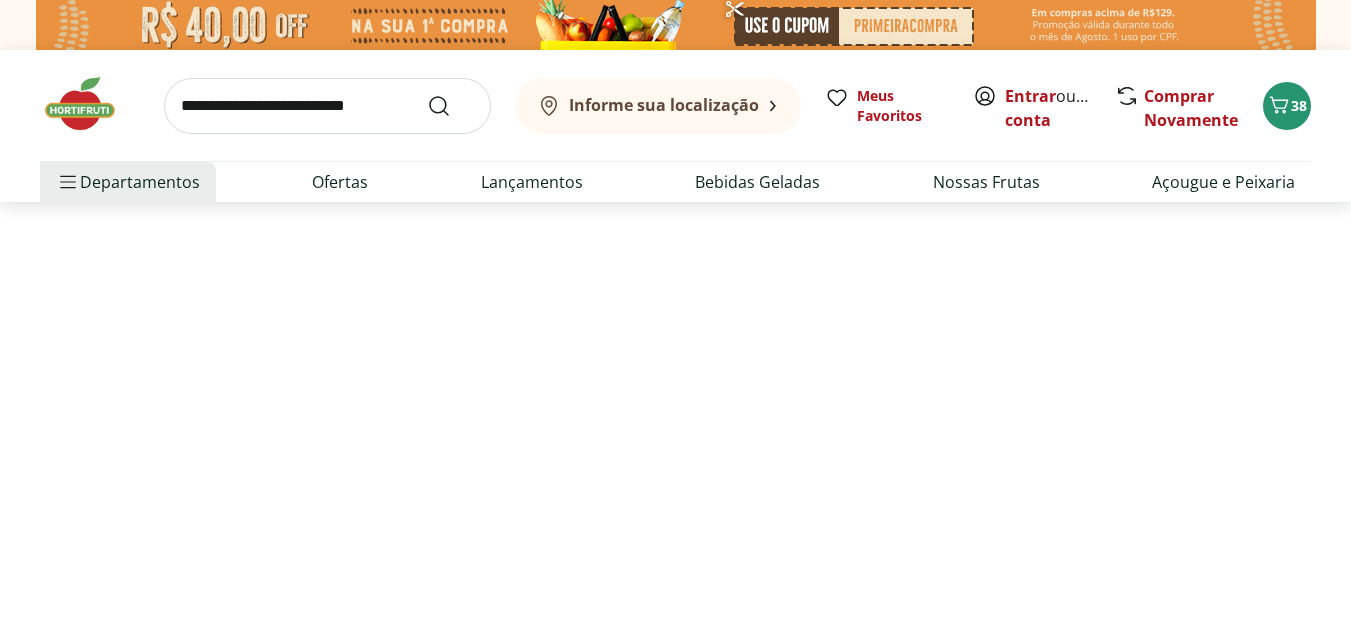 select on "**********" 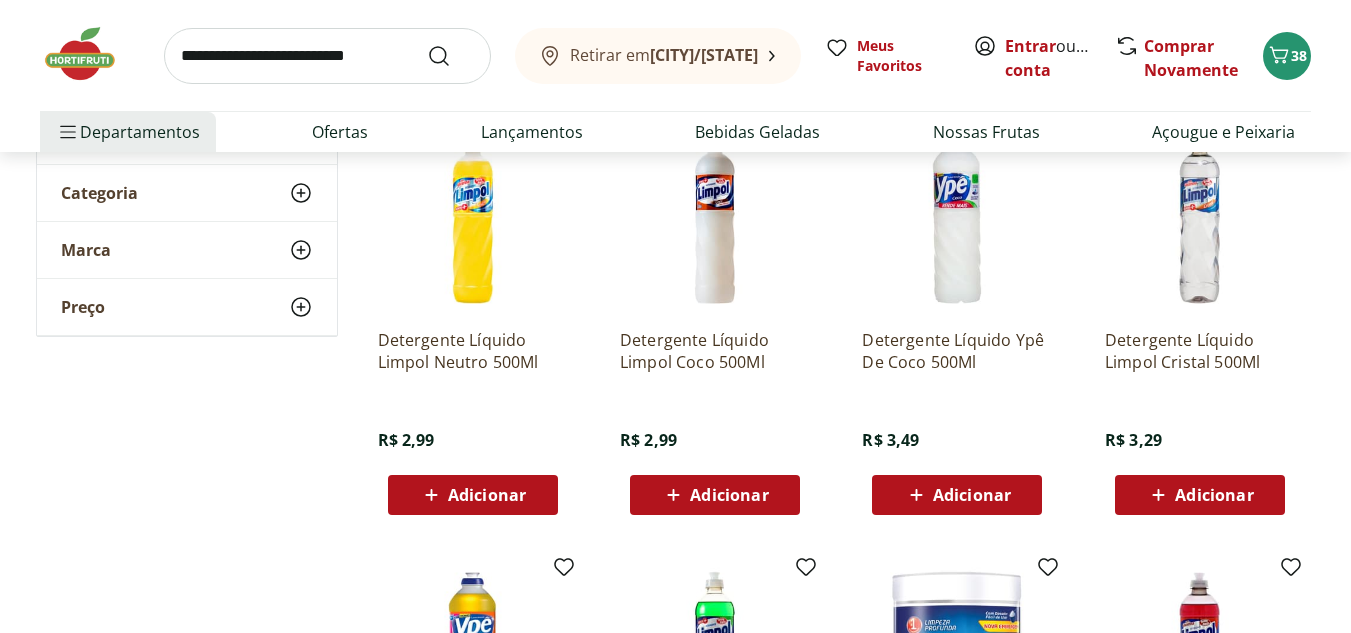 scroll, scrollTop: 400, scrollLeft: 0, axis: vertical 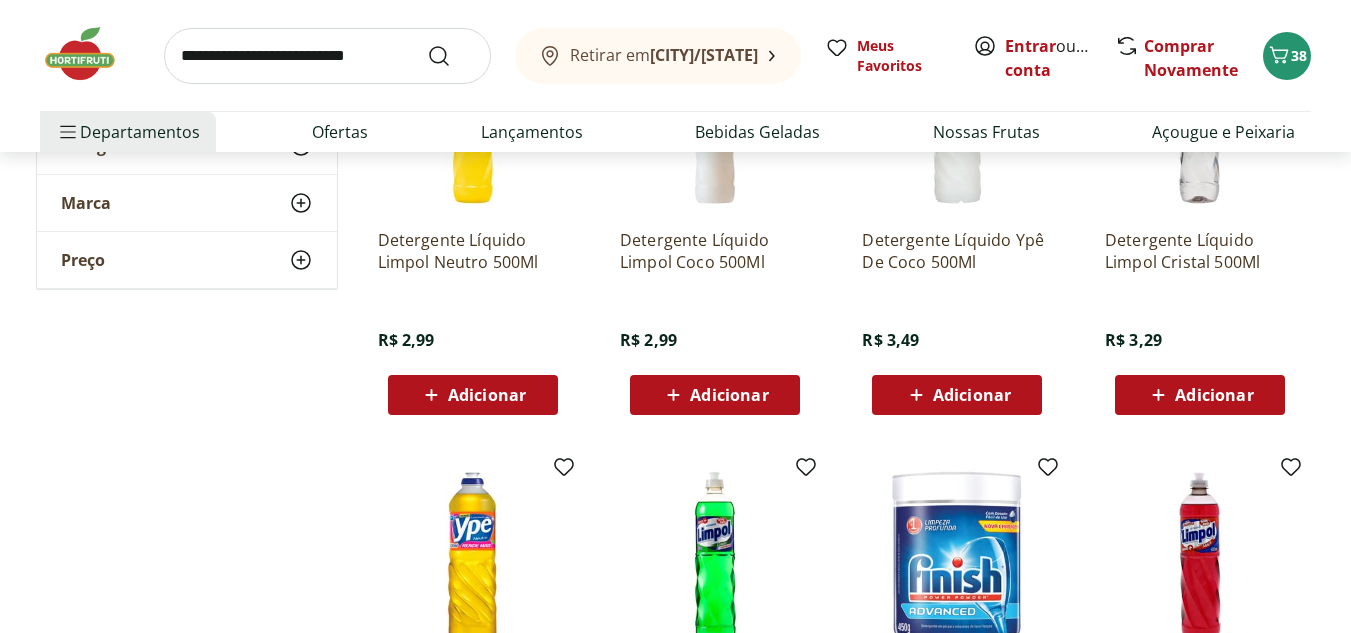 click on "Adicionar" at bounding box center [715, 395] 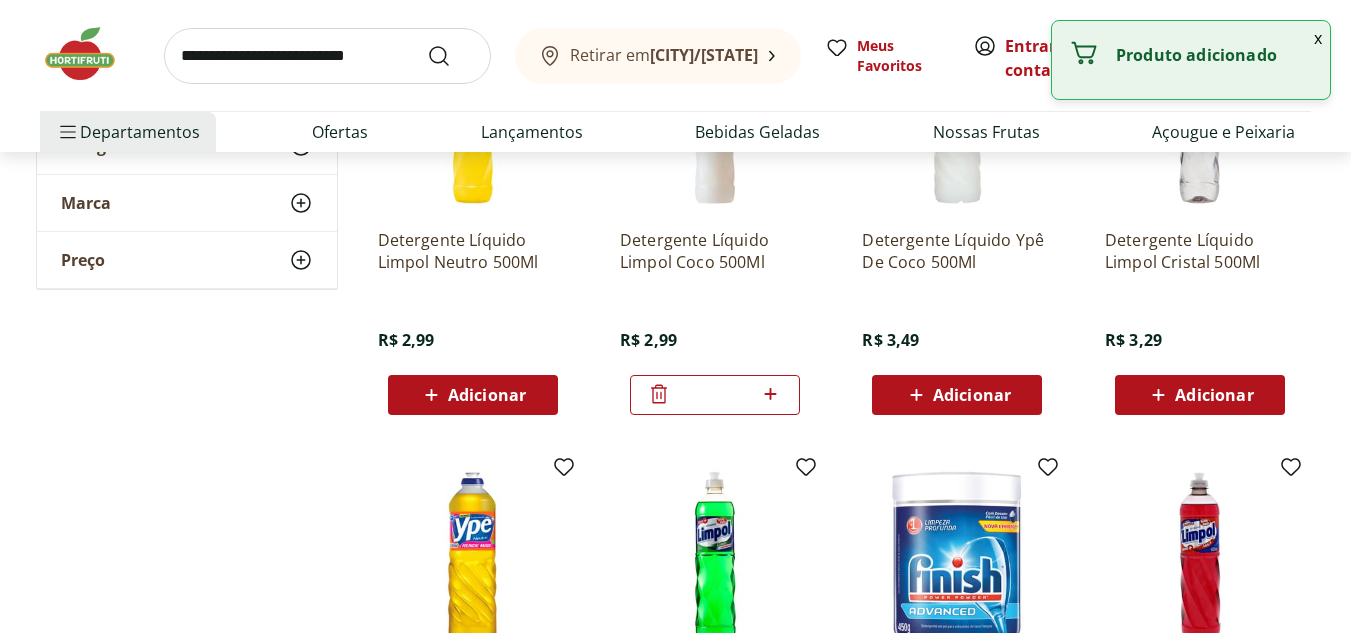 click 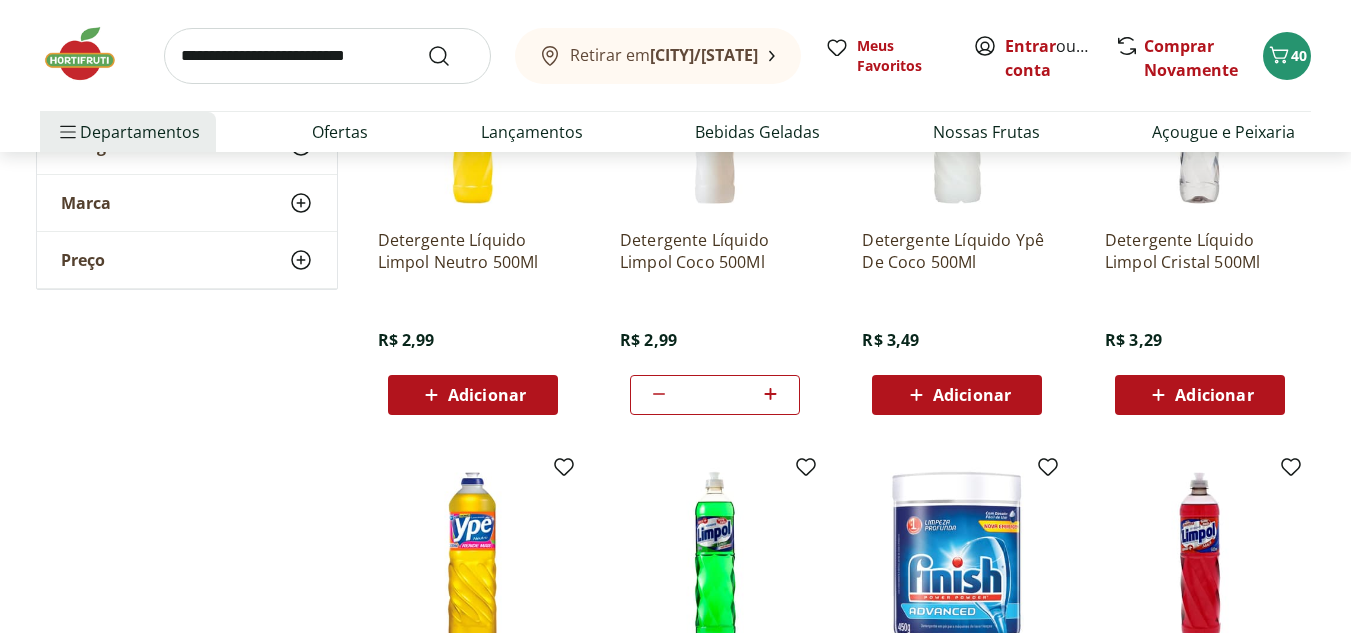 click at bounding box center [327, 56] 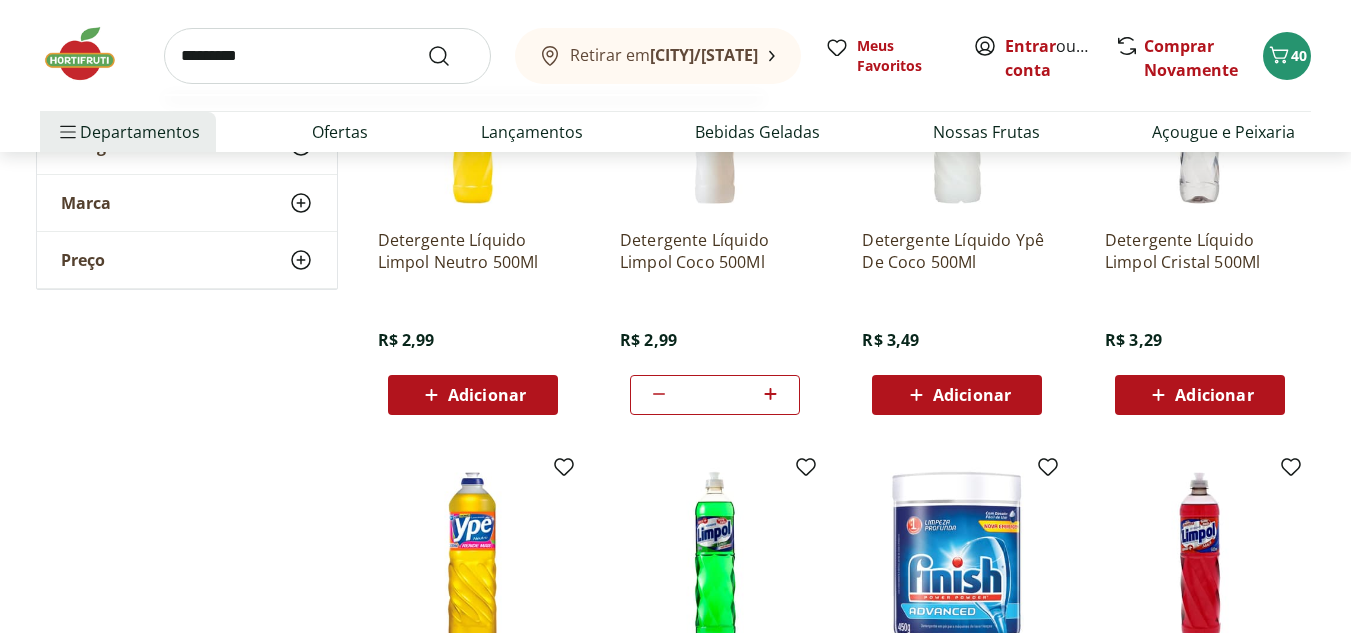 type on "*********" 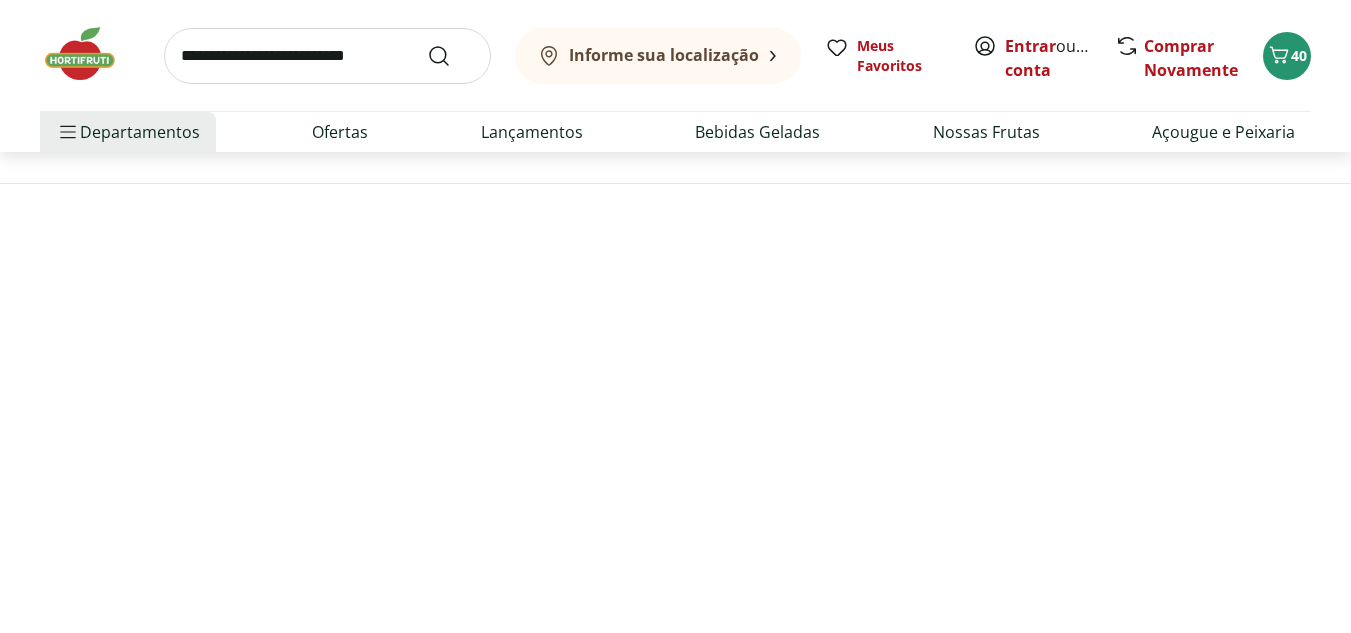 scroll, scrollTop: 0, scrollLeft: 0, axis: both 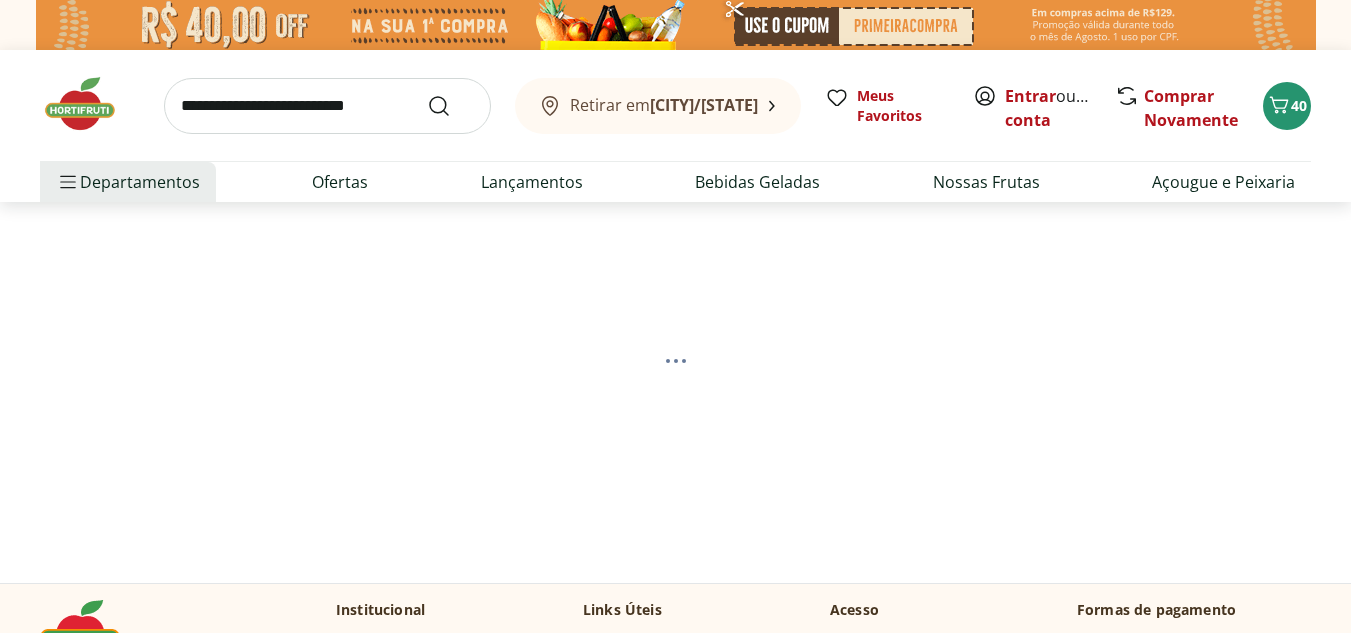 select on "**********" 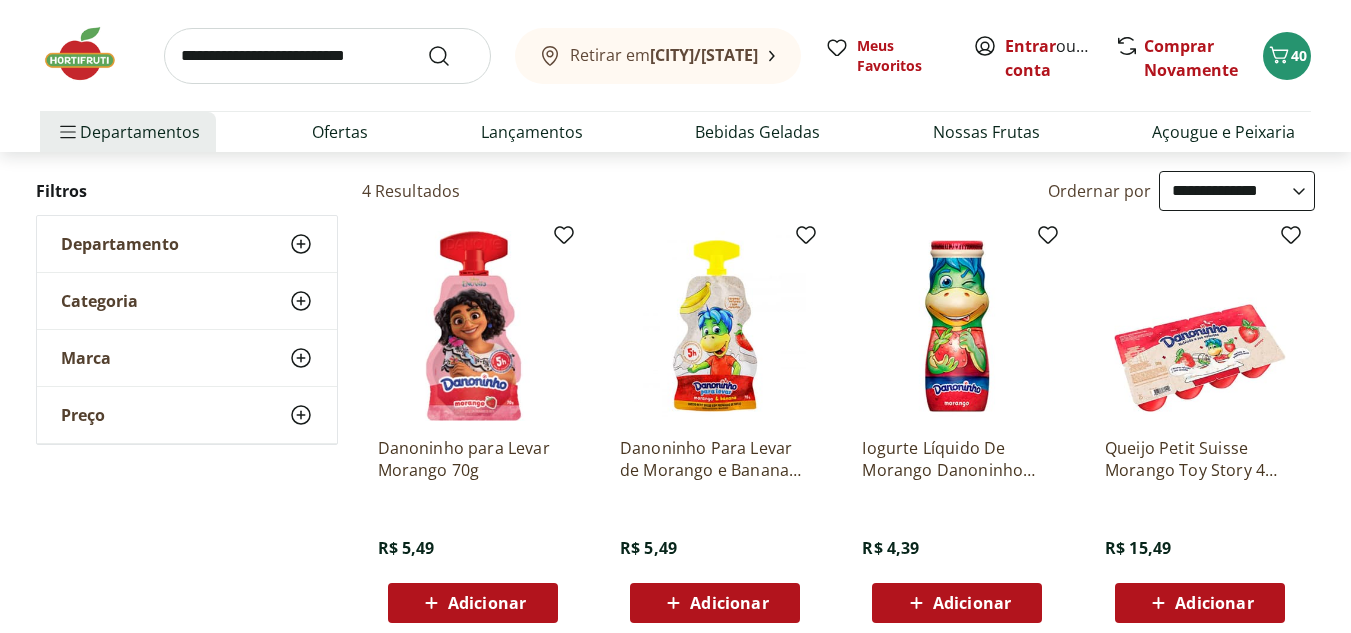 scroll, scrollTop: 200, scrollLeft: 0, axis: vertical 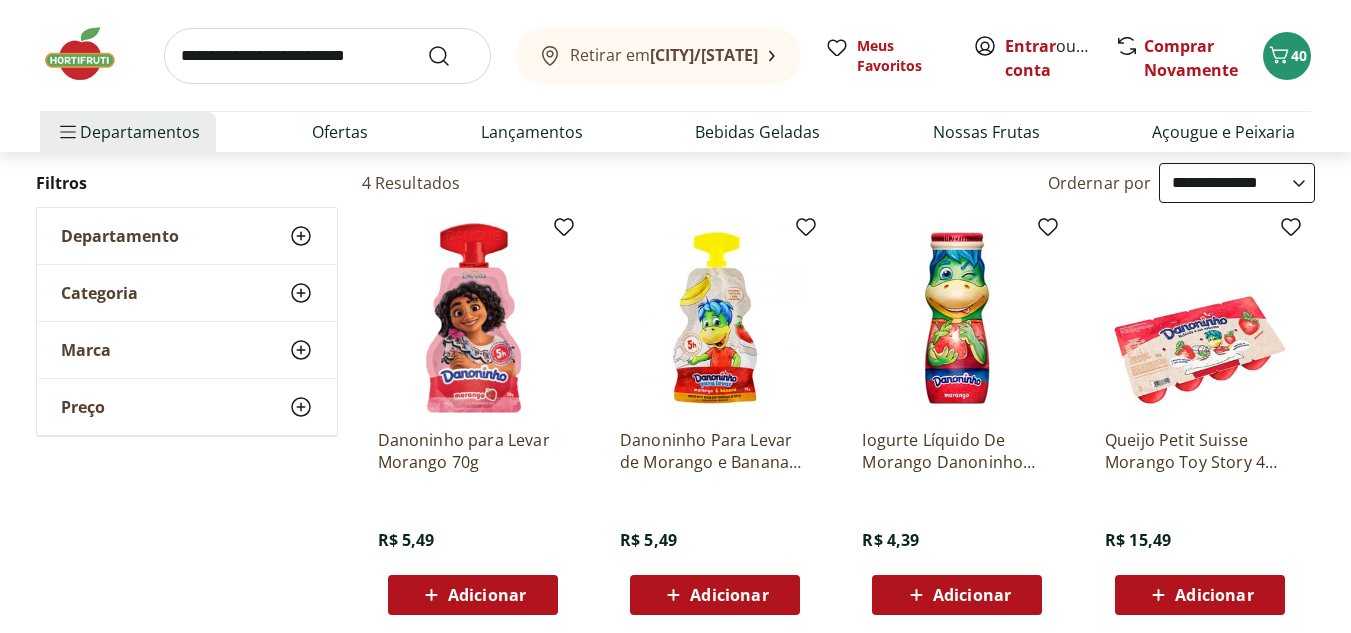 click at bounding box center [90, 54] 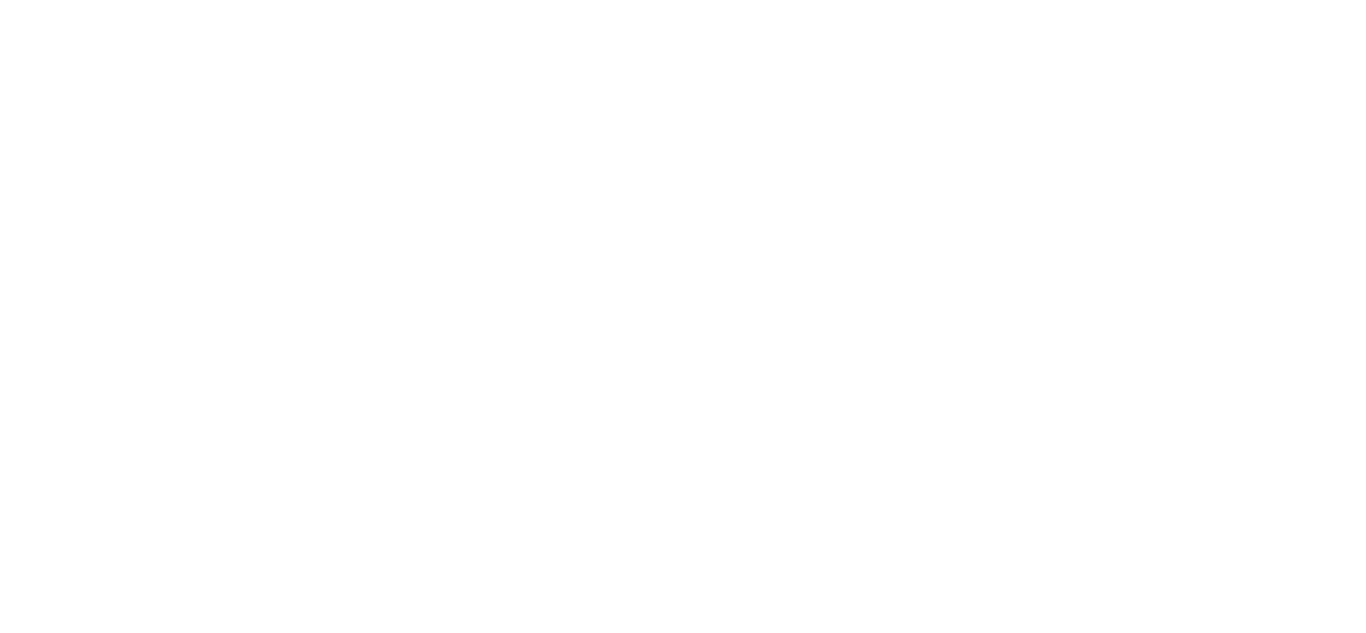 scroll, scrollTop: 0, scrollLeft: 0, axis: both 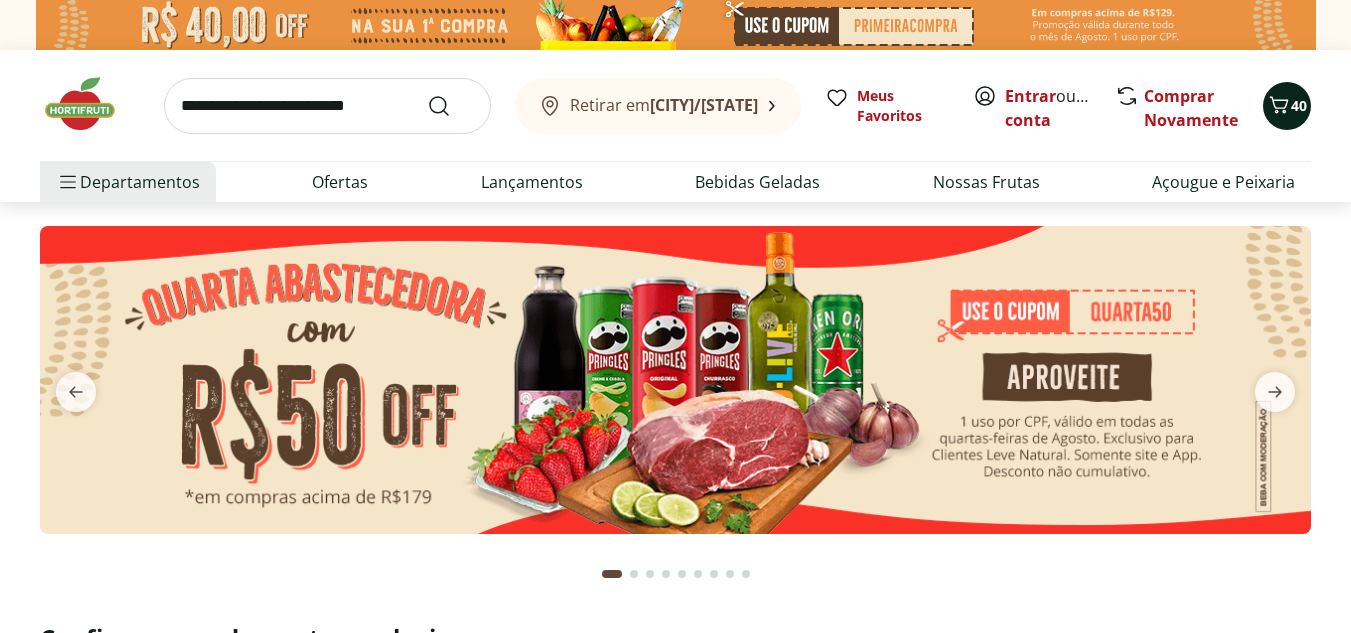 click 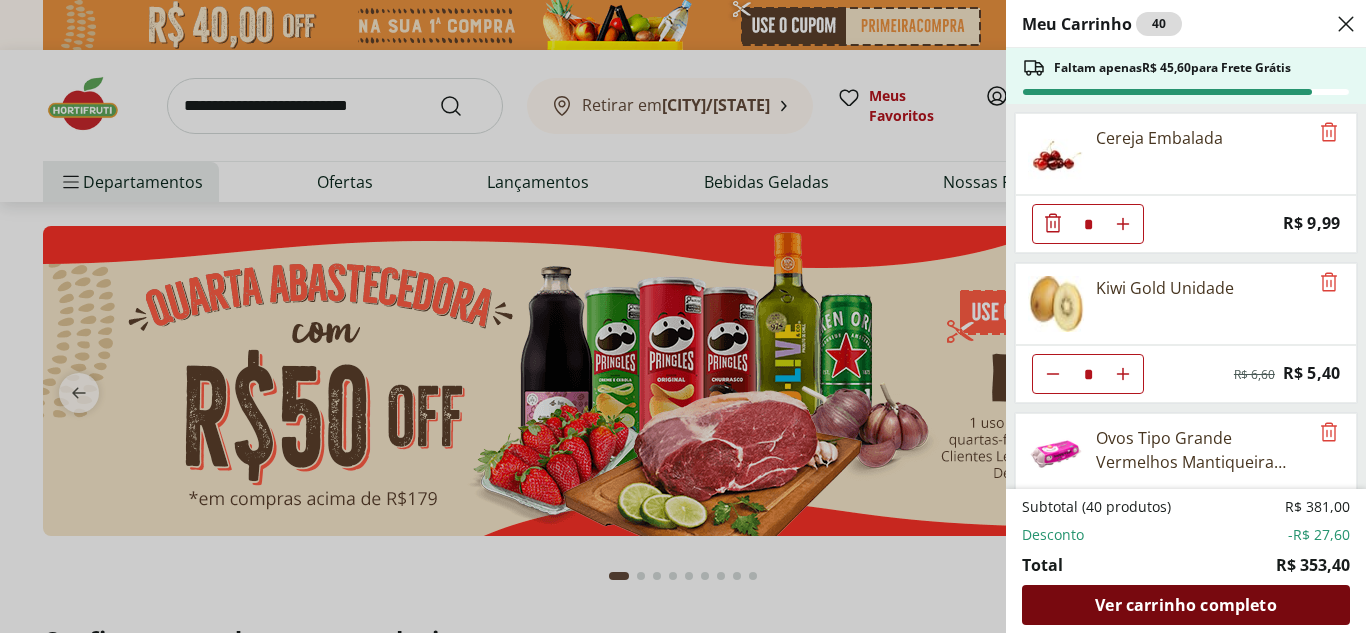 click on "Ver carrinho completo" at bounding box center (1185, 605) 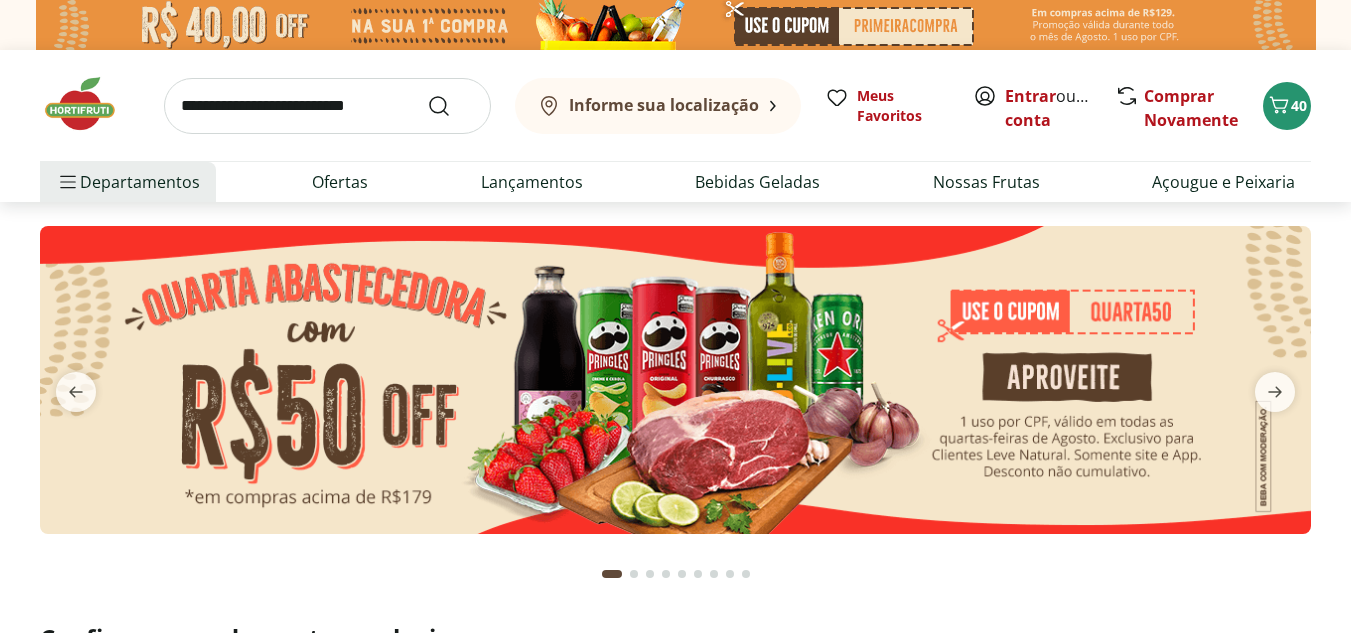 scroll, scrollTop: 0, scrollLeft: 0, axis: both 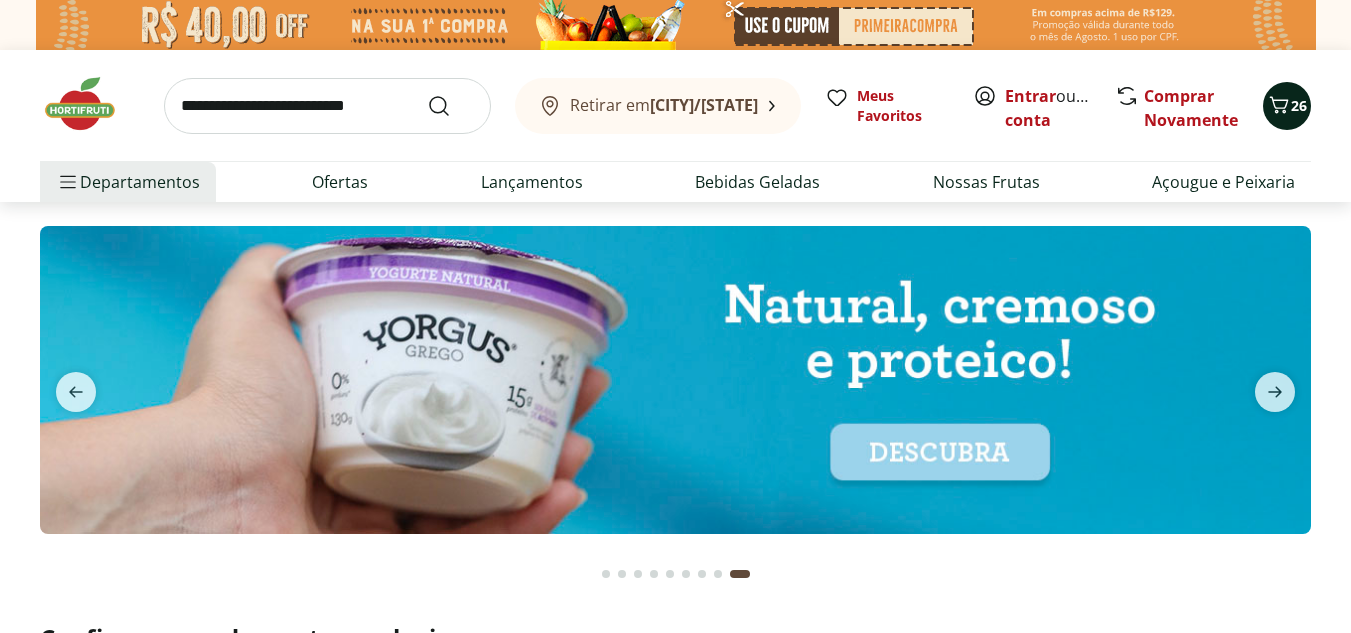 click 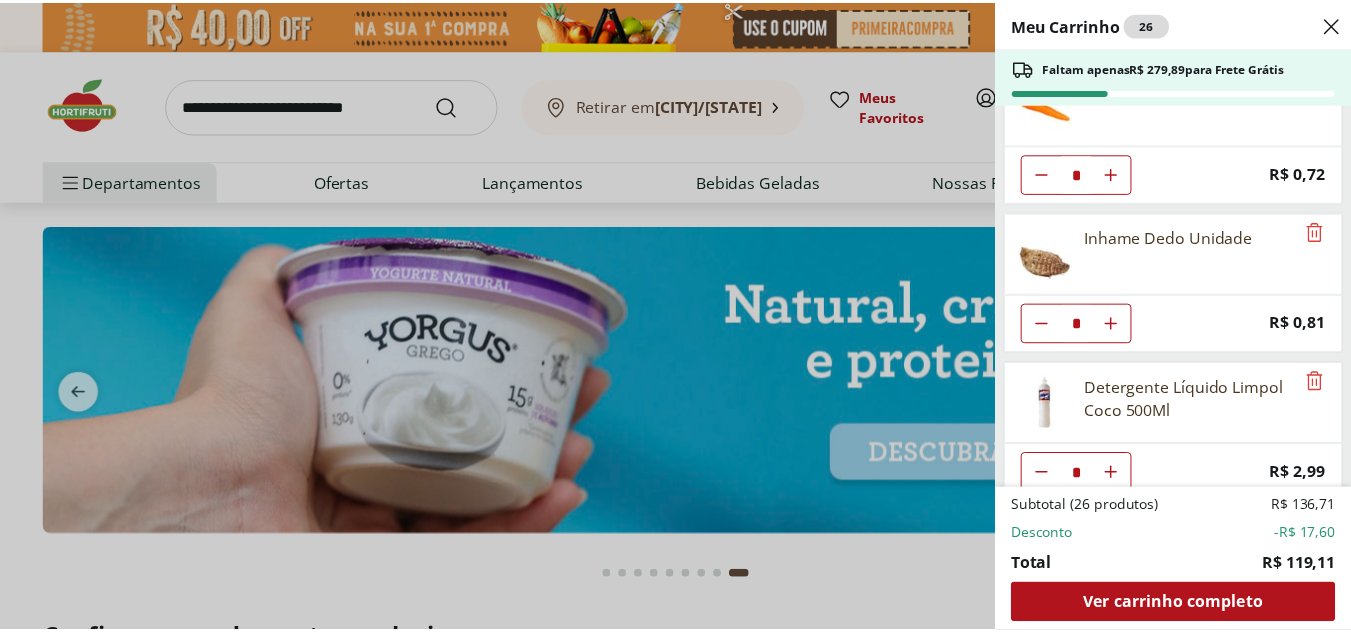 scroll, scrollTop: 1423, scrollLeft: 0, axis: vertical 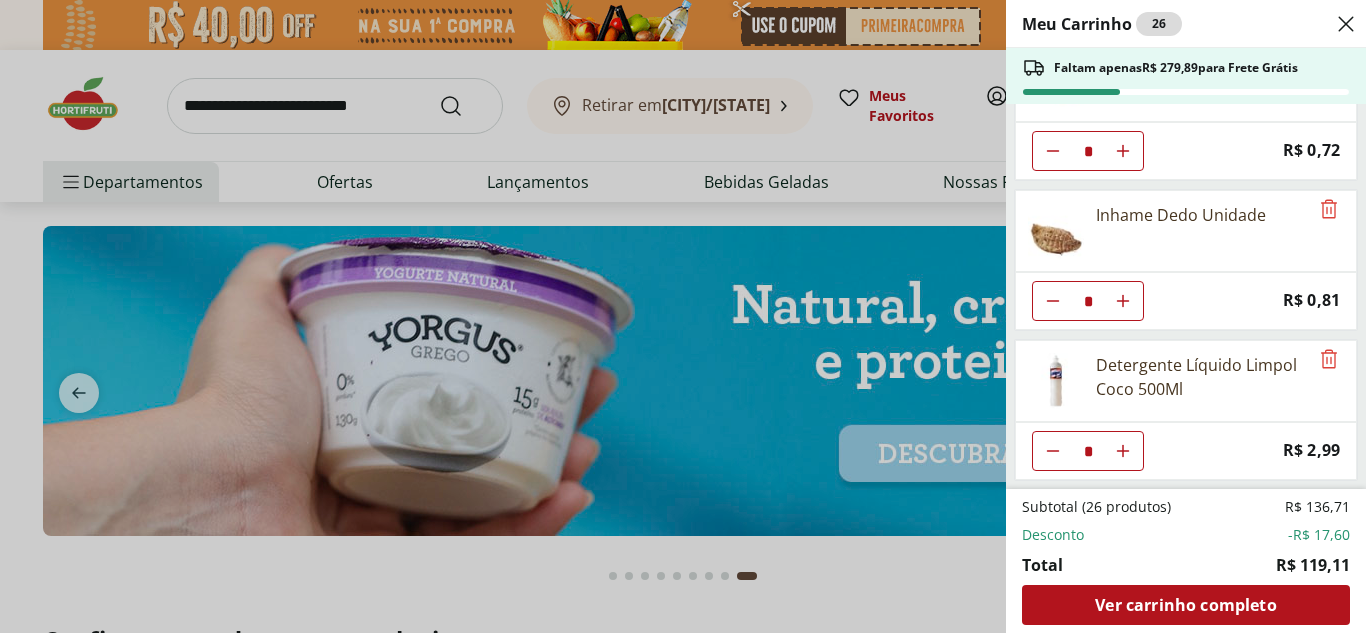 click 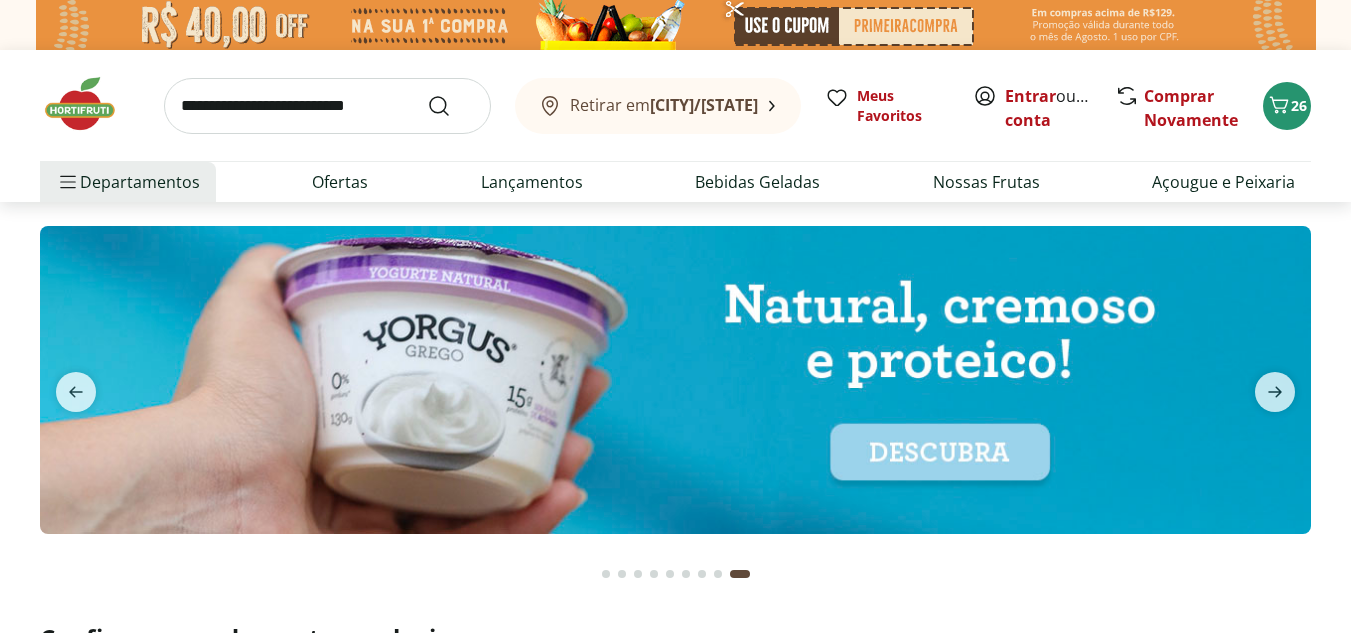 click at bounding box center [327, 106] 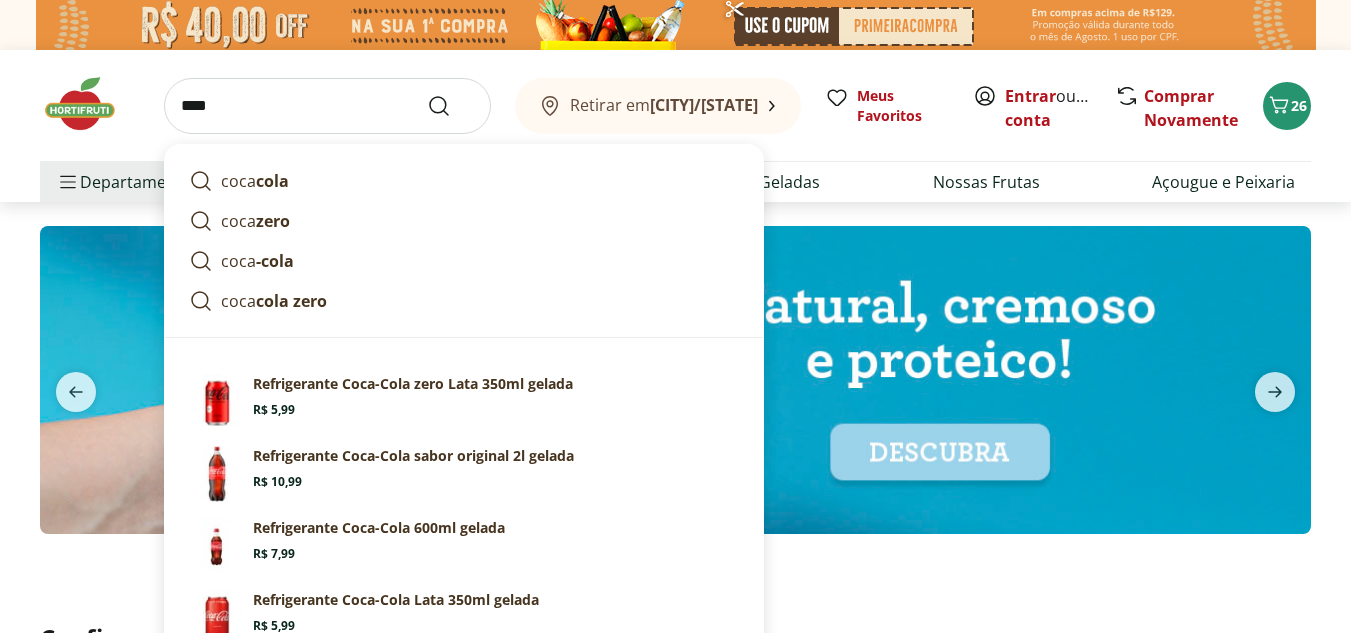 type on "****" 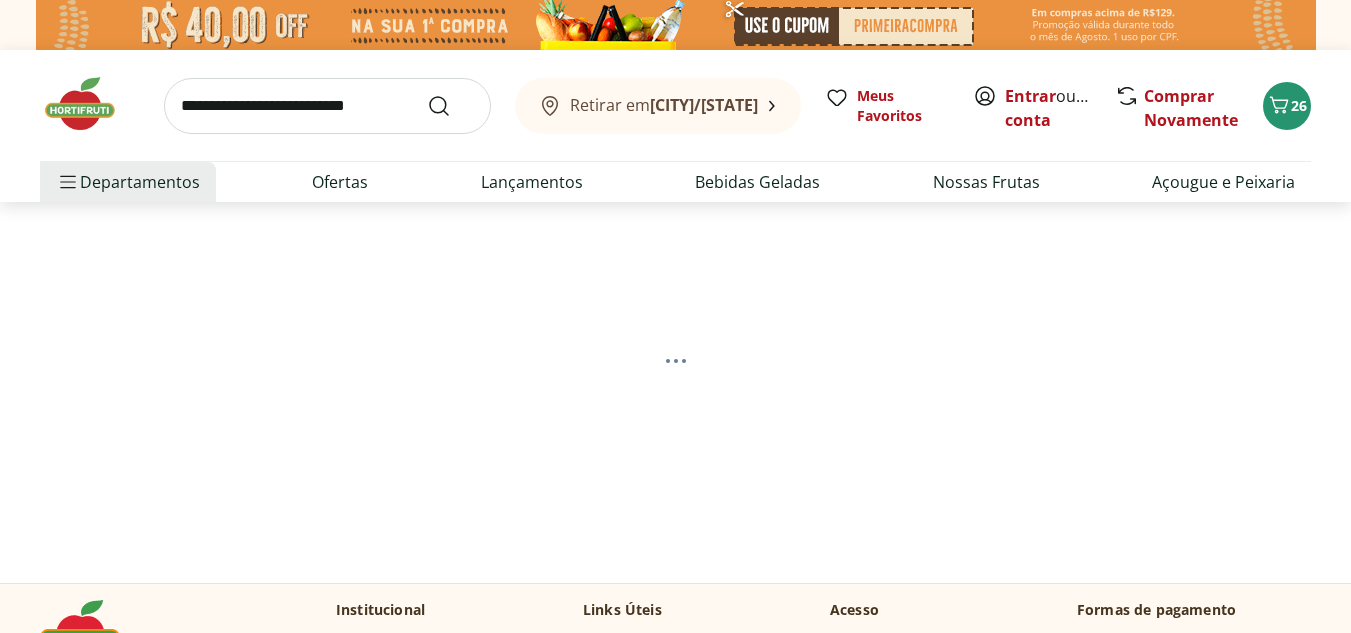 select on "**********" 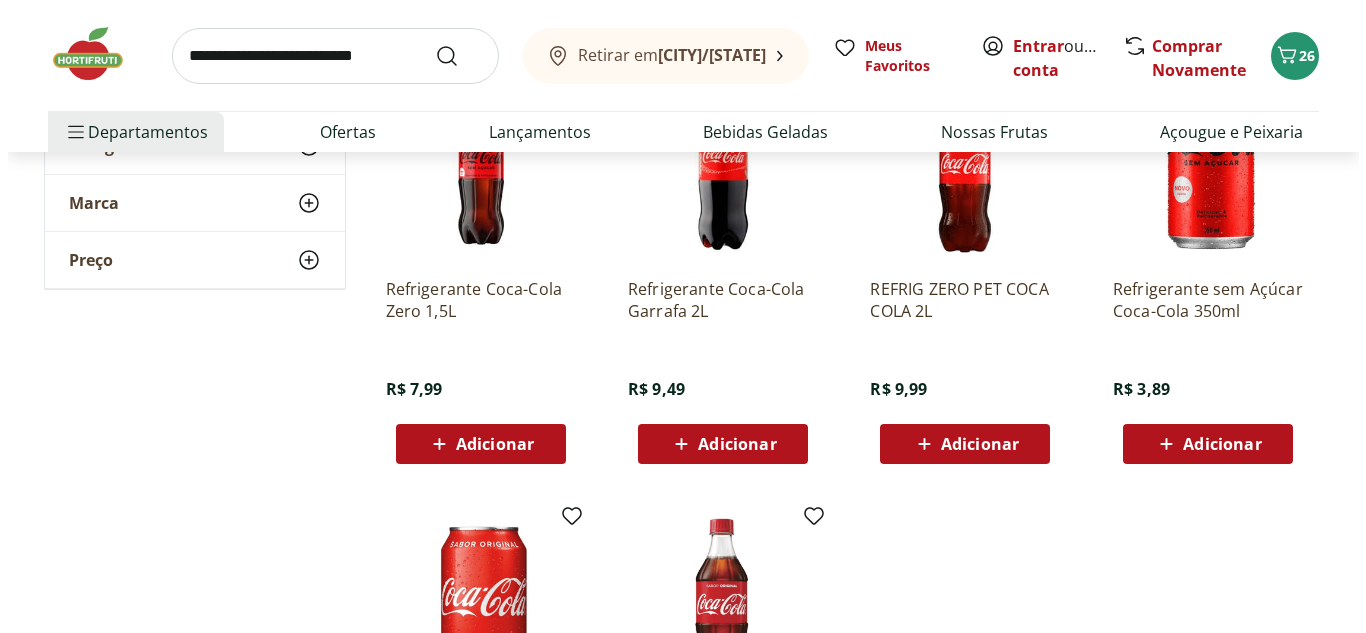 scroll, scrollTop: 800, scrollLeft: 0, axis: vertical 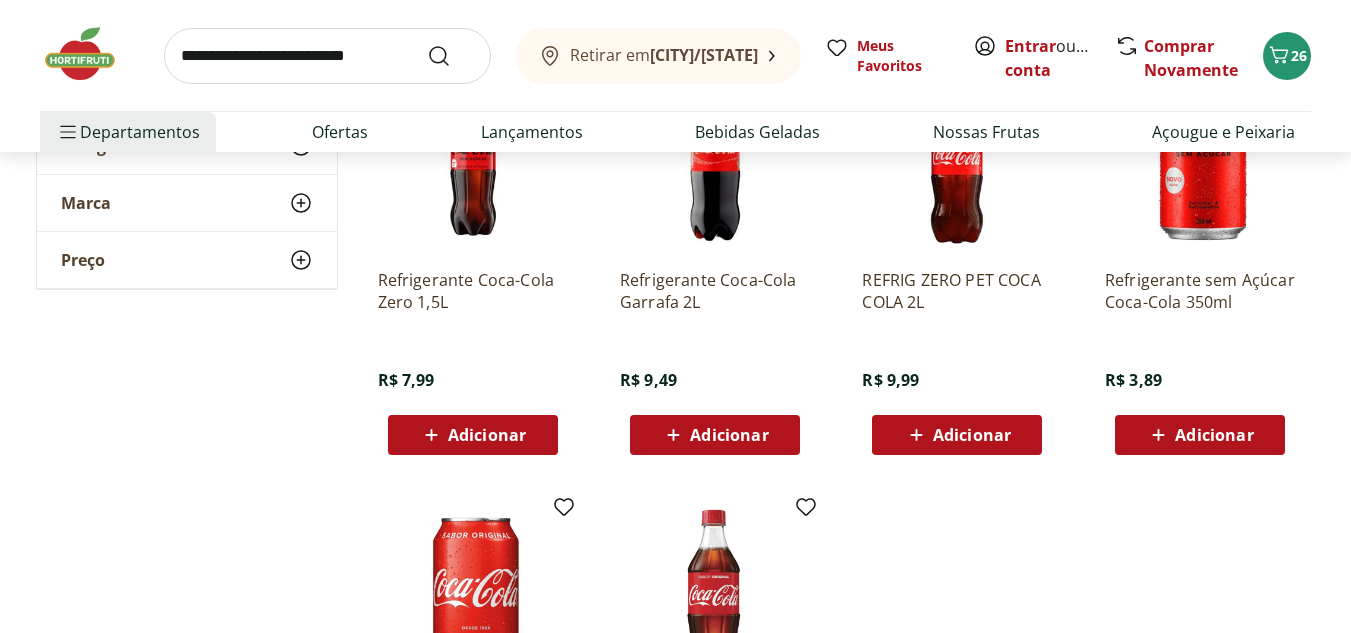 click on "Adicionar" at bounding box center [729, 435] 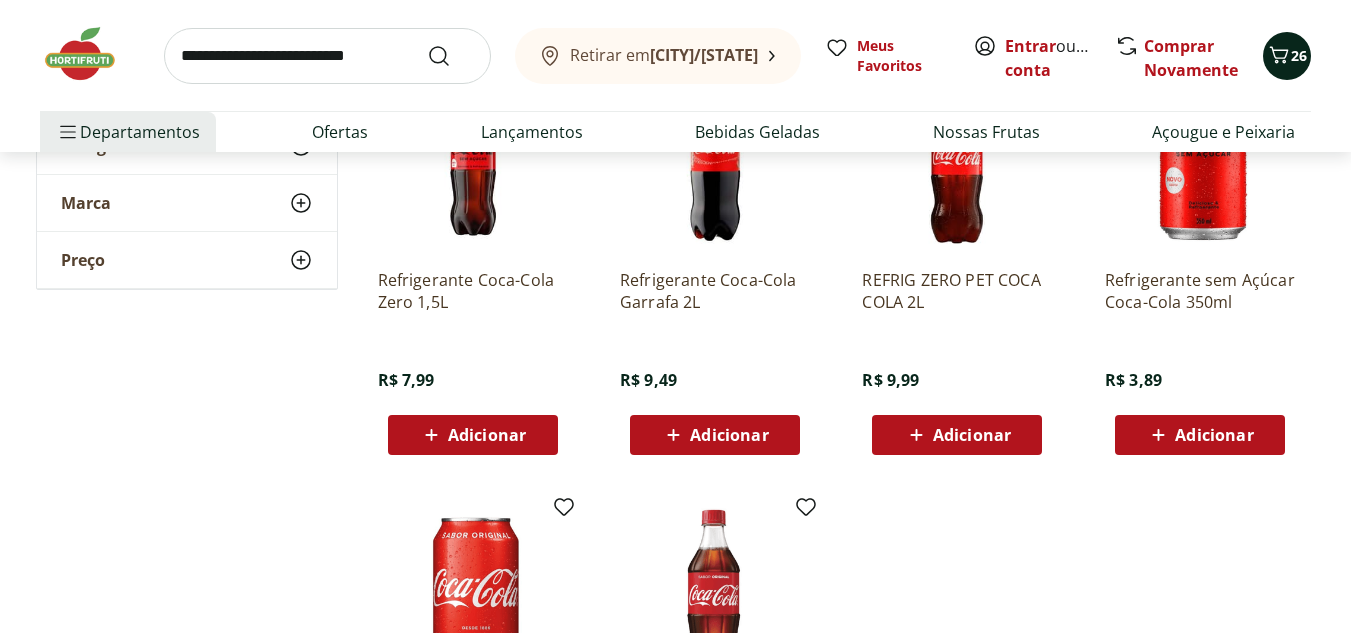 click 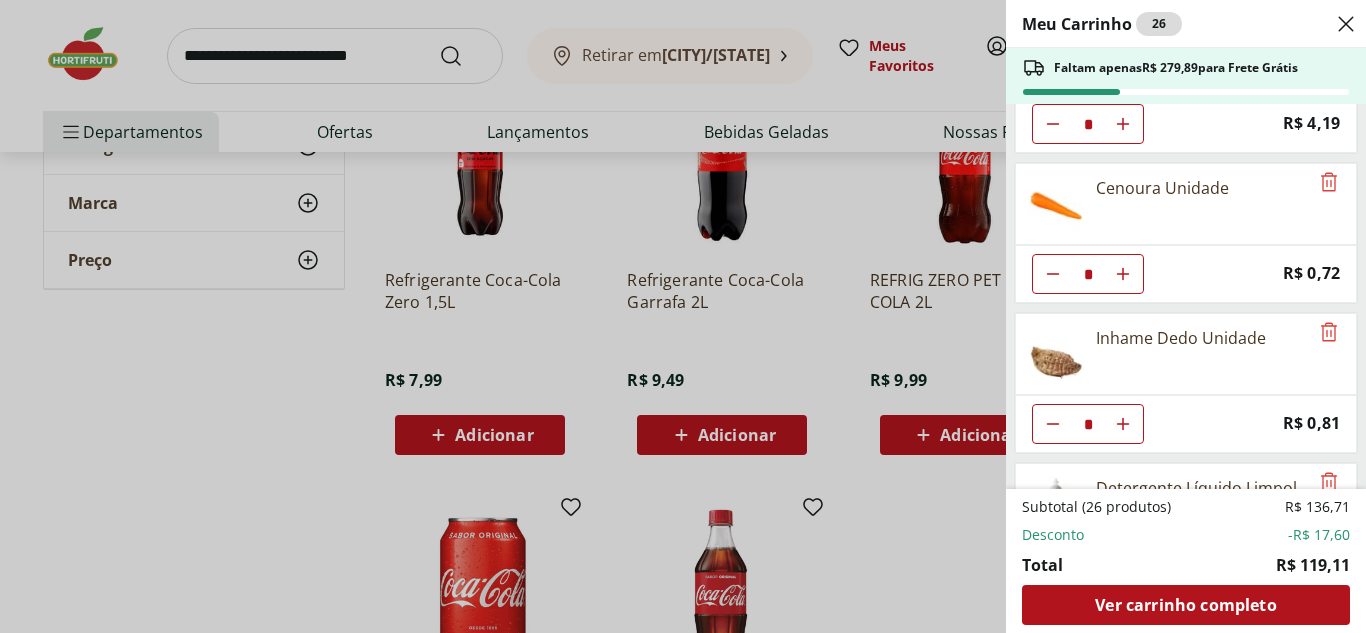 scroll, scrollTop: 1423, scrollLeft: 0, axis: vertical 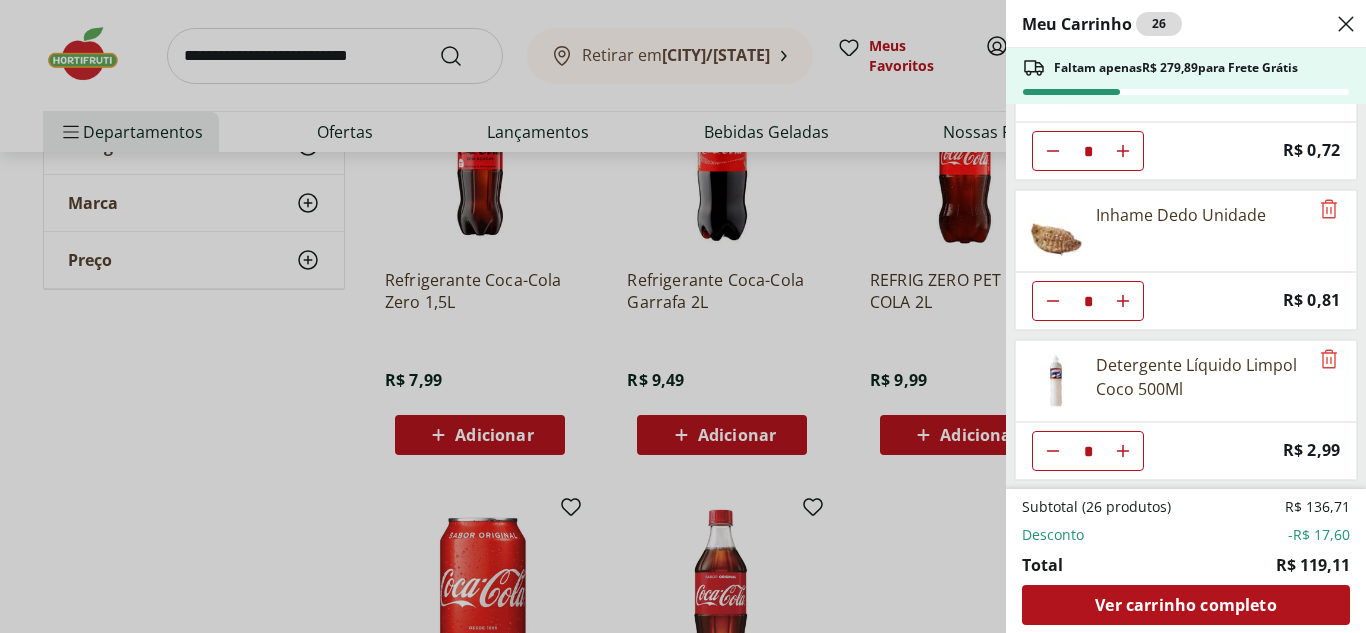 click on "Meu Carrinho 26 Faltam apenas  R$ 279,89  para Frete Grátis Cereja Embalada * Price: R$ 9,99 Kiwi Gold Unidade * Original price: R$ 6,60 Price: R$ 5,40 Ovos Tipo Grande Vermelhos Mantiqueira Happy Eggs 10 Unidades * Price: R$ 7,99 Óleo de Soja Tipo 1 Liza 900ml * Price: R$ 7,79 Tomate Grape Fiorello 300g * Price: R$ 7,99 Brócolis Ninja Unidade * Original price: R$ 11,99 Price: R$ 4,99 Abobrinha Verde Unidade * Price: R$ 1,75 Queijo Mussarela Fatiado Tirolez * Price: R$ 6,99 Presunto sem Capa Cozido Fatiado Sadia * Price: R$ 4,19 Cenoura Unidade * Price: R$ 0,72 Inhame Dedo Unidade * Price: R$ 0,81 Detergente Líquido Limpol Coco 500Ml * Price: R$ 2,99 Subtotal (26 produtos) R$ 136,71 Desconto -R$ 17,60 Total R$ 119,11 Ver carrinho completo" at bounding box center (683, 316) 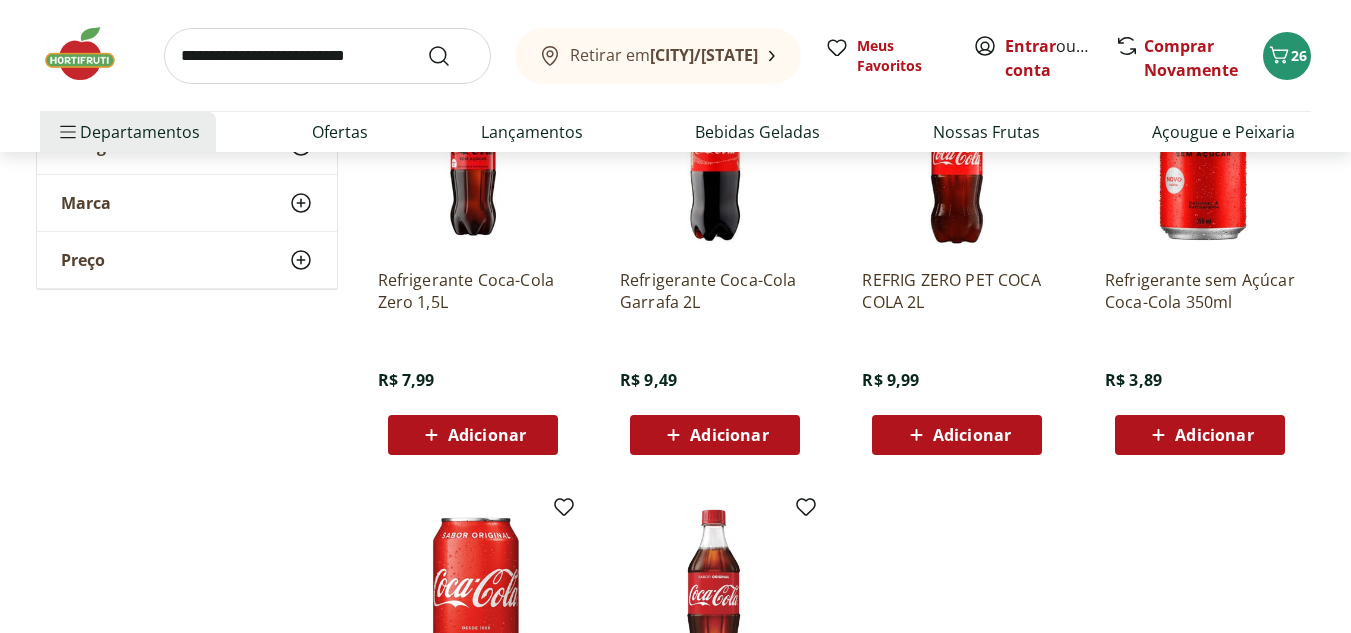 click on "Adicionar" at bounding box center [714, 435] 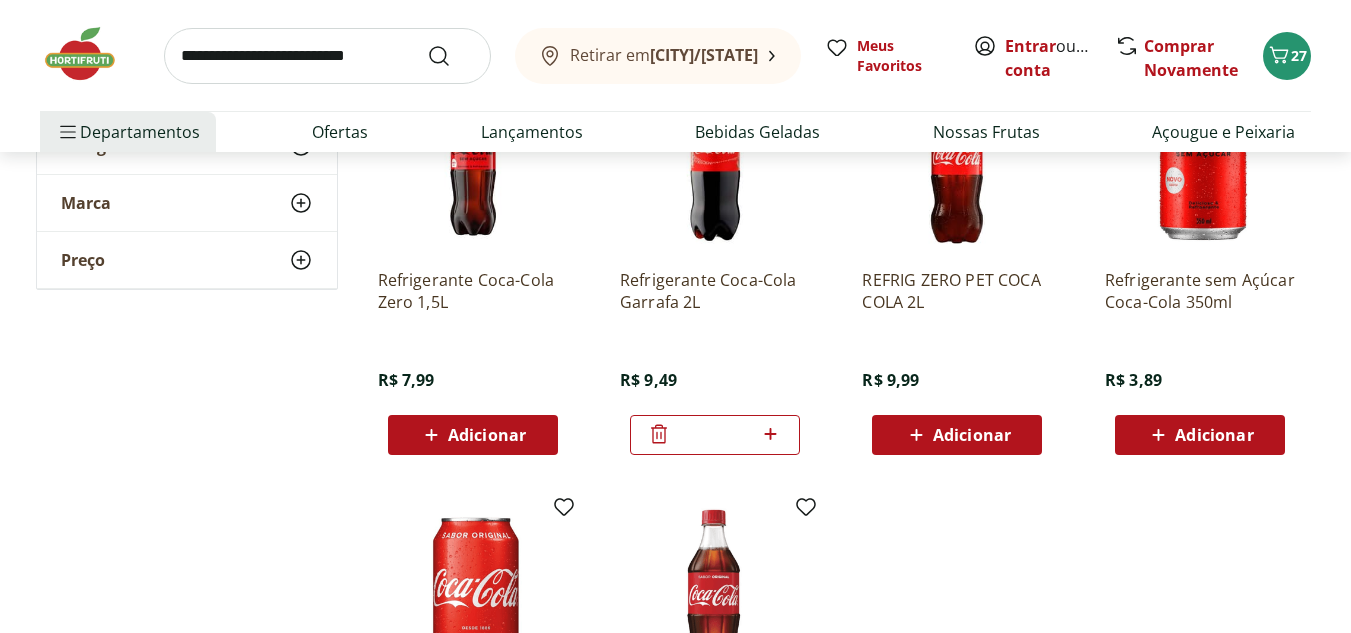 click 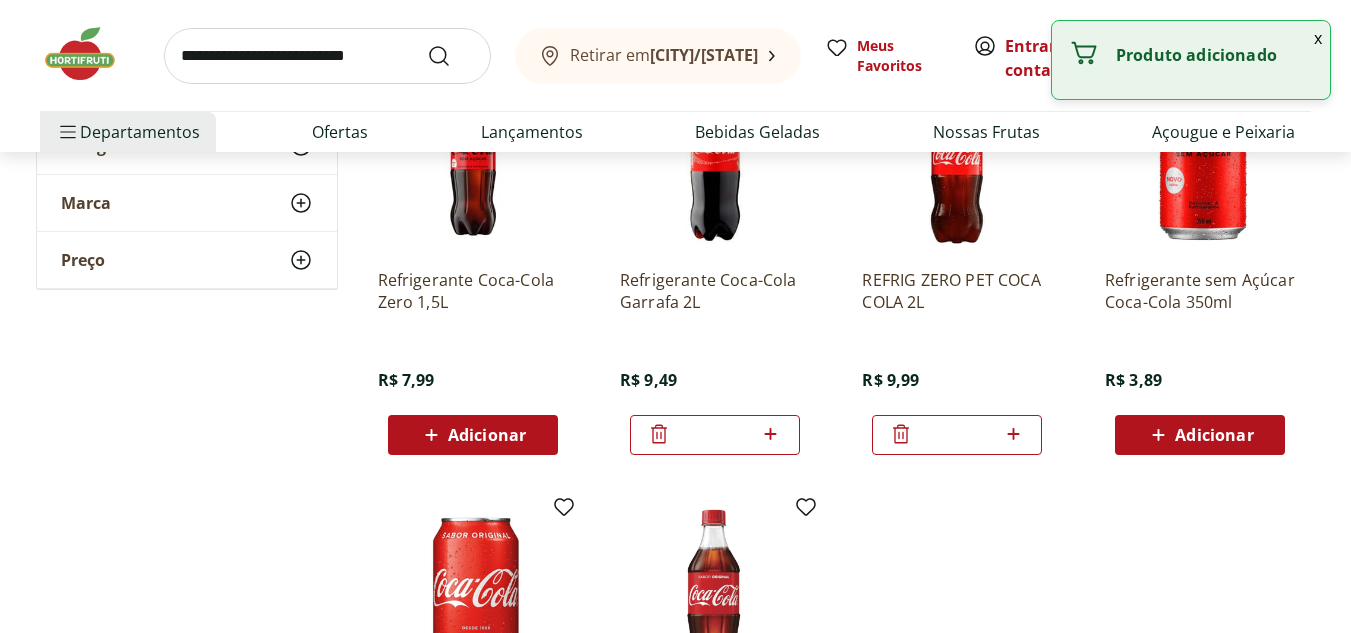 click 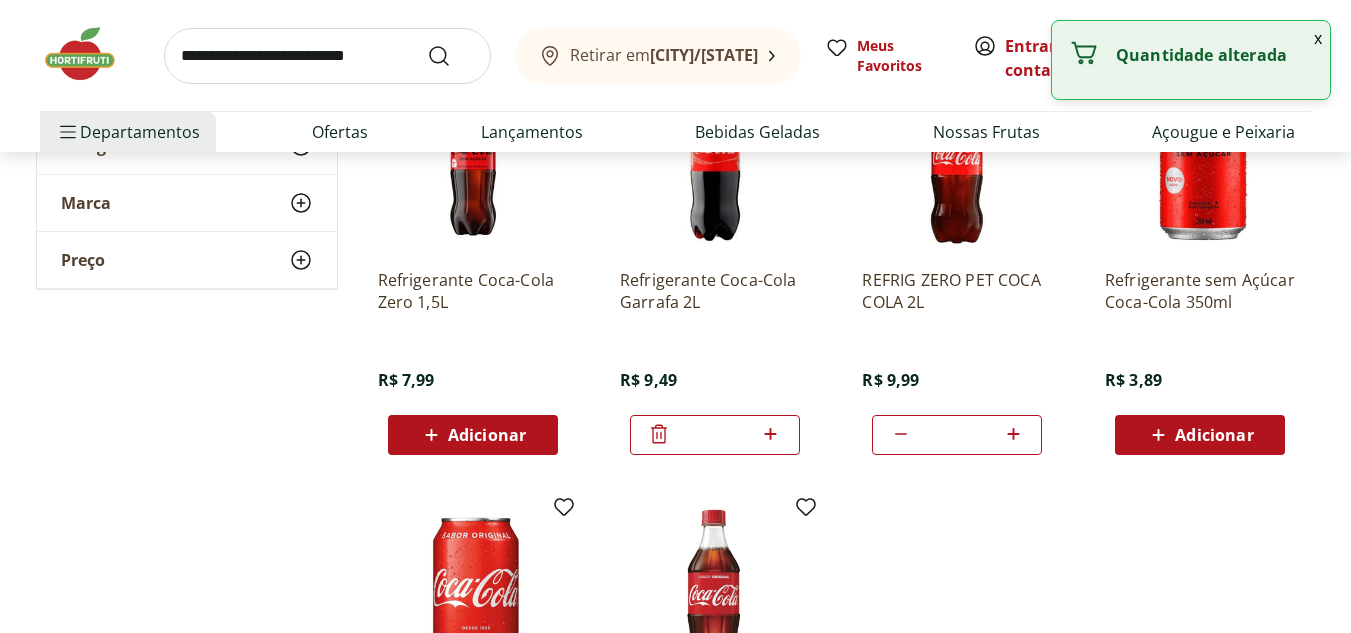 click 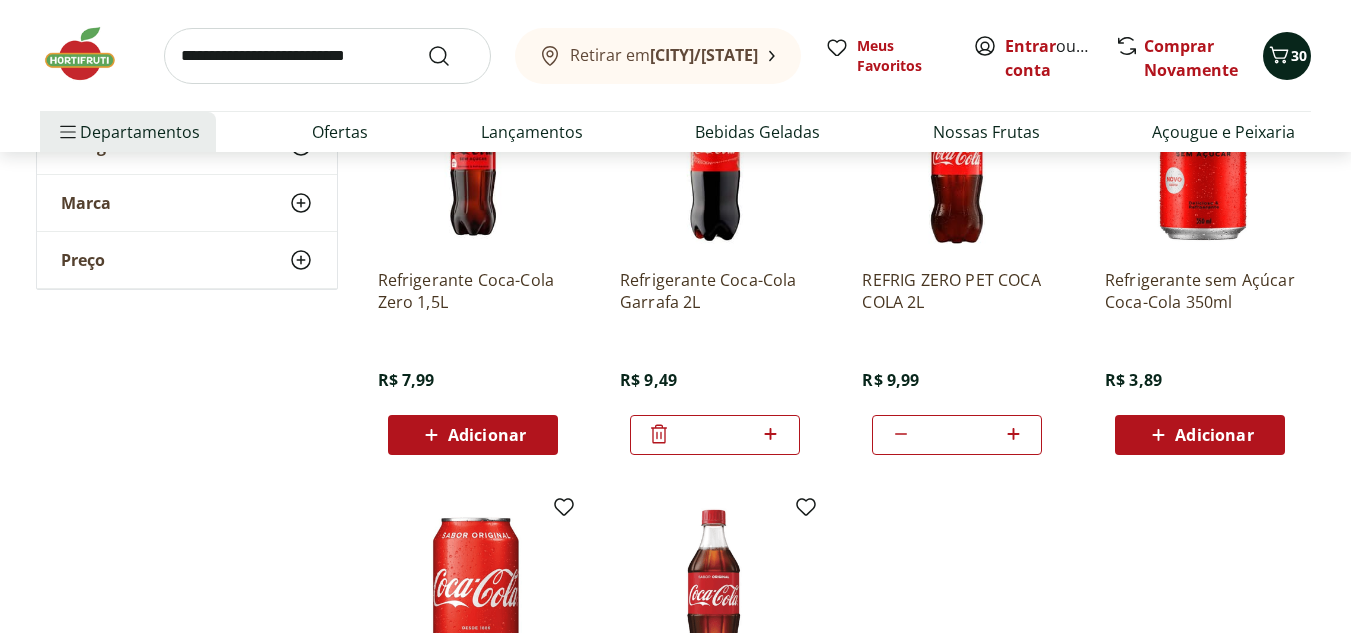 click on "30" at bounding box center [1299, 55] 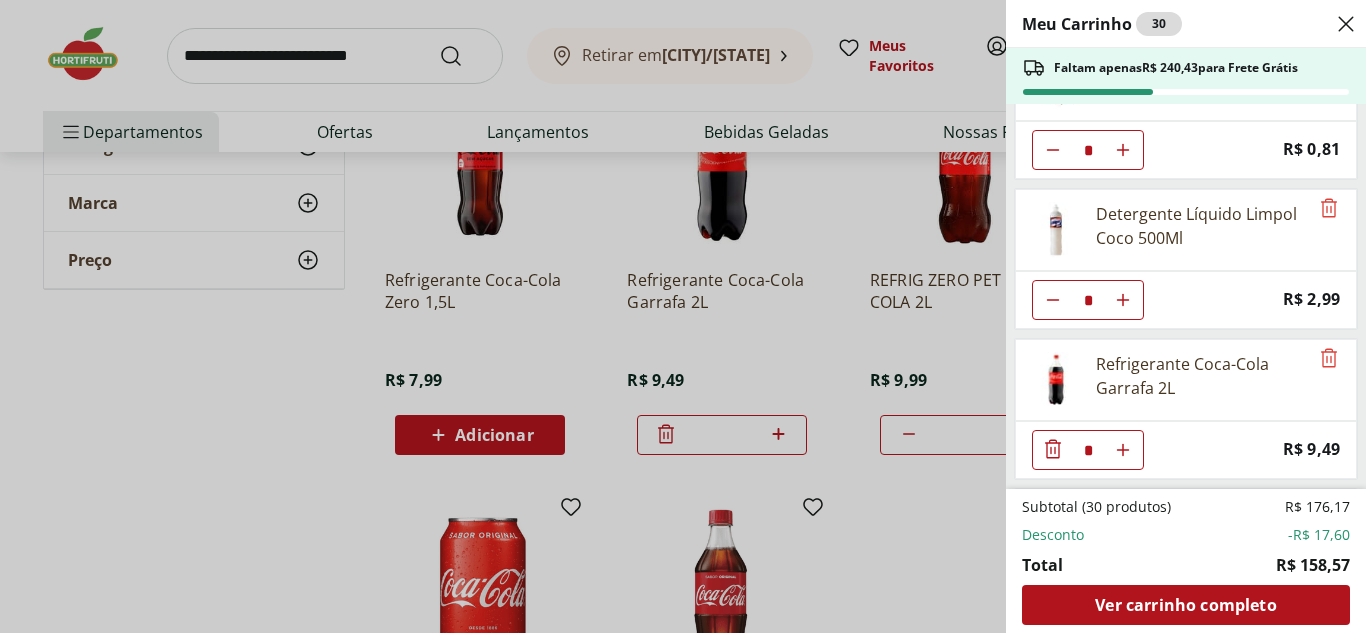scroll, scrollTop: 1723, scrollLeft: 0, axis: vertical 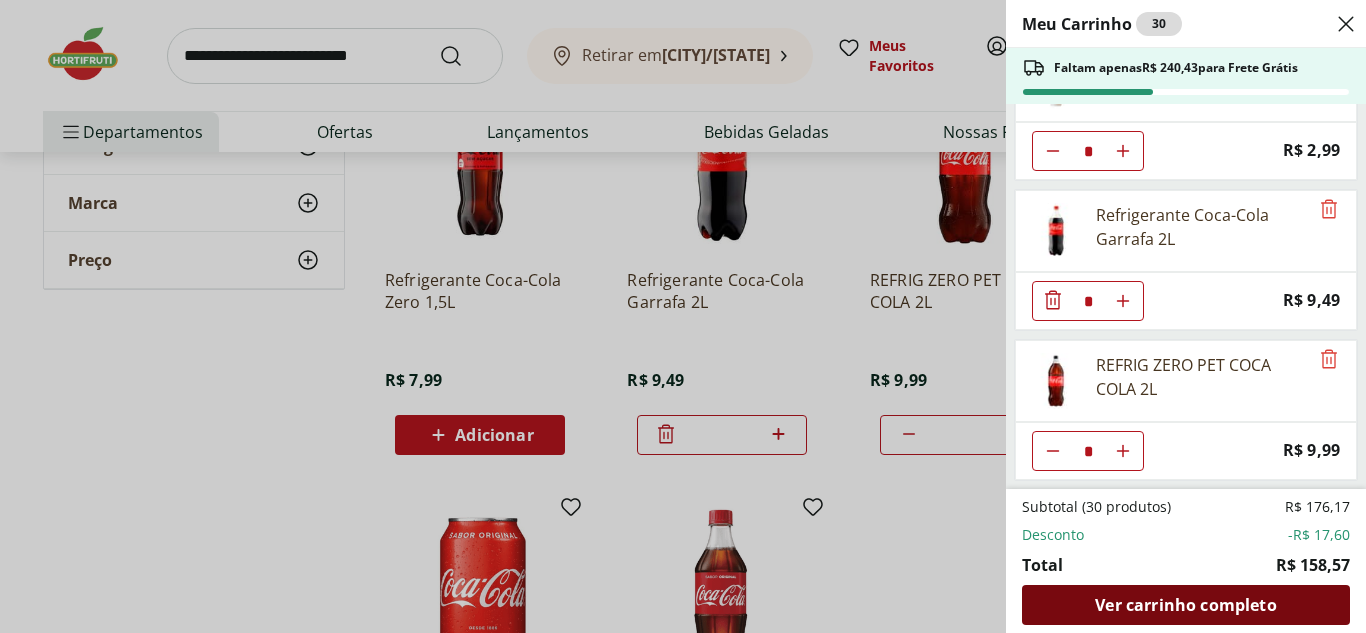 click on "Ver carrinho completo" at bounding box center (1185, 605) 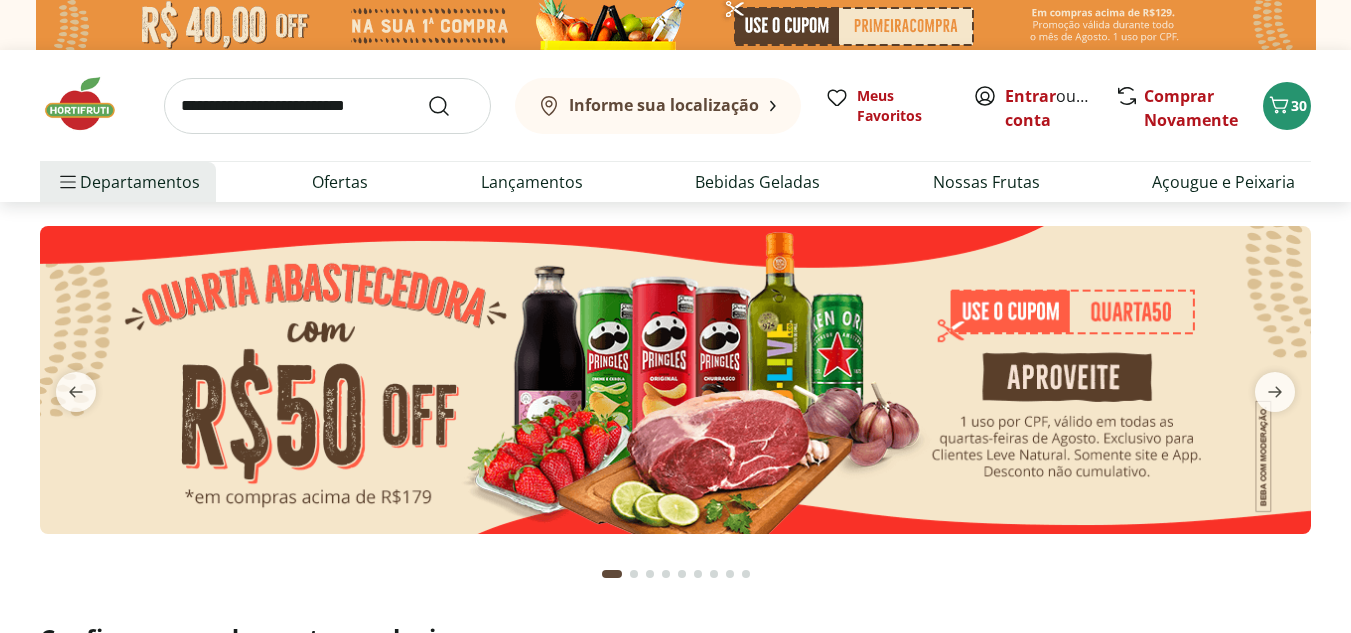 scroll, scrollTop: 0, scrollLeft: 0, axis: both 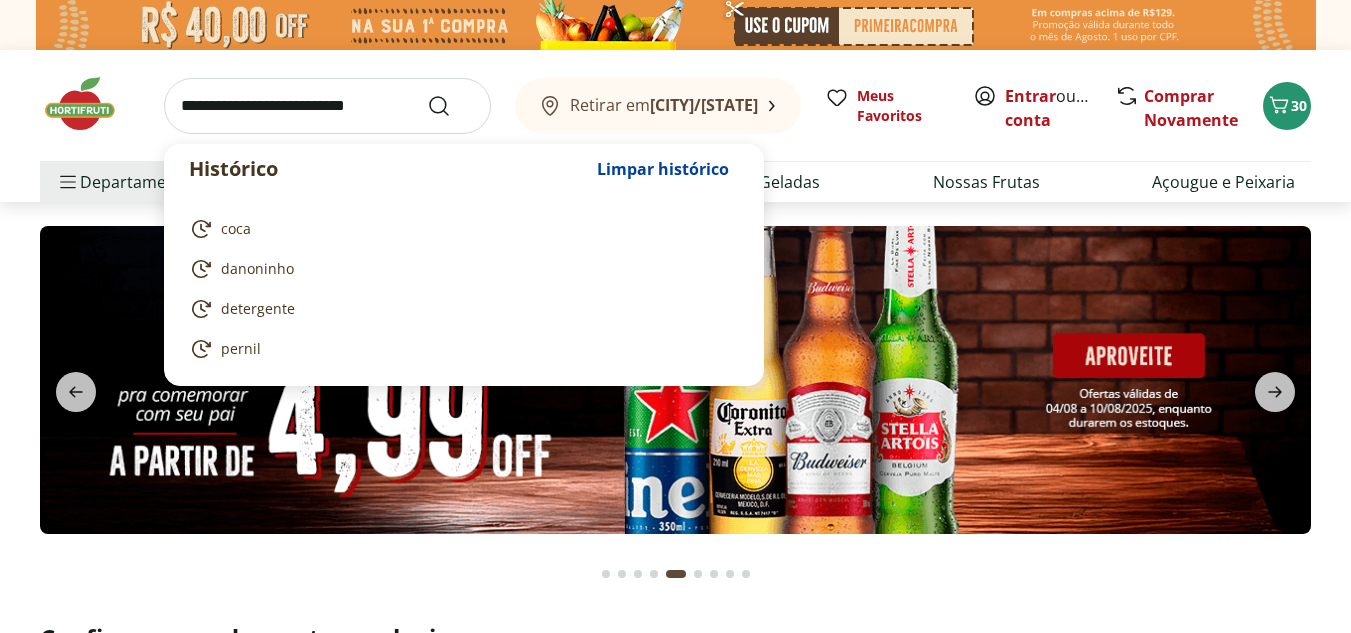 click at bounding box center [327, 106] 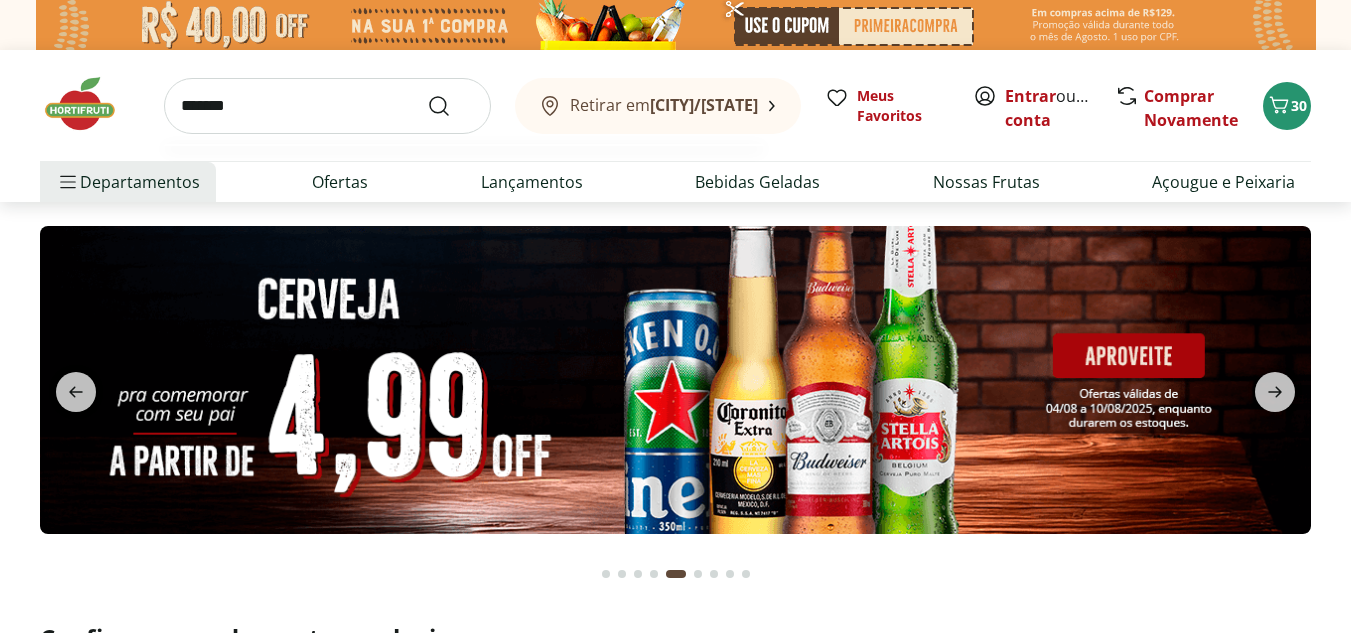 type on "*******" 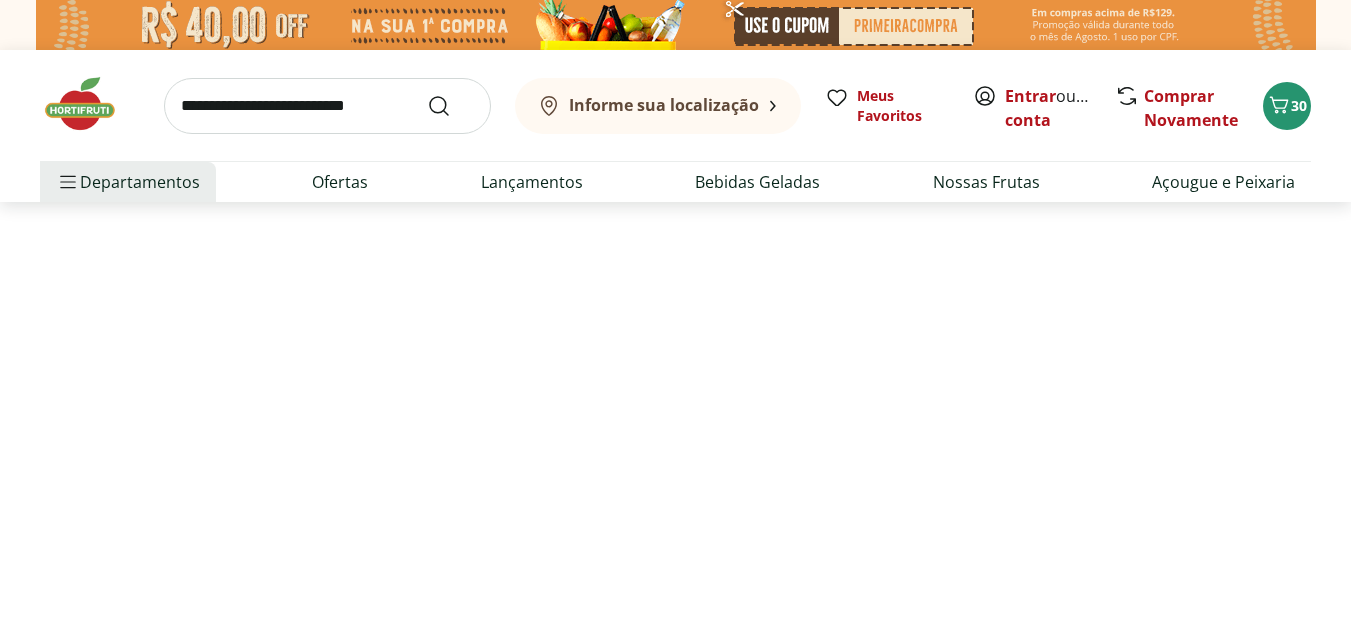 select on "**********" 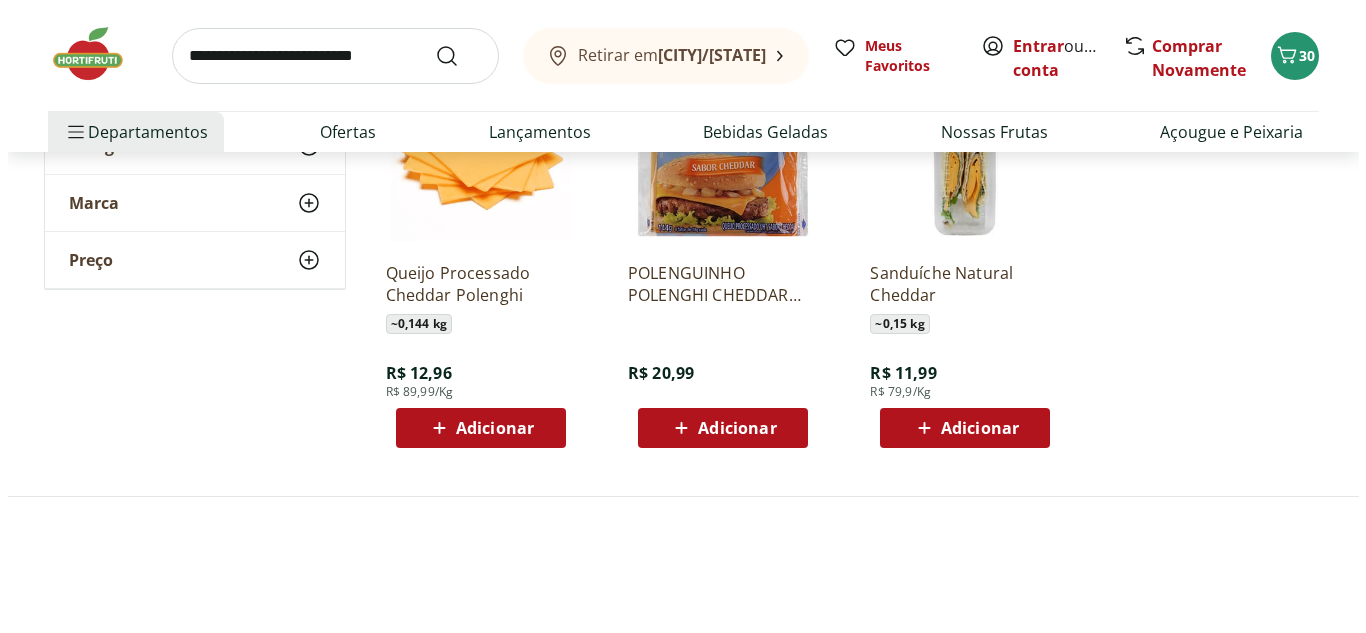 scroll, scrollTop: 400, scrollLeft: 0, axis: vertical 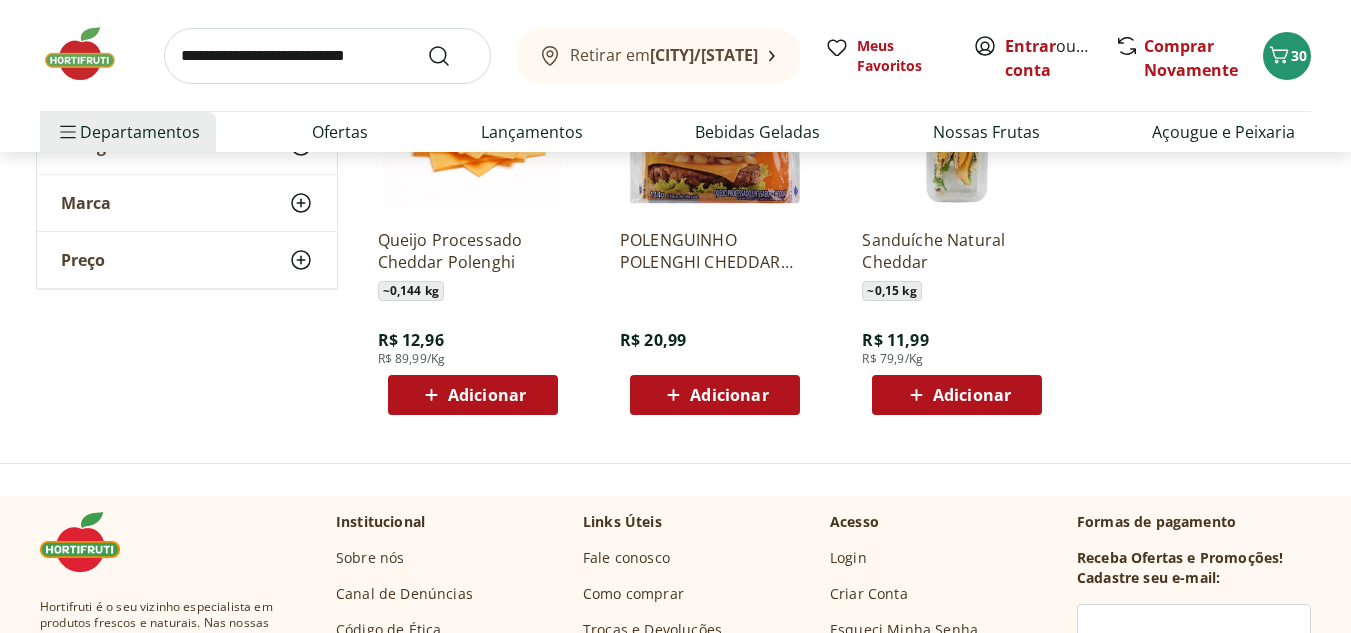click on "Adicionar" at bounding box center (472, 395) 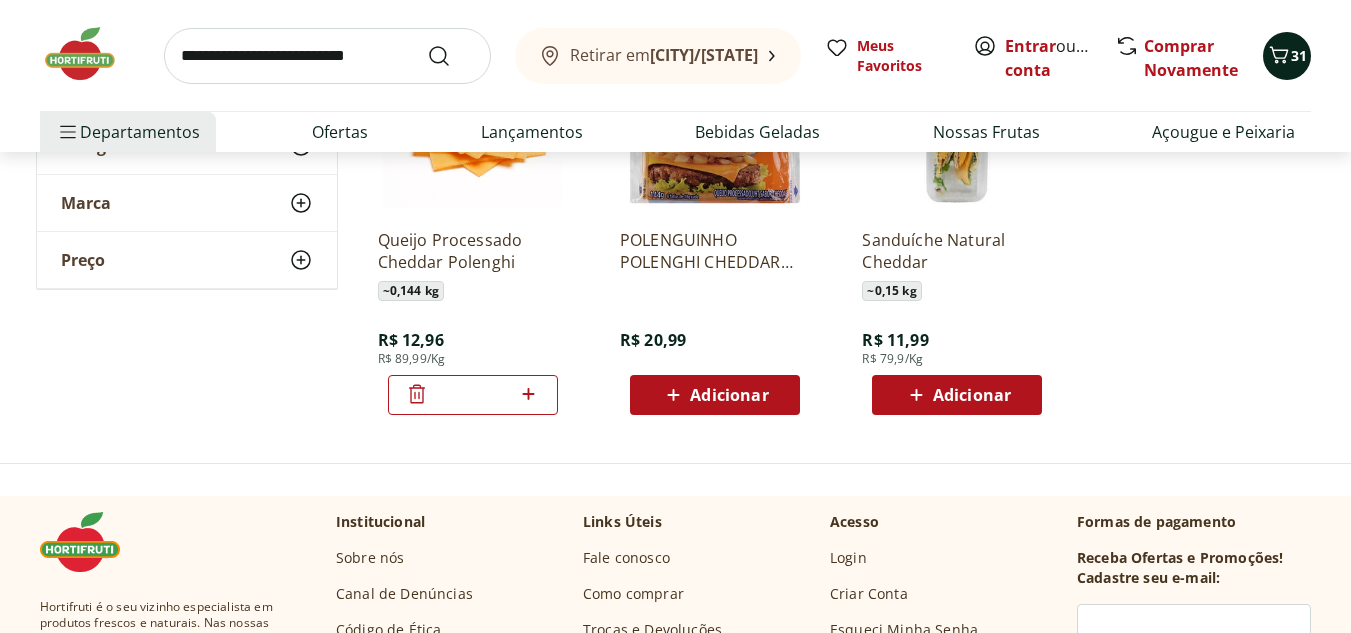 click on "31" at bounding box center (1287, 56) 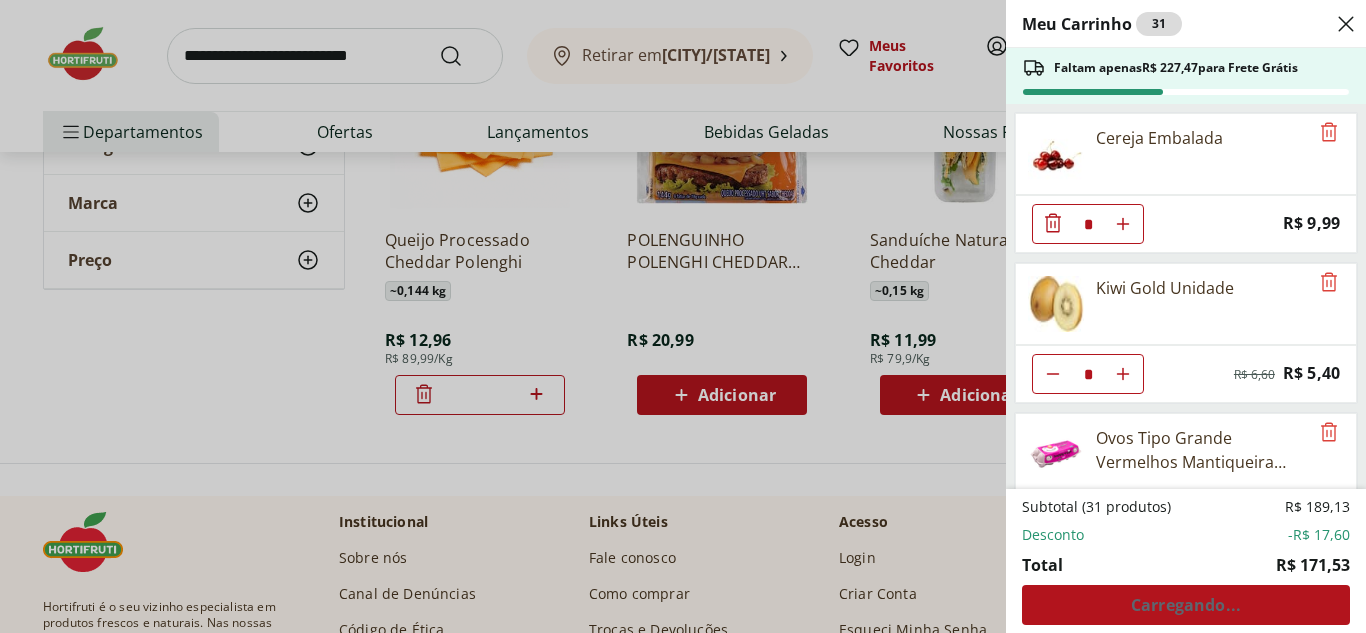 click 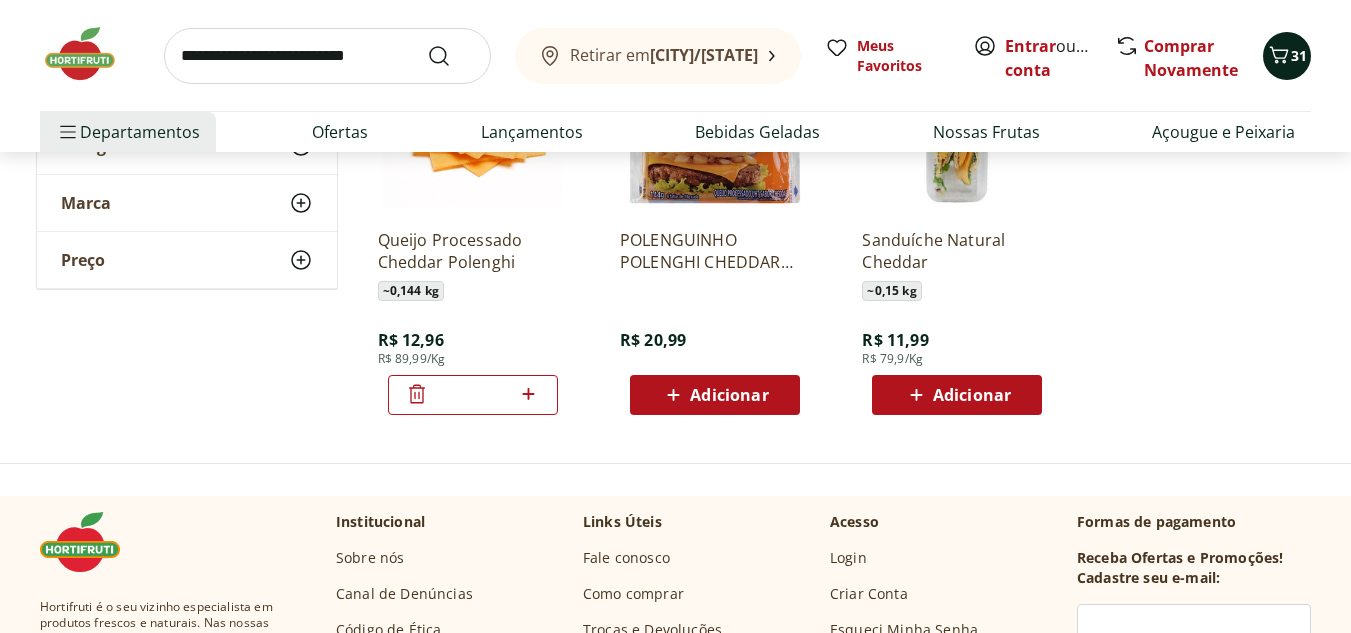 click on "31" at bounding box center [1299, 55] 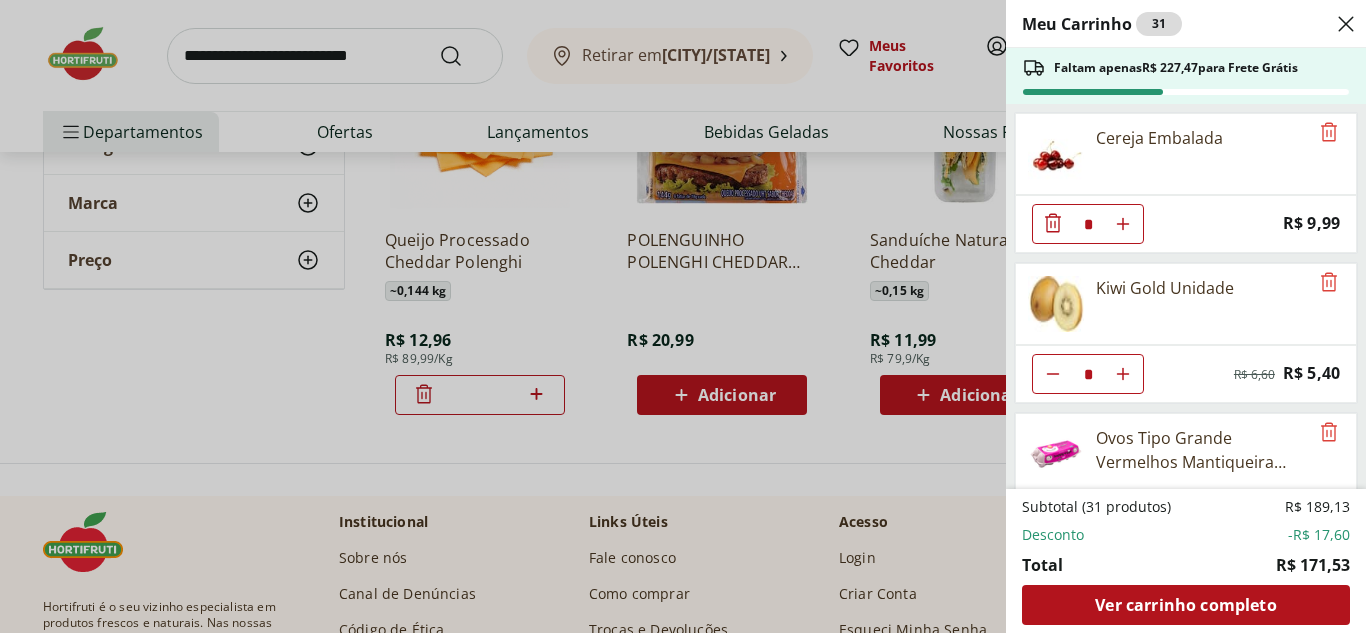 click on "Meu Carrinho 31 Faltam apenas  R$ 227,47  para Frete Grátis Cereja Embalada * Price: R$ 9,99 Kiwi Gold Unidade * Original price: R$ 6,60 Price: R$ 5,40 Ovos Tipo Grande Vermelhos Mantiqueira Happy Eggs 10 Unidades * Price: R$ 7,99 Óleo de Soja Tipo 1 Liza 900ml * Price: R$ 7,79 Tomate Grape Fiorello 300g * Price: R$ 7,99 Brócolis Ninja Unidade * Original price: R$ 11,99 Price: R$ 4,99 Abobrinha Verde Unidade * Price: R$ 1,75 Queijo Mussarela Fatiado Tirolez * Price: R$ 6,99 Presunto sem Capa Cozido Fatiado Sadia * Price: R$ 4,19 Cenoura Unidade * Price: R$ 0,72 Inhame Dedo Unidade * Price: R$ 0,81 Detergente Líquido Limpol Coco 500Ml * Price: R$ 2,99 Refrigerante Coca-Cola Garrafa 2L * Price: R$ 9,49 REFRIG ZERO PET COCA COLA 2L * Price: R$ 9,99 Queijo Processado Cheddar Polenghi * Price: R$ 12,96 Subtotal (31 produtos) R$ 189,13 Desconto -R$ 17,60 Total R$ 171,53 Ver carrinho completo" at bounding box center [683, 316] 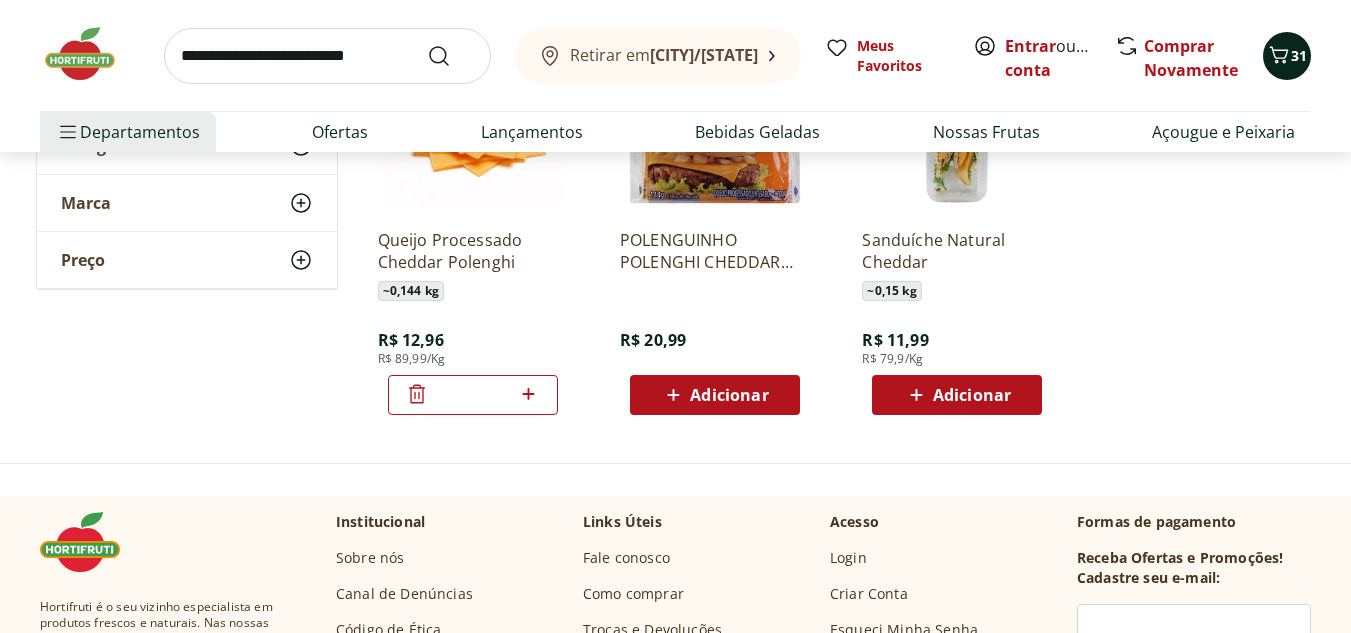 click at bounding box center [1279, 56] 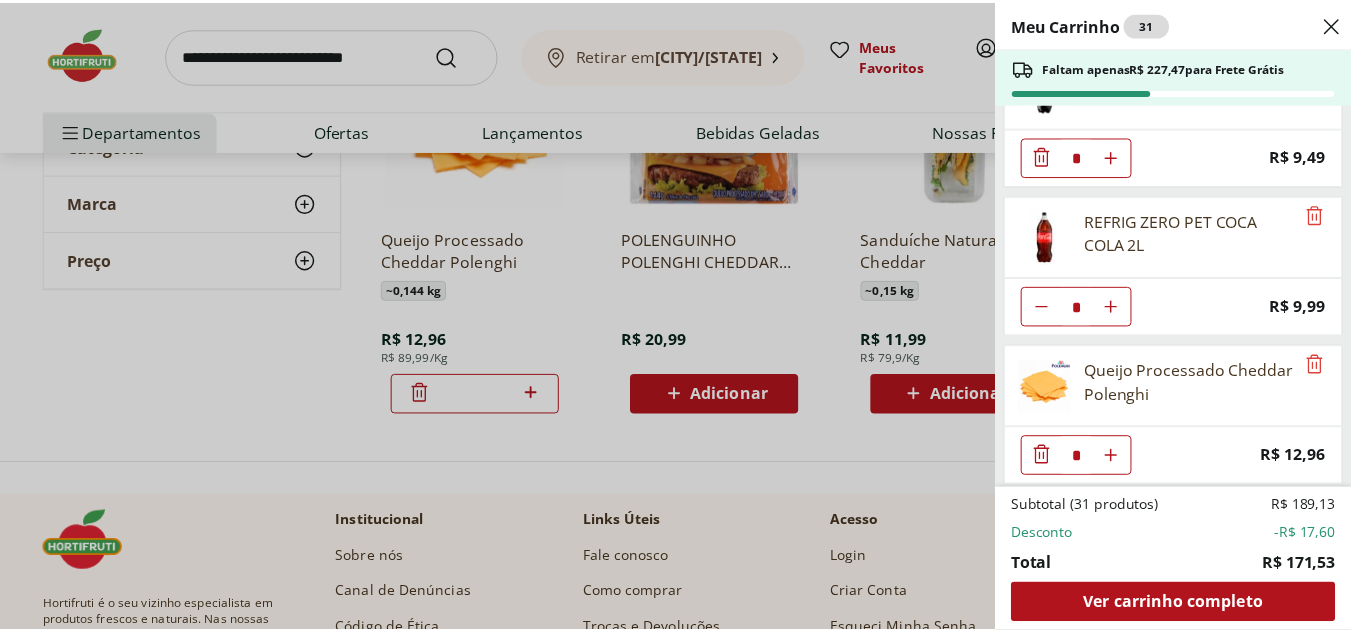 scroll, scrollTop: 1873, scrollLeft: 0, axis: vertical 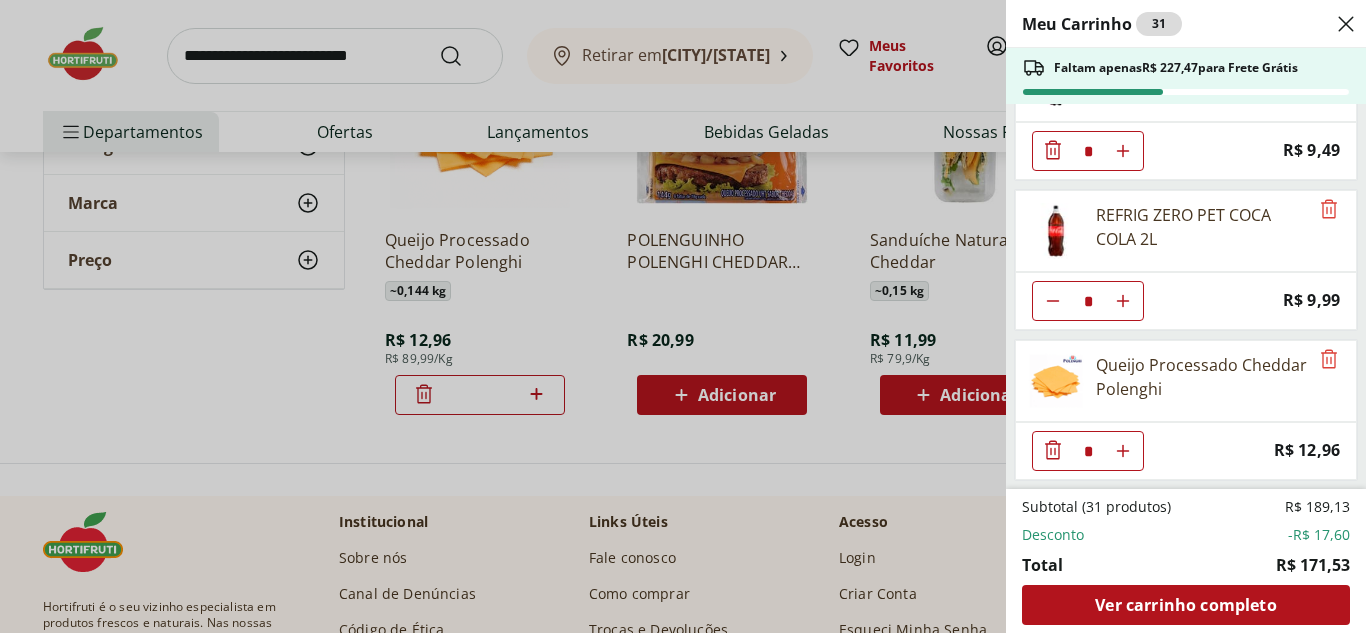 click on "Meu Carrinho 31 Faltam apenas  R$ 227,47  para Frete Grátis Cereja Embalada * Price: R$ 9,99 Kiwi Gold Unidade * Original price: R$ 6,60 Price: R$ 5,40 Ovos Tipo Grande Vermelhos Mantiqueira Happy Eggs 10 Unidades * Price: R$ 7,99 Óleo de Soja Tipo 1 Liza 900ml * Price: R$ 7,79 Tomate Grape Fiorello 300g * Price: R$ 7,99 Brócolis Ninja Unidade * Original price: R$ 11,99 Price: R$ 4,99 Abobrinha Verde Unidade * Price: R$ 1,75 Queijo Mussarela Fatiado Tirolez * Price: R$ 6,99 Presunto sem Capa Cozido Fatiado Sadia * Price: R$ 4,19 Cenoura Unidade * Price: R$ 0,72 Inhame Dedo Unidade * Price: R$ 0,81 Detergente Líquido Limpol Coco 500Ml * Price: R$ 2,99 Refrigerante Coca-Cola Garrafa 2L * Price: R$ 9,49 REFRIG ZERO PET COCA COLA 2L * Price: R$ 9,99 Queijo Processado Cheddar Polenghi * Price: R$ 12,96 Subtotal (31 produtos) R$ 189,13 Desconto -R$ 17,60 Total R$ 171,53 Ver carrinho completo" at bounding box center (683, 316) 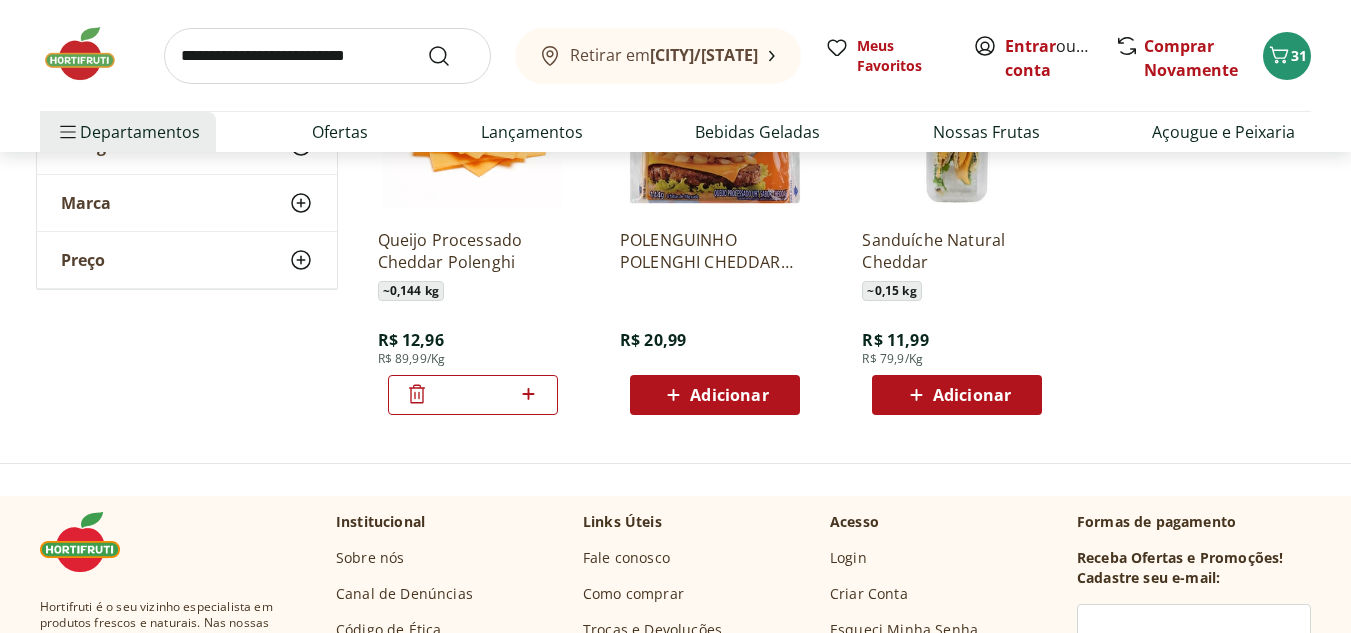click at bounding box center (327, 56) 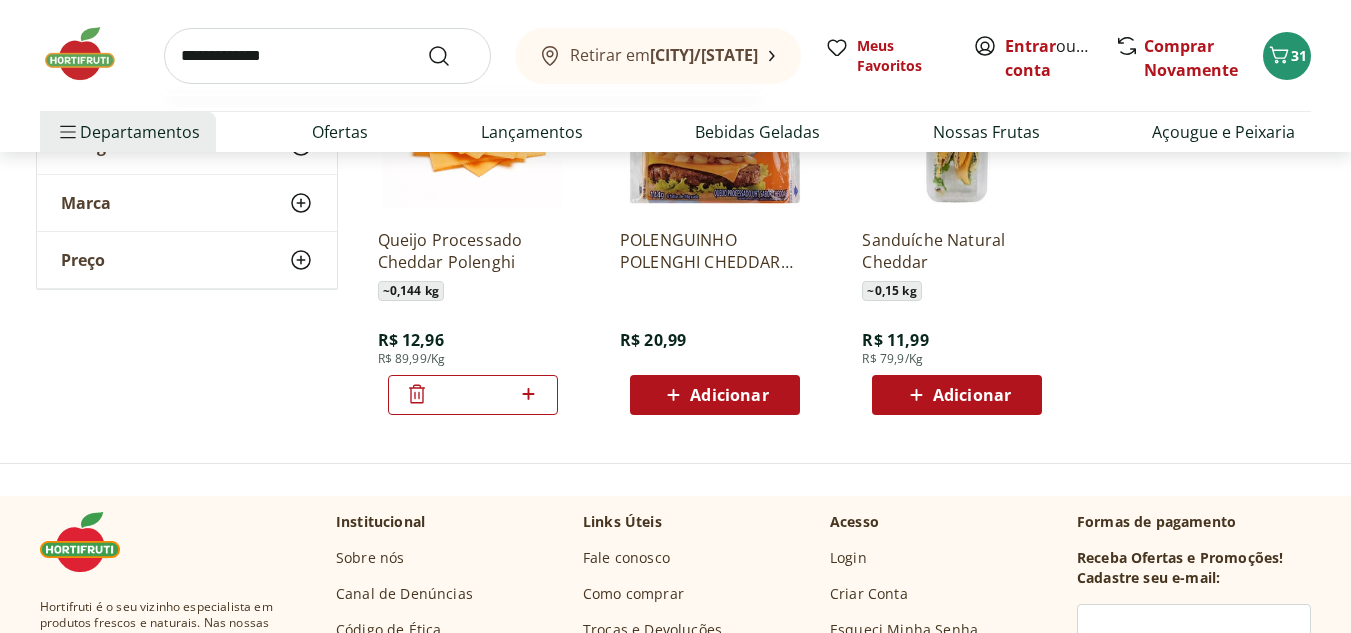 type on "**********" 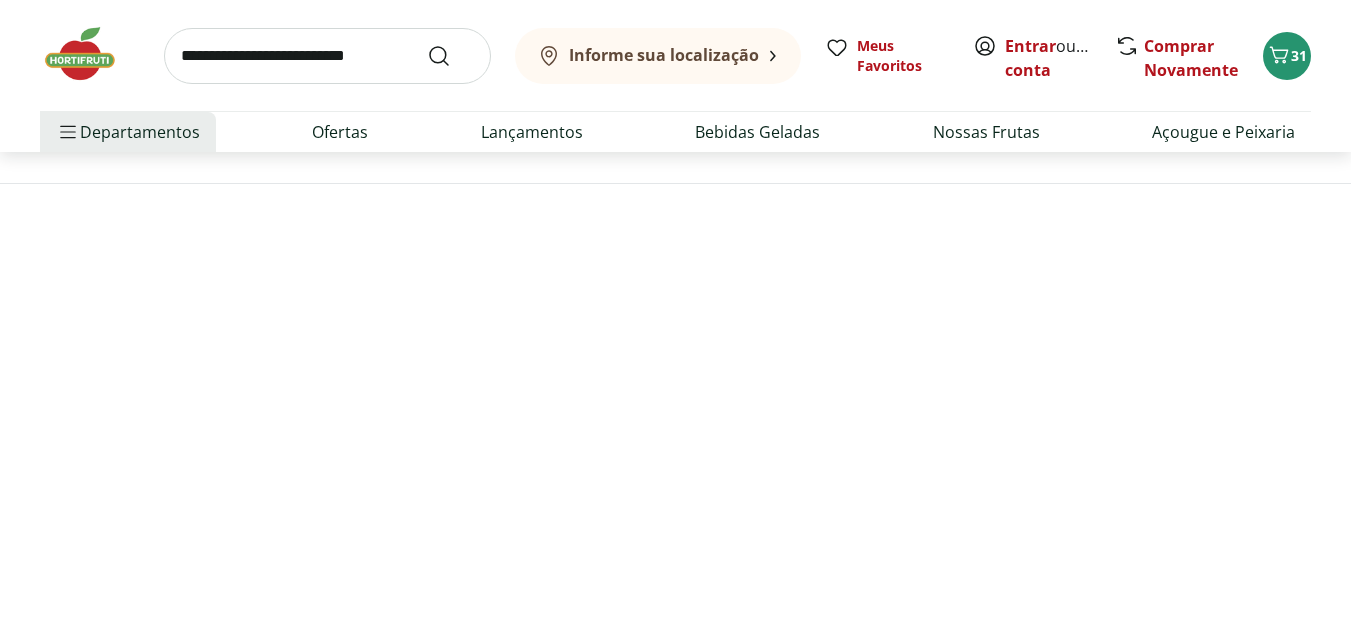 scroll, scrollTop: 0, scrollLeft: 0, axis: both 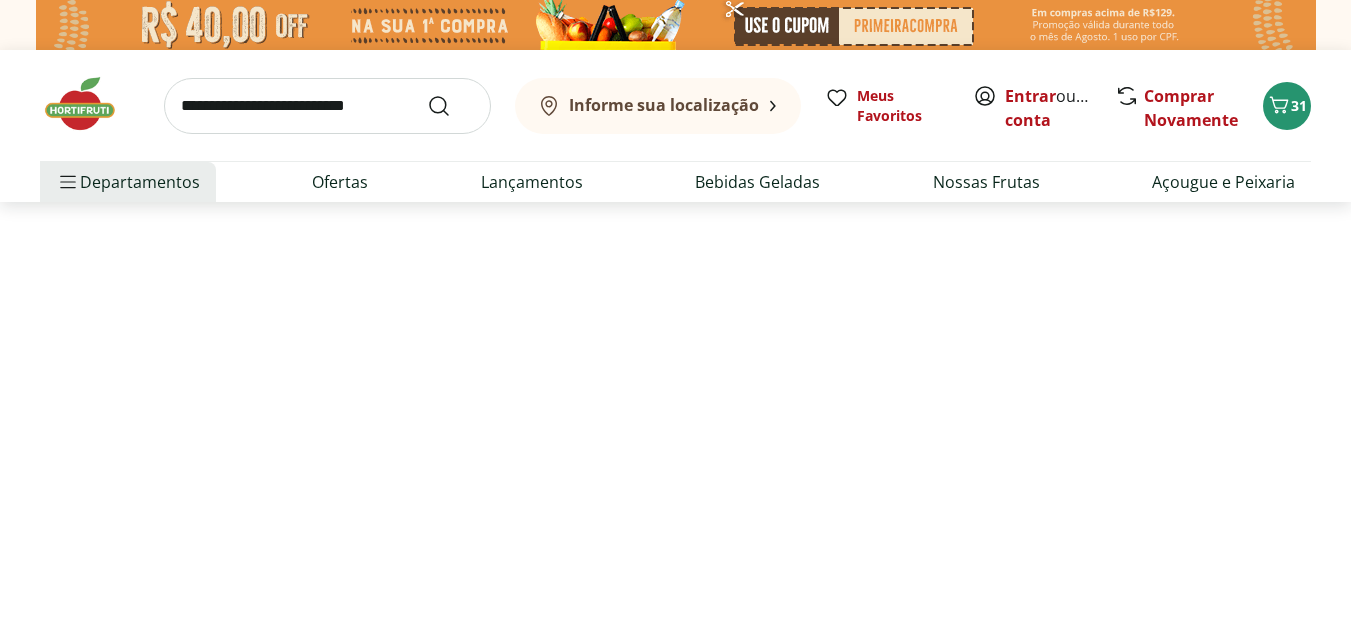 select on "**********" 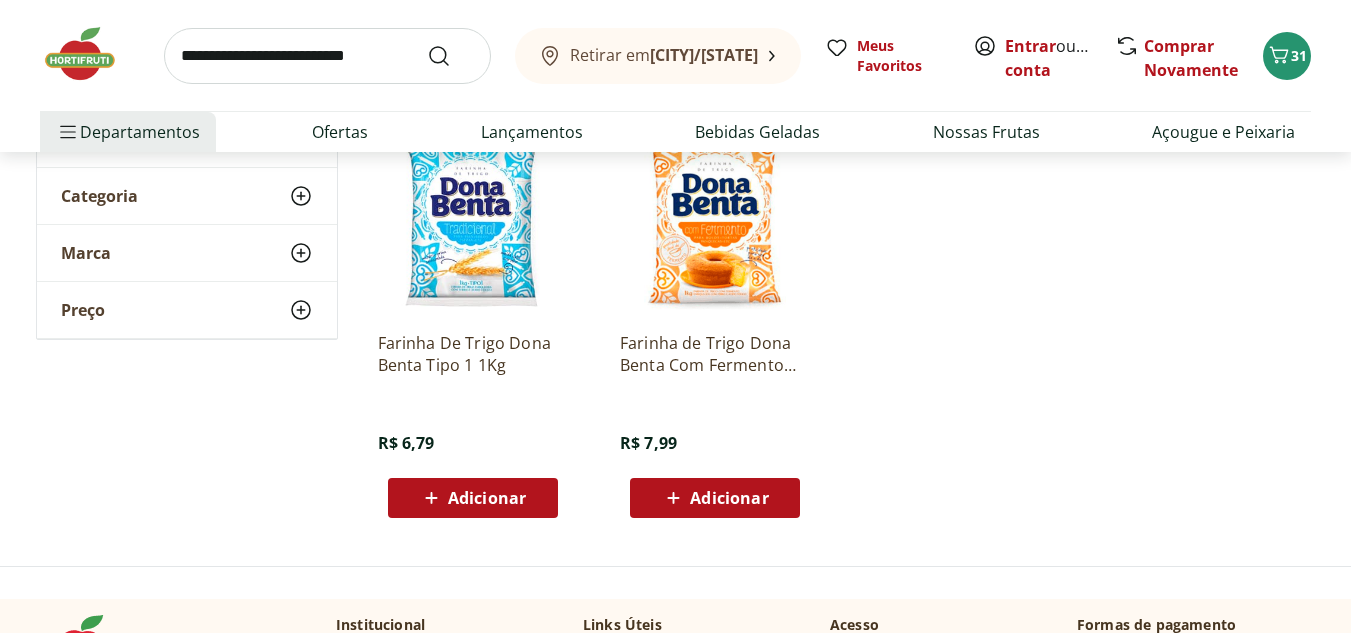 scroll, scrollTop: 300, scrollLeft: 0, axis: vertical 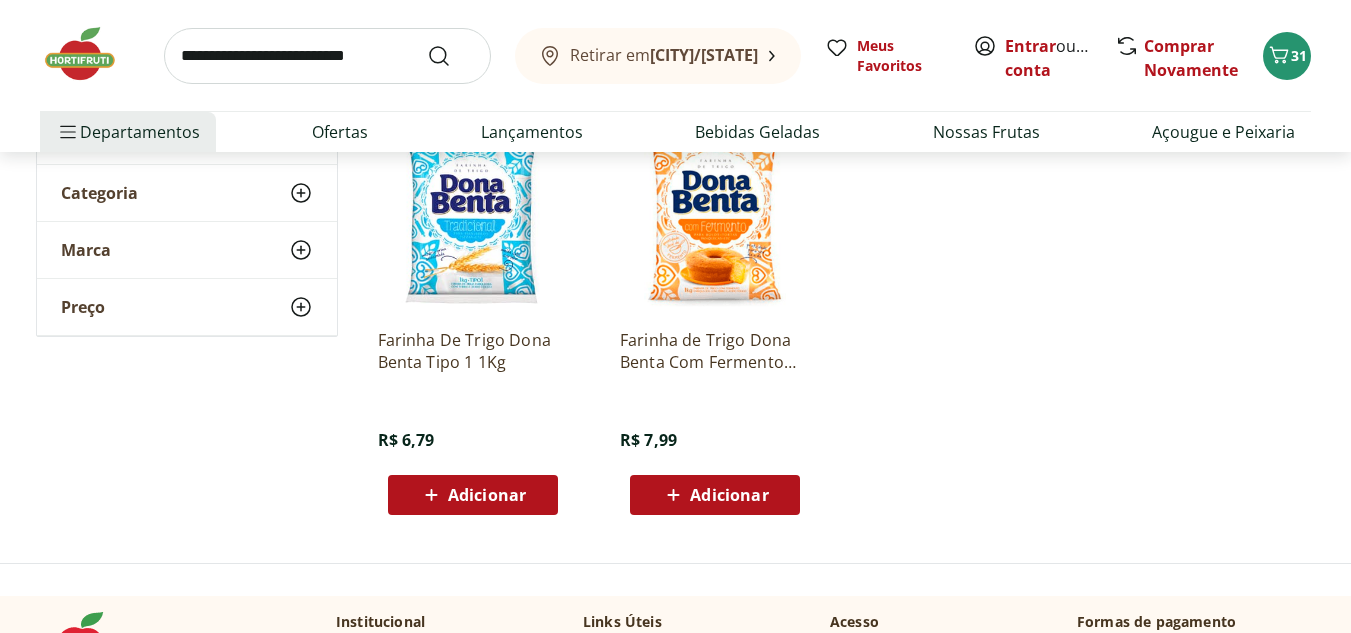 click on "Adicionar" at bounding box center [487, 495] 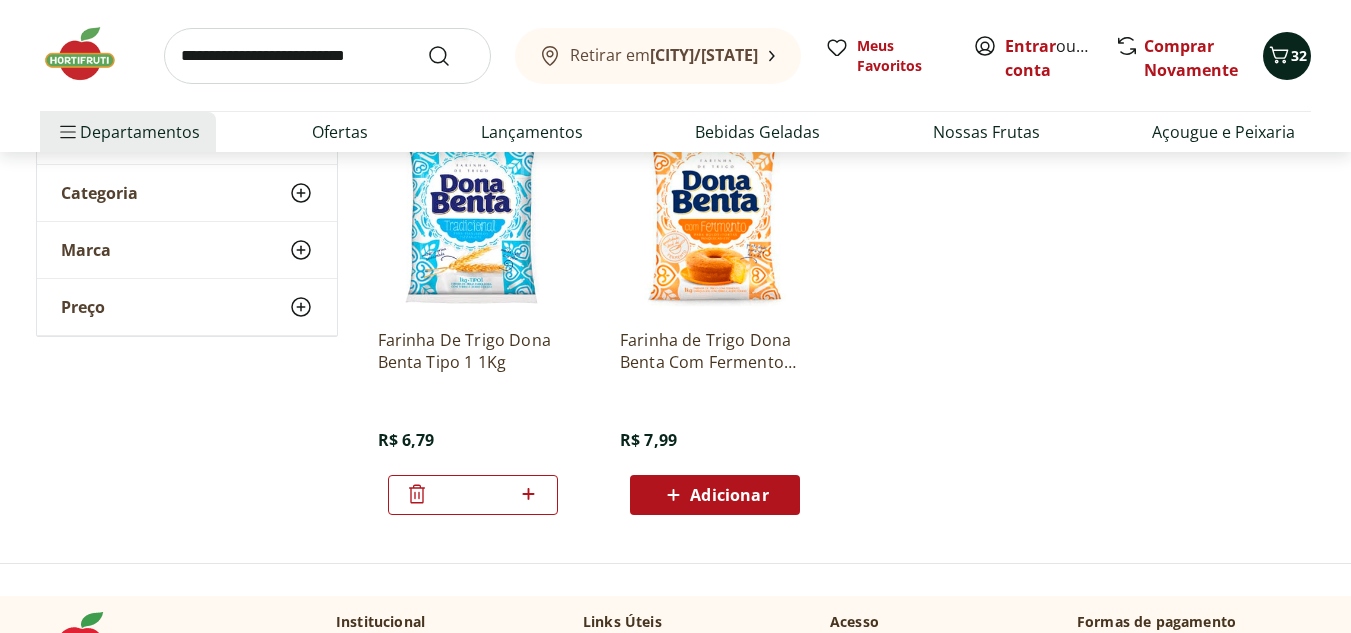 click 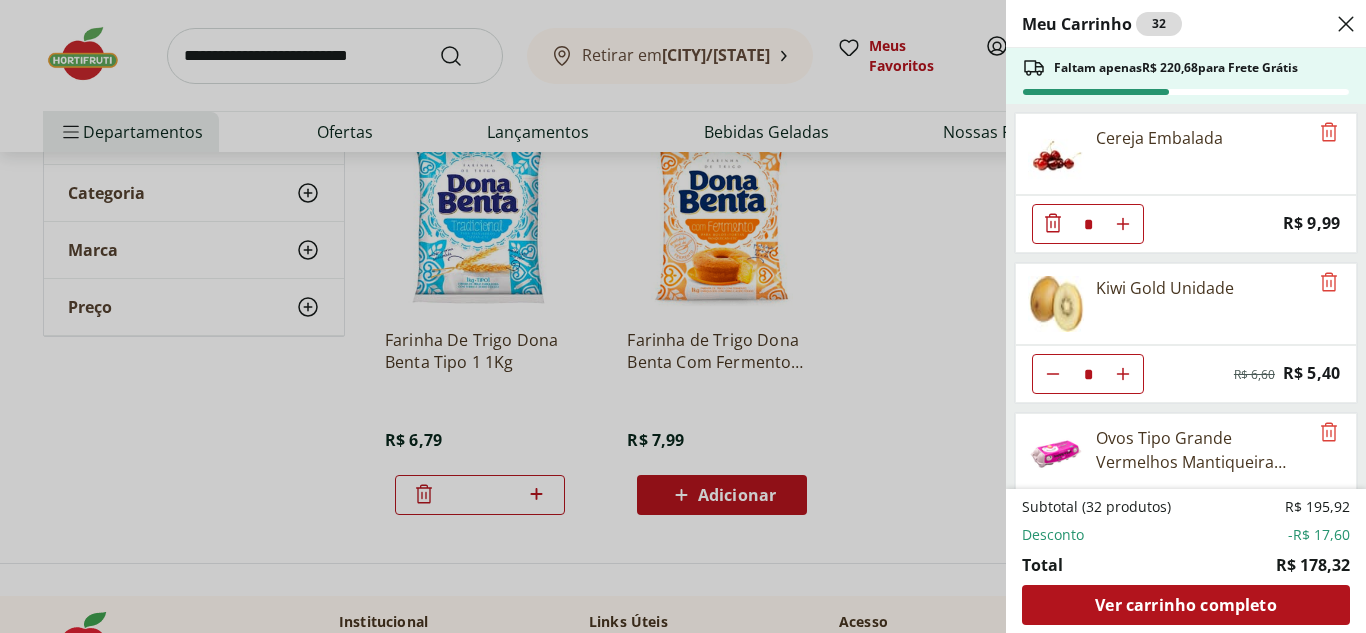 click on "Meu Carrinho 32 Faltam apenas  R$ 220,68  para Frete Grátis Cereja Embalada * Price: R$ 9,99 Kiwi Gold Unidade * Original price: R$ 6,60 Price: R$ 5,40 Ovos Tipo Grande Vermelhos Mantiqueira Happy Eggs 10 Unidades * Price: R$ 7,99 Óleo de Soja Tipo 1 Liza 900ml * Price: R$ 7,79 Tomate Grape Fiorello 300g * Price: R$ 7,99 Brócolis Ninja Unidade * Original price: R$ 11,99 Price: R$ 4,99 Abobrinha Verde Unidade * Price: R$ 1,75 Queijo Mussarela Fatiado Tirolez * Price: R$ 6,99 Presunto sem Capa Cozido Fatiado Sadia * Price: R$ 4,19 Cenoura Unidade * Price: R$ 0,72 Inhame Dedo Unidade * Price: R$ 0,81 Detergente Líquido Limpol Coco 500Ml * Price: R$ 2,99 Refrigerante Coca-Cola Garrafa 2L * Price: R$ 9,49 REFRIG ZERO PET COCA COLA 2L * Price: R$ 9,99 Queijo Processado Cheddar Polenghi * Price: R$ 12,96 Farinha De Trigo Dona Benta Tipo 1 1Kg * Price: R$ 6,79 Subtotal (32 produtos) R$ 195,92 Desconto -R$ 17,60 Total R$ 178,32 Ver carrinho completo" at bounding box center [683, 316] 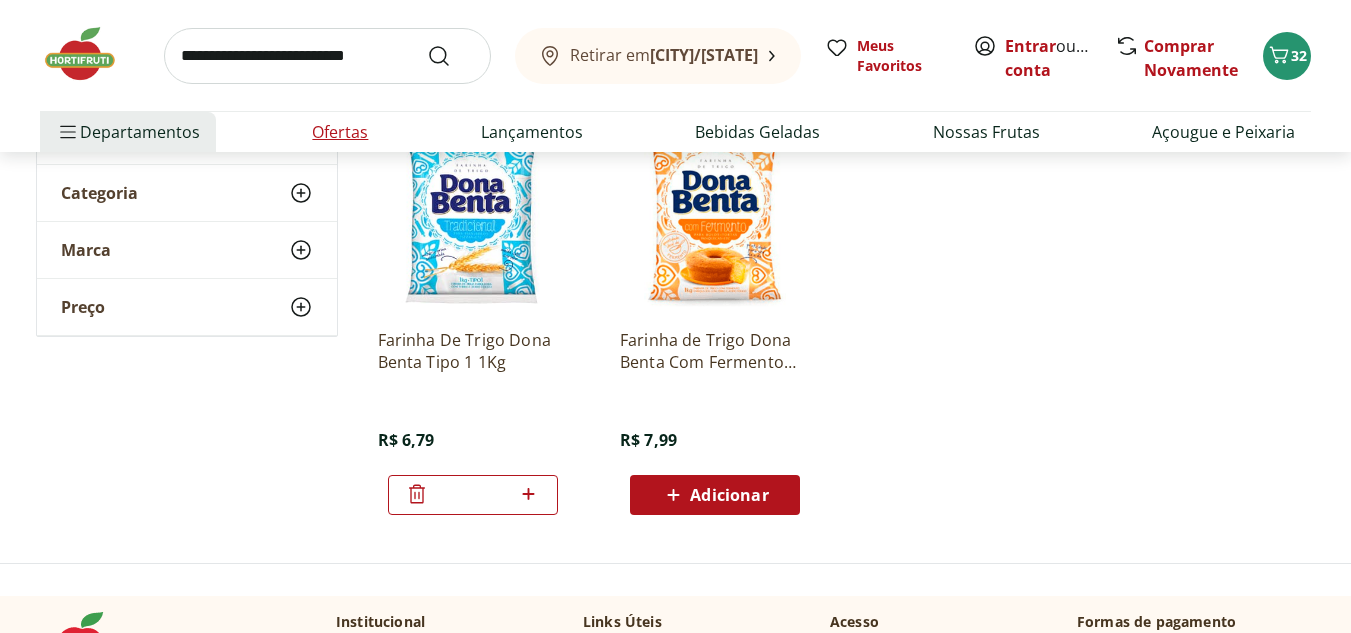 click on "Ofertas" at bounding box center [340, 132] 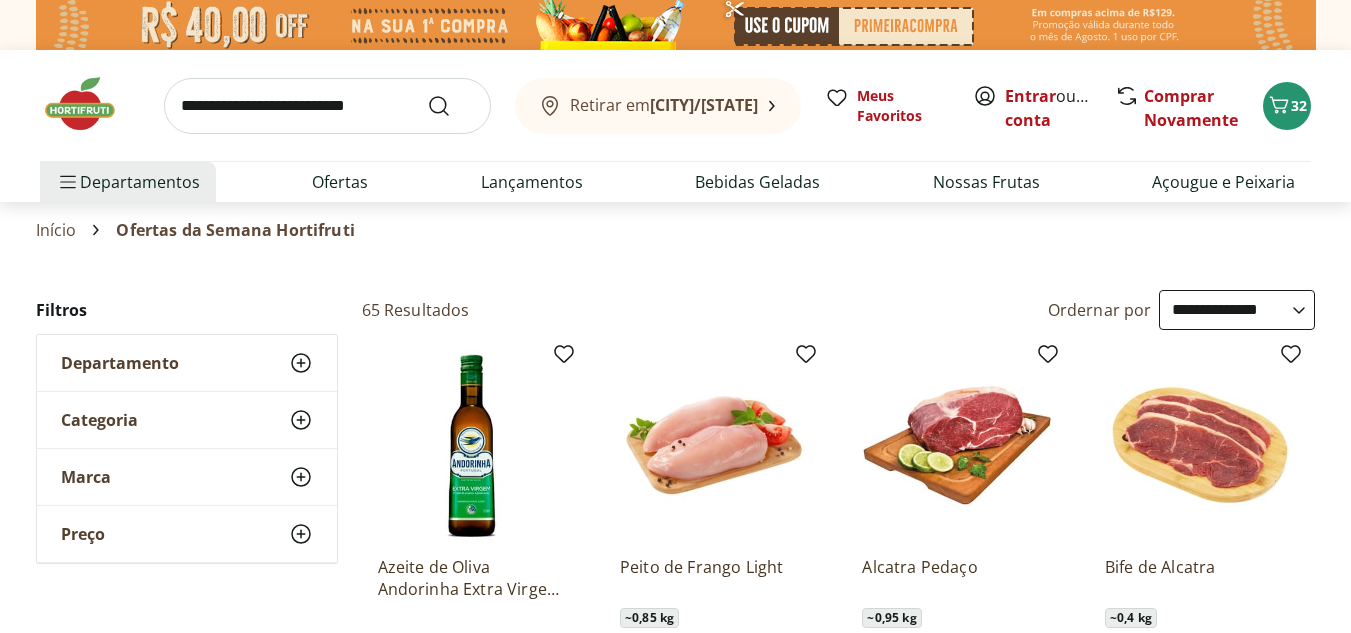 click on "**********" at bounding box center (1237, 310) 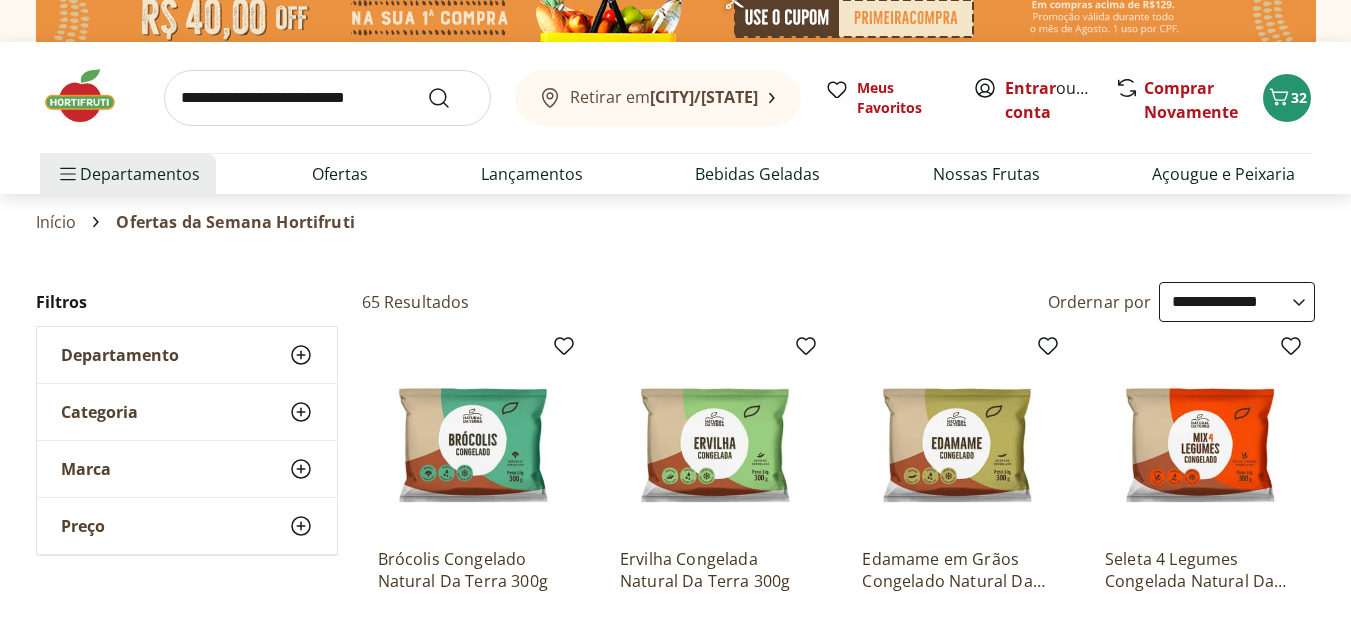 scroll, scrollTop: 0, scrollLeft: 0, axis: both 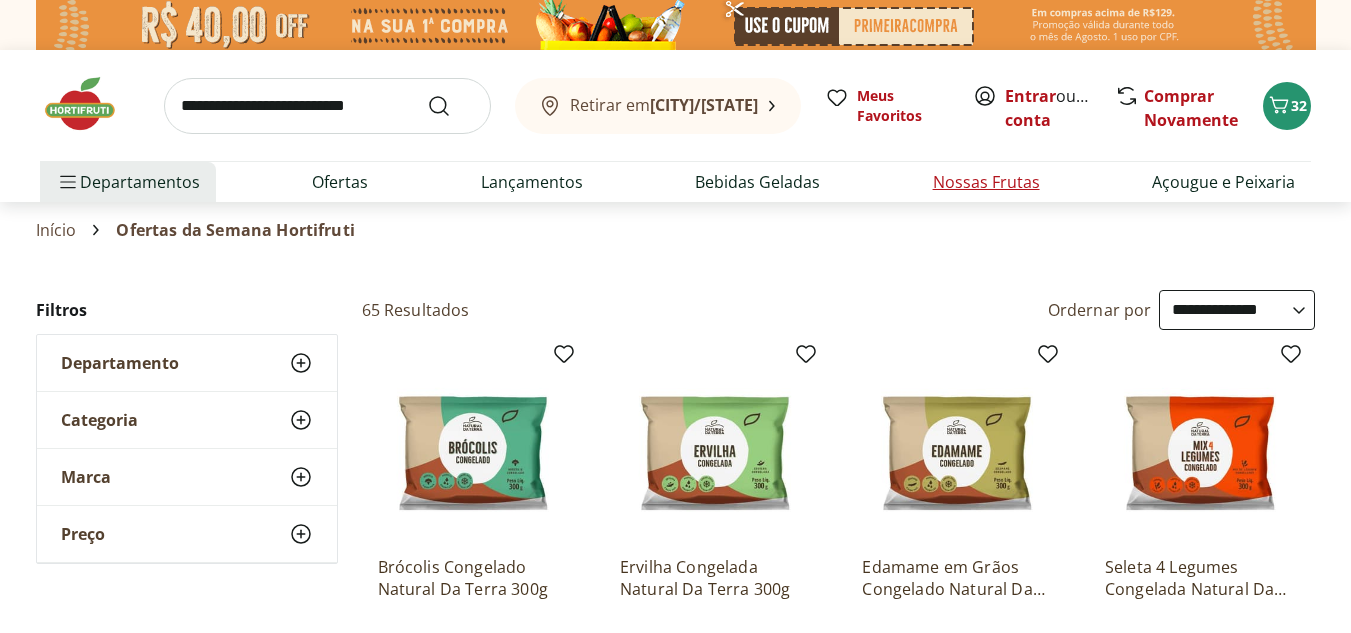 click on "Nossas Frutas" at bounding box center [986, 182] 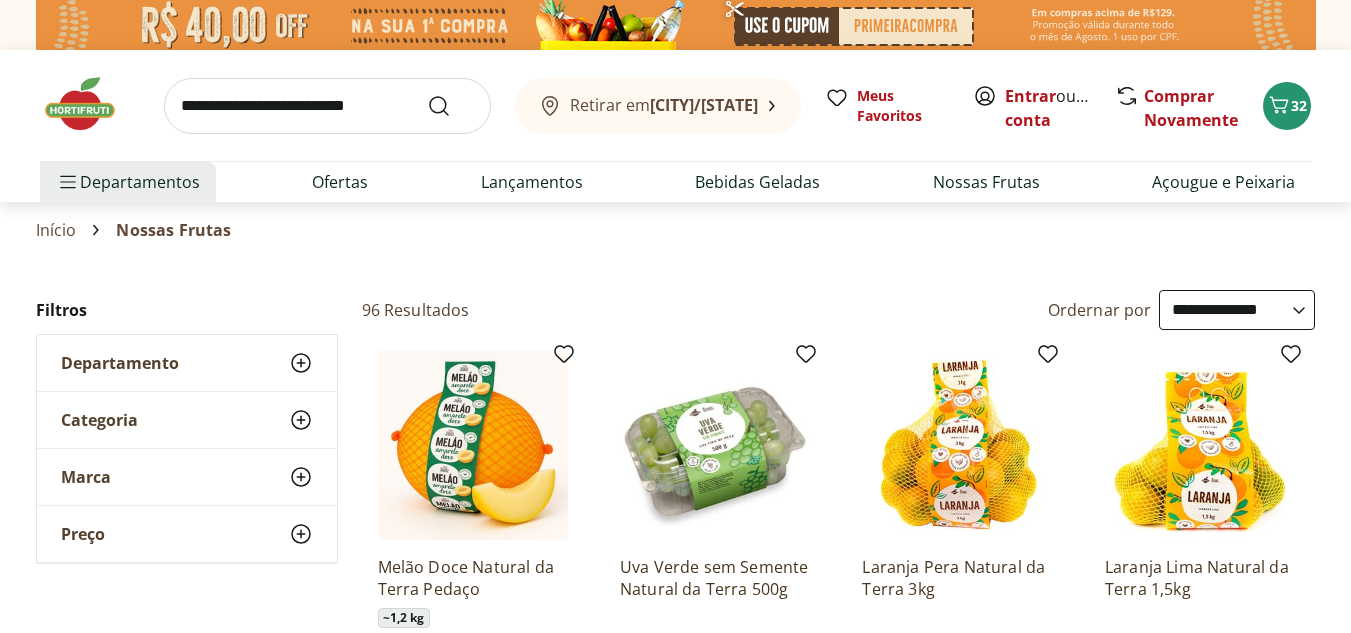 click on "**********" at bounding box center [1237, 310] 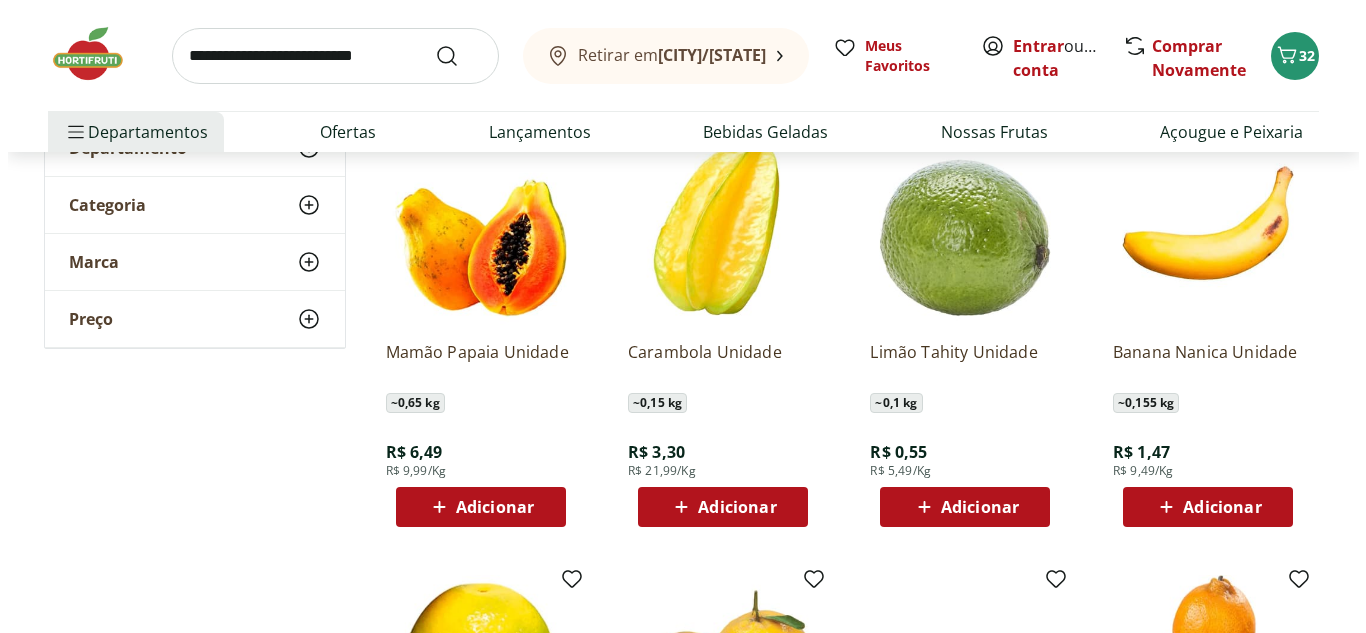 scroll, scrollTop: 200, scrollLeft: 0, axis: vertical 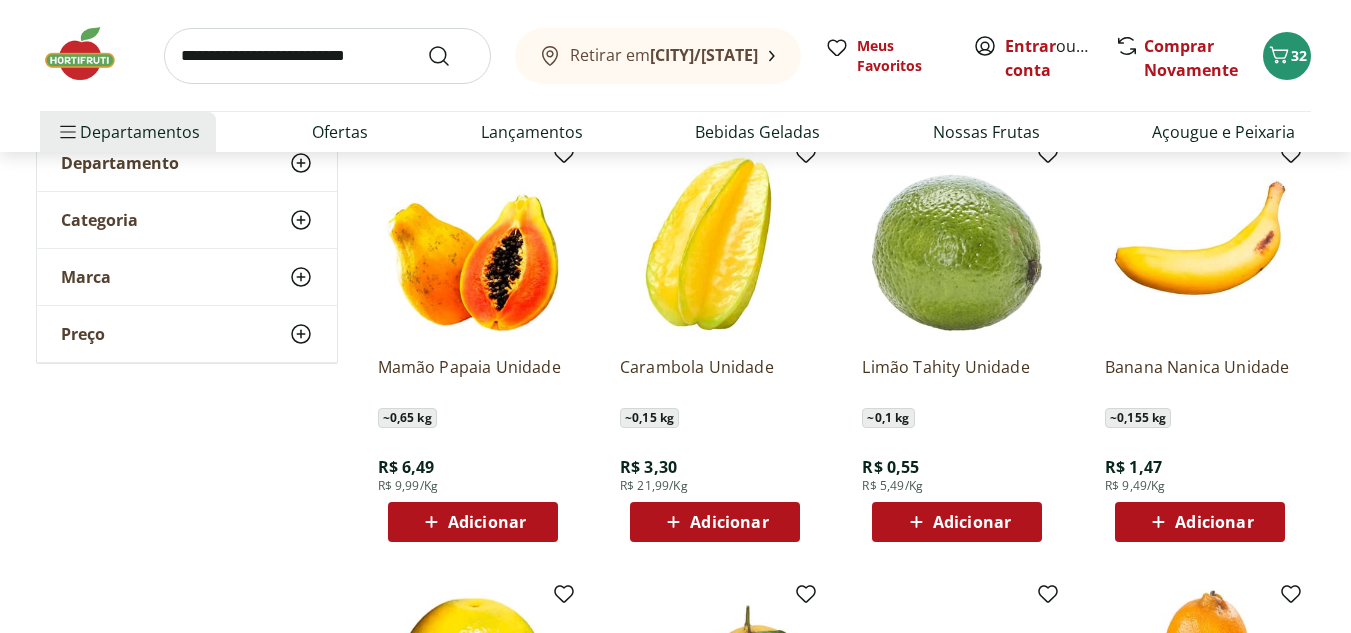 click on "Adicionar" at bounding box center (972, 522) 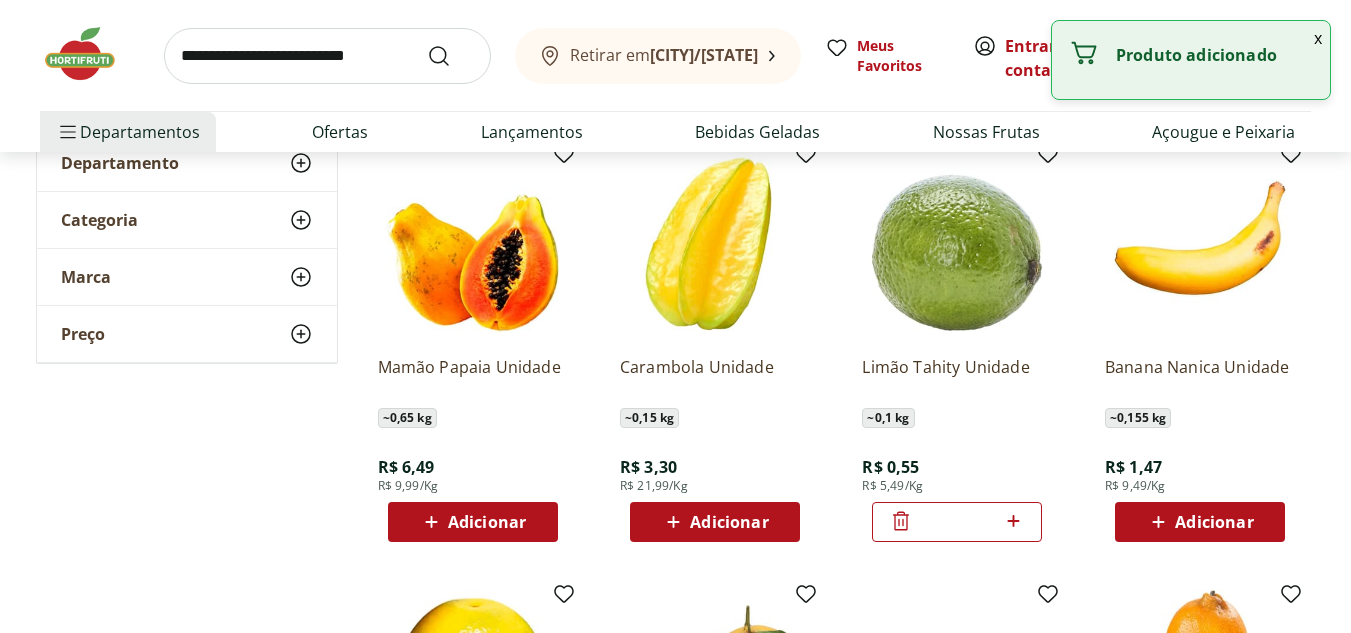 click 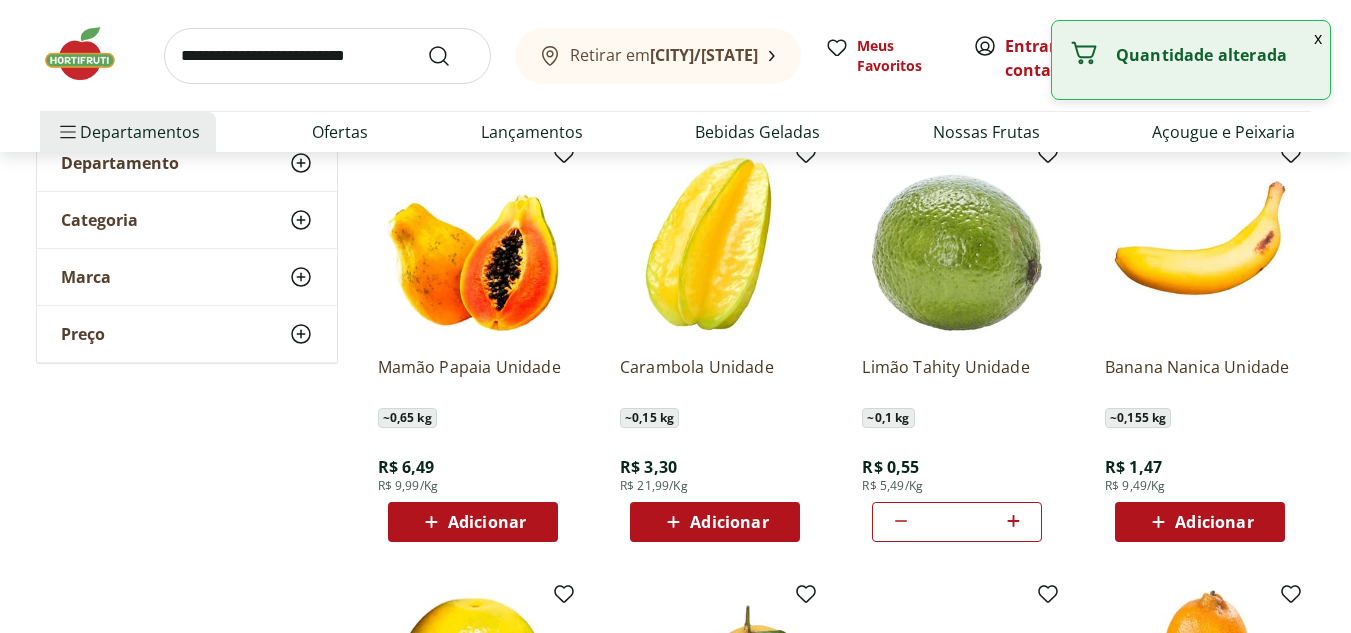 click on "x" at bounding box center [1318, 38] 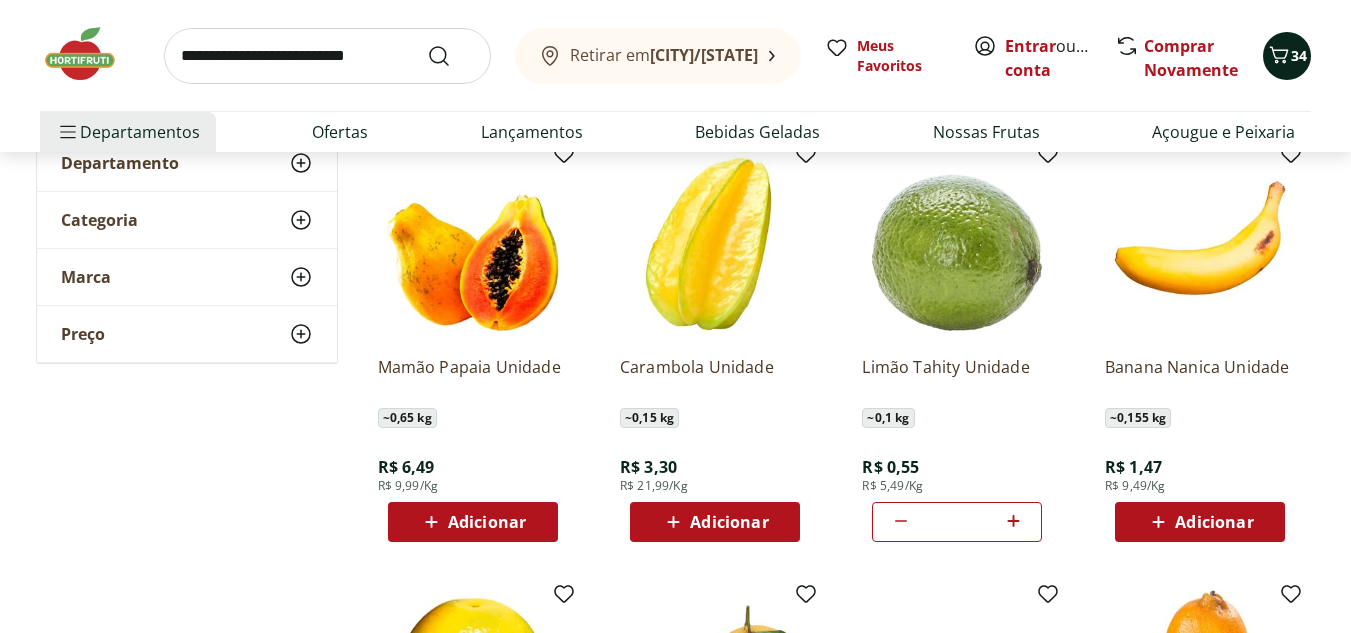click on "34" at bounding box center [1299, 55] 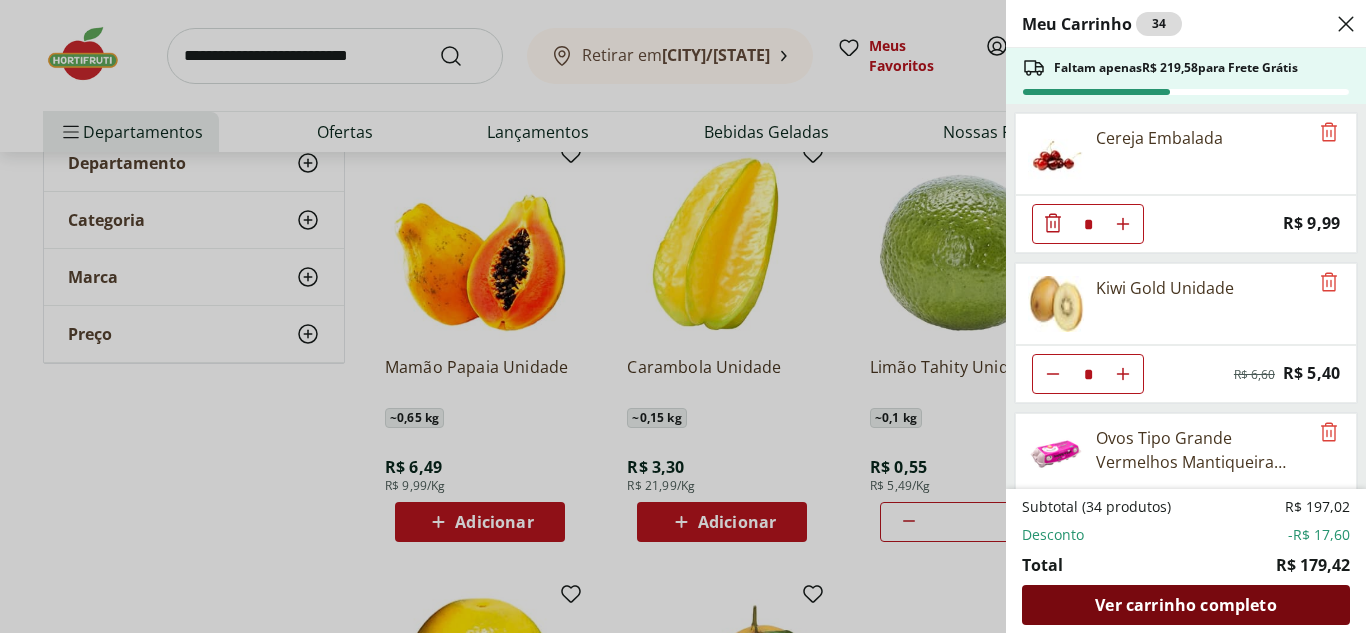 click on "Ver carrinho completo" at bounding box center [1185, 605] 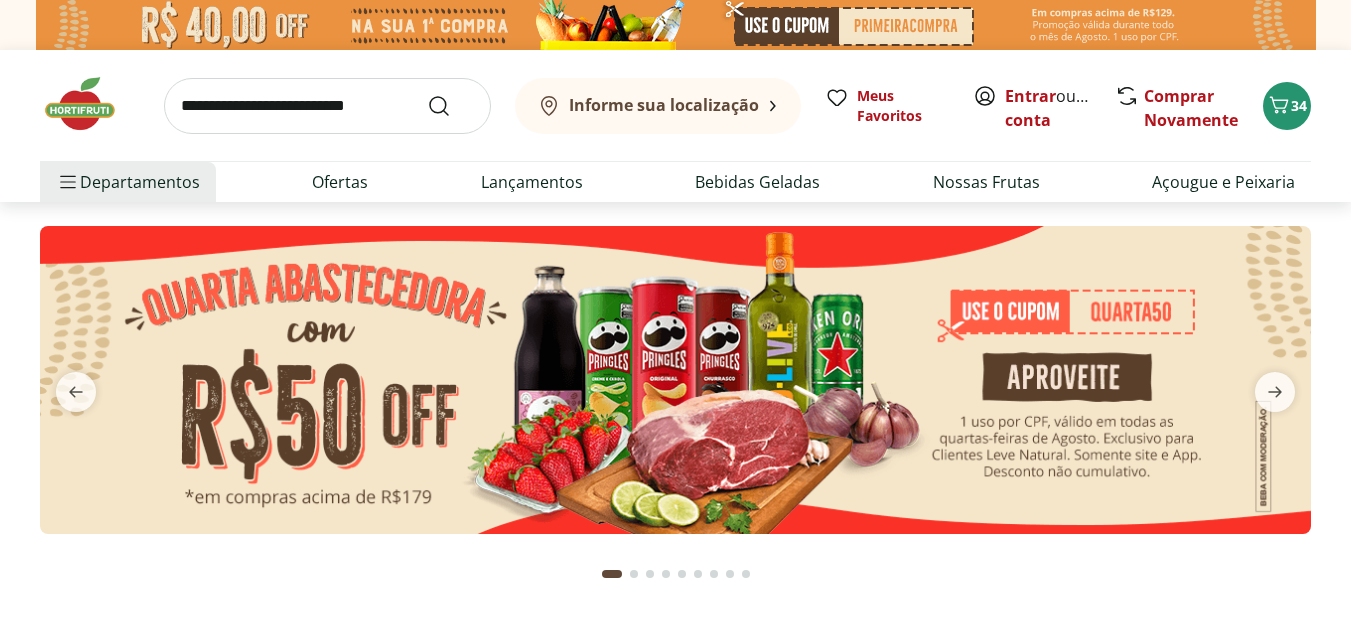 scroll, scrollTop: 0, scrollLeft: 0, axis: both 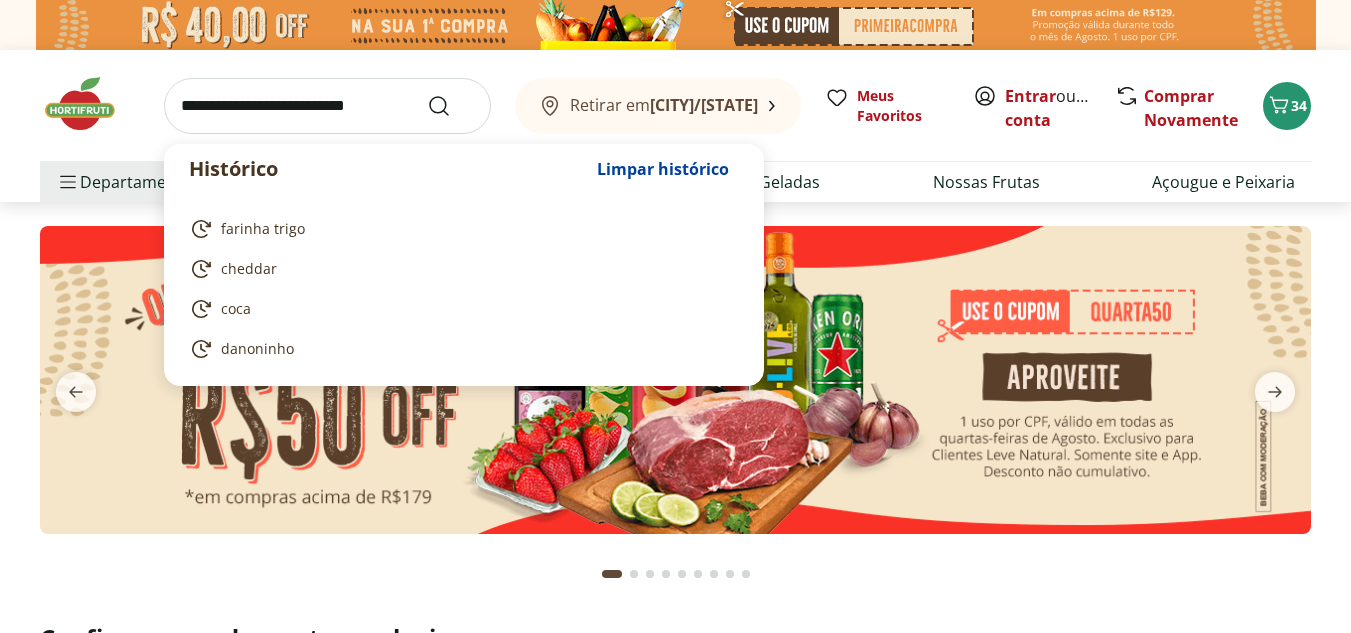 click at bounding box center [327, 106] 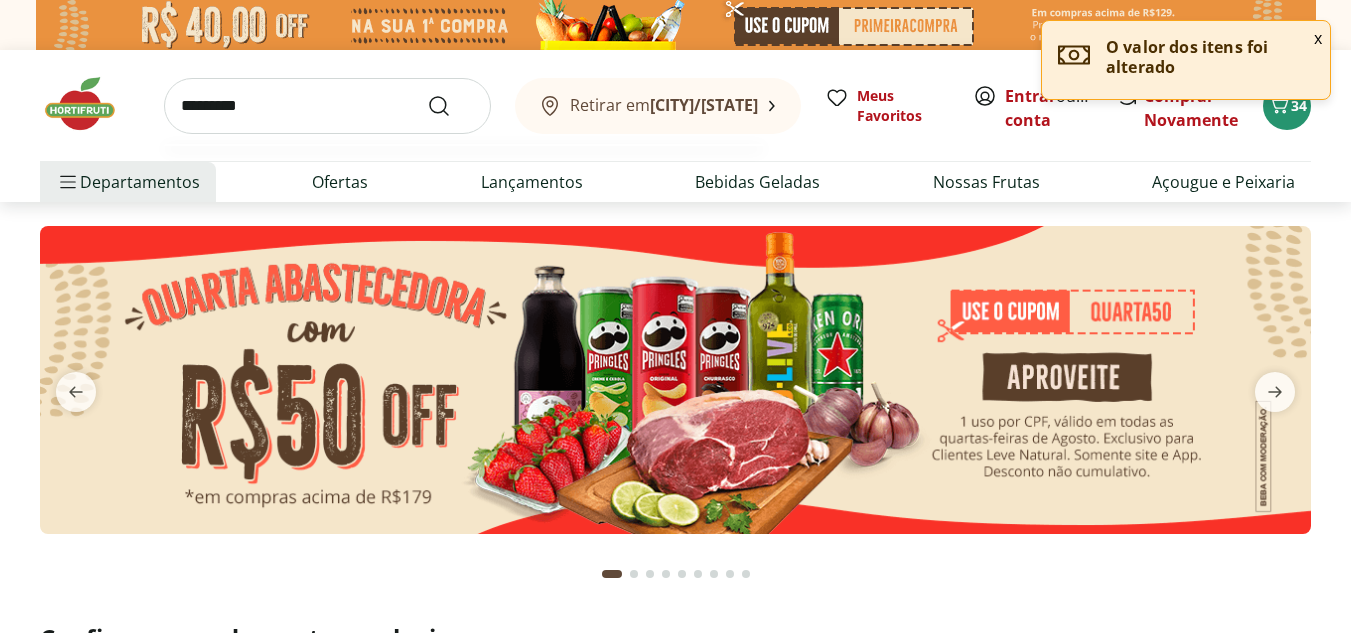 type on "*********" 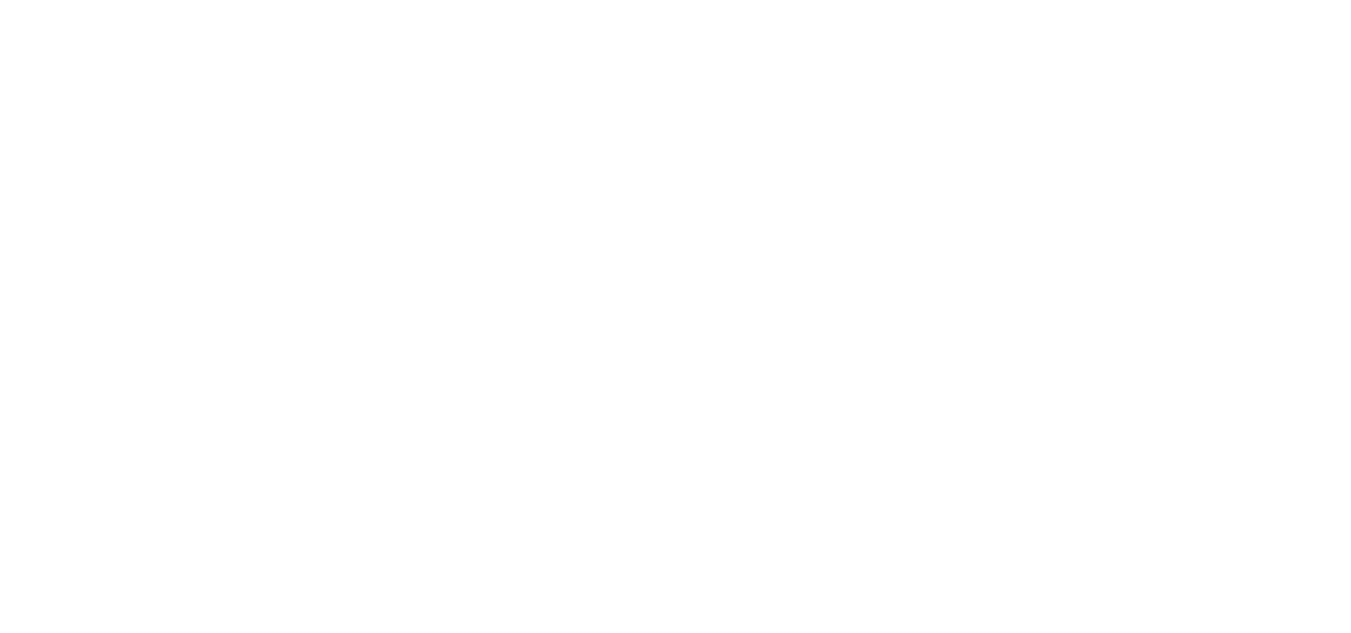 select on "**********" 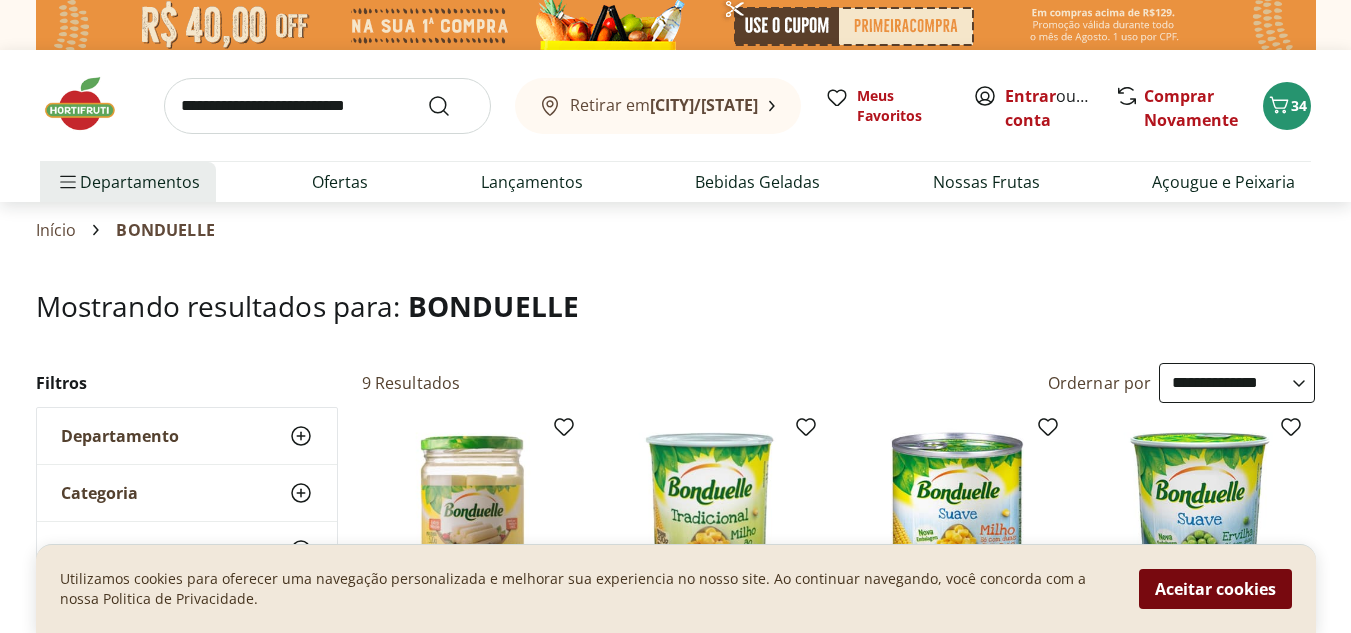 click on "Aceitar cookies" at bounding box center [1215, 589] 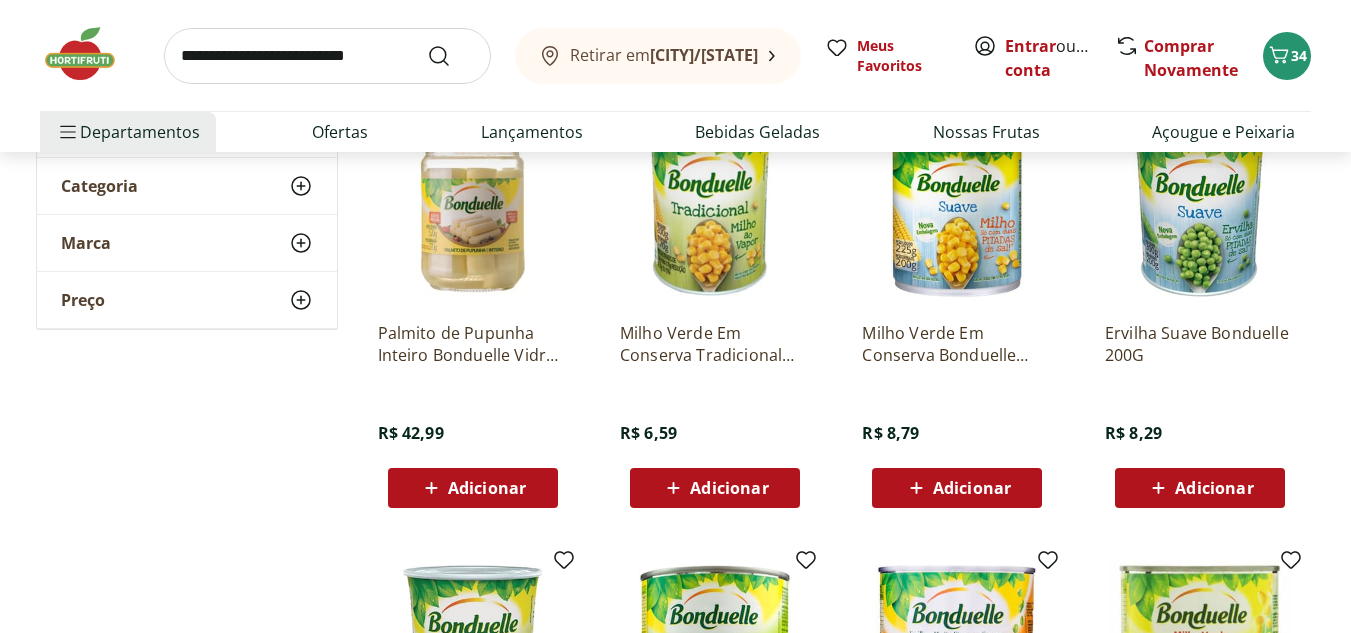 scroll, scrollTop: 300, scrollLeft: 0, axis: vertical 